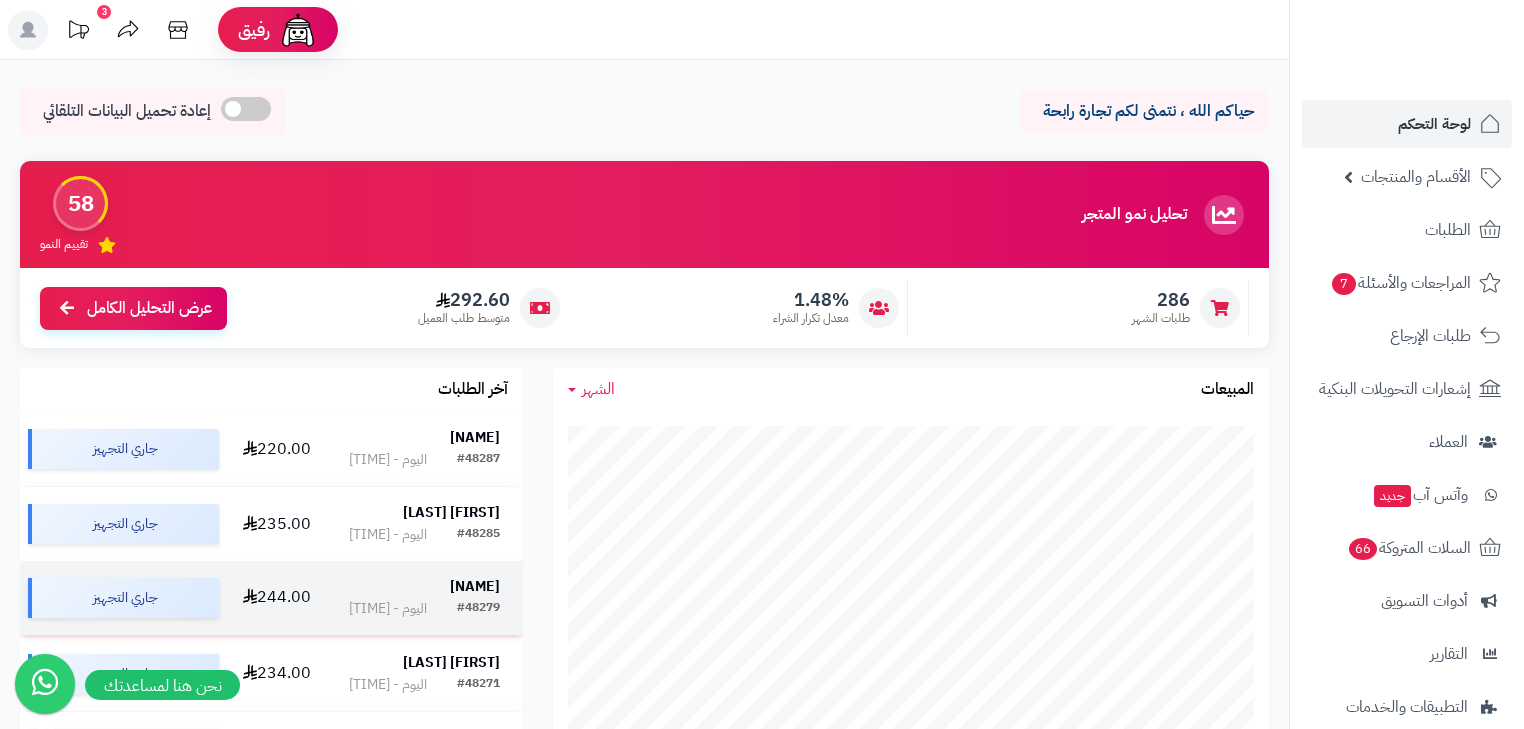 scroll, scrollTop: 400, scrollLeft: 0, axis: vertical 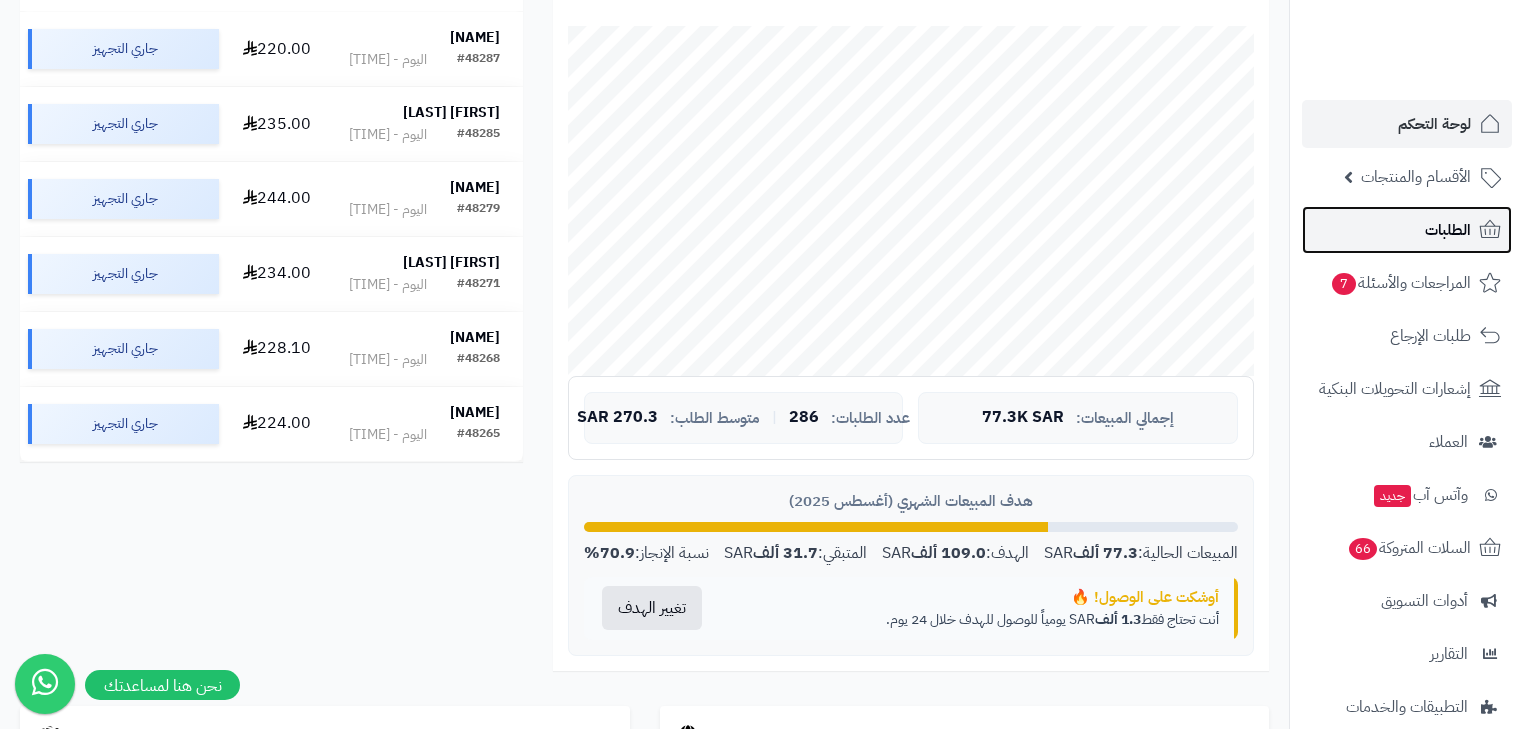 click on "الطلبات" at bounding box center [1448, 230] 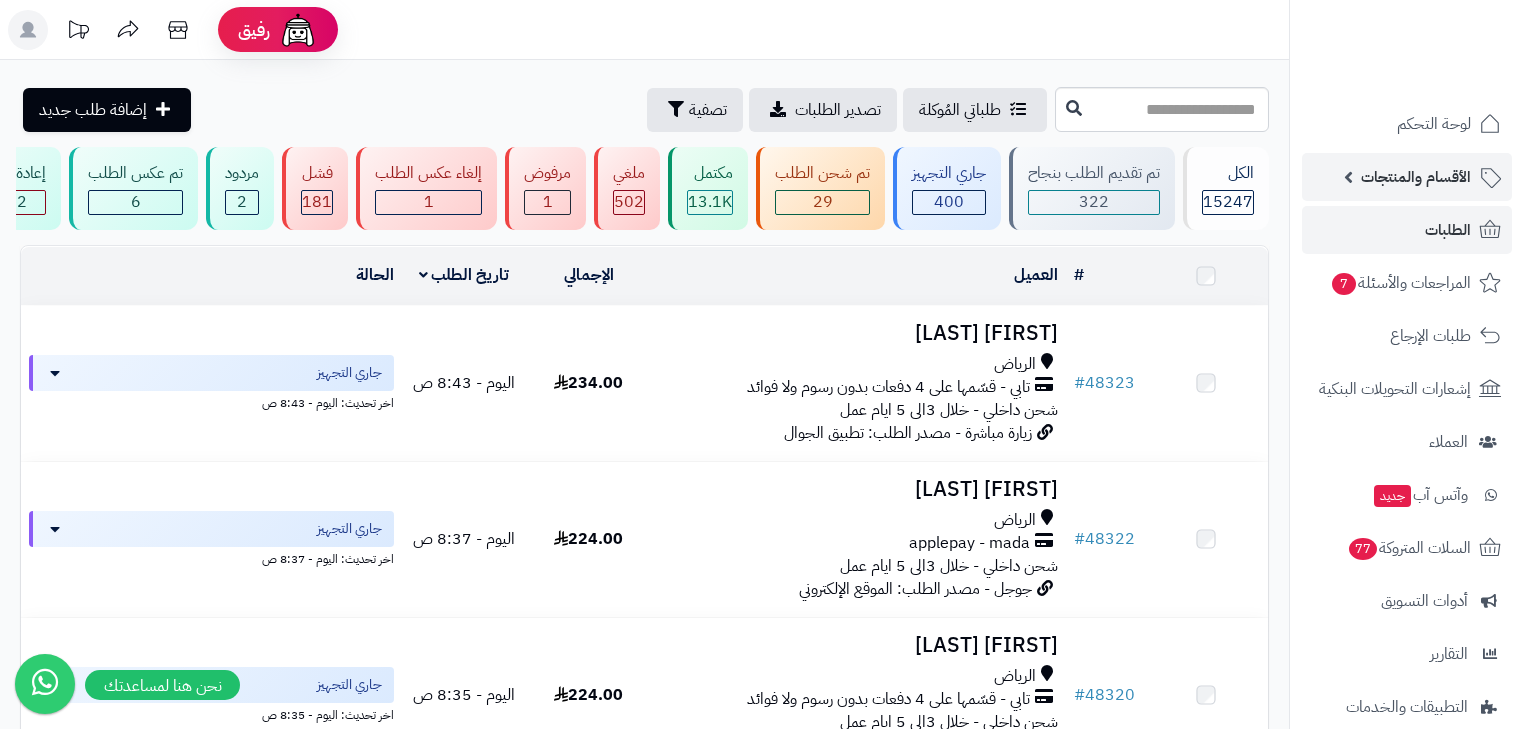 scroll, scrollTop: 0, scrollLeft: 0, axis: both 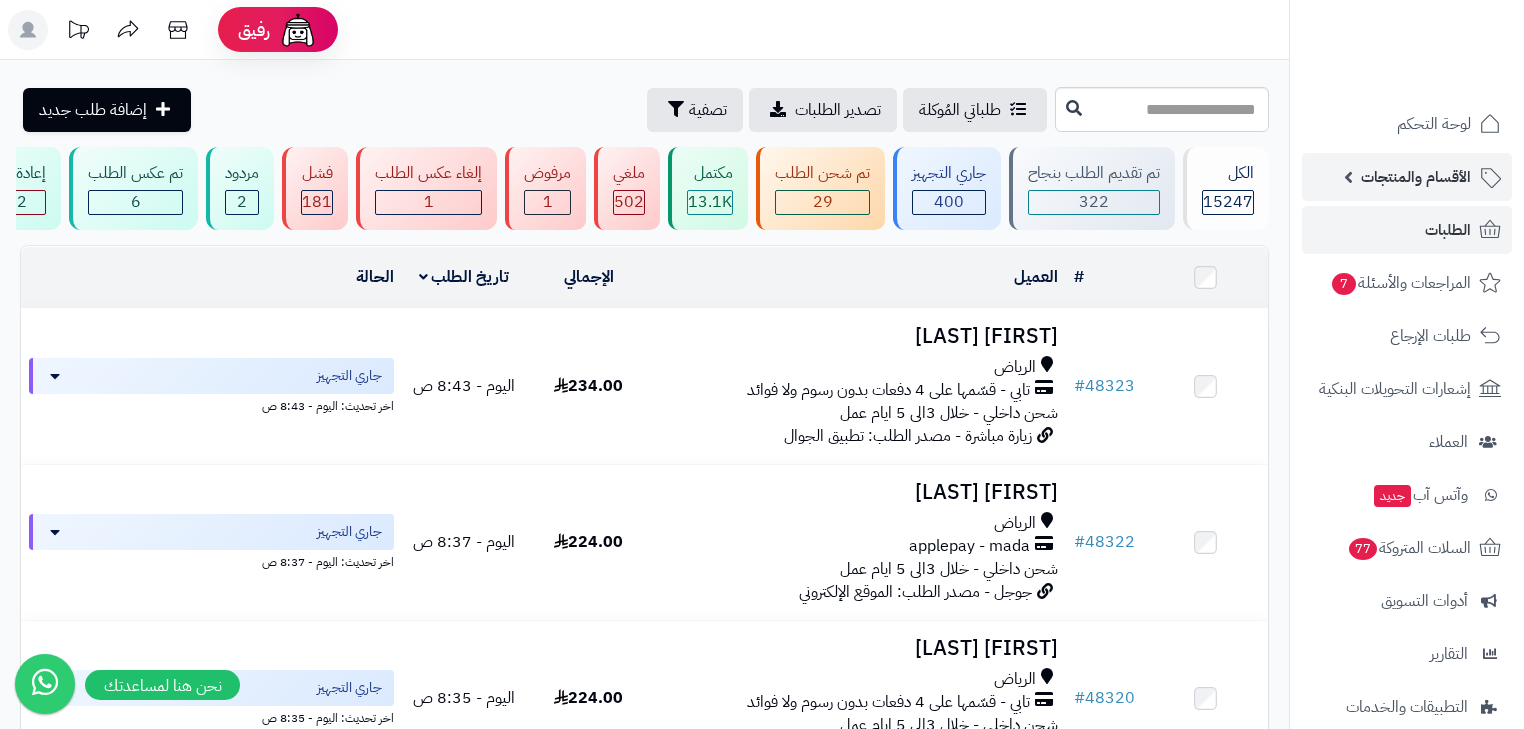 click on "الأقسام والمنتجات" at bounding box center [1416, 177] 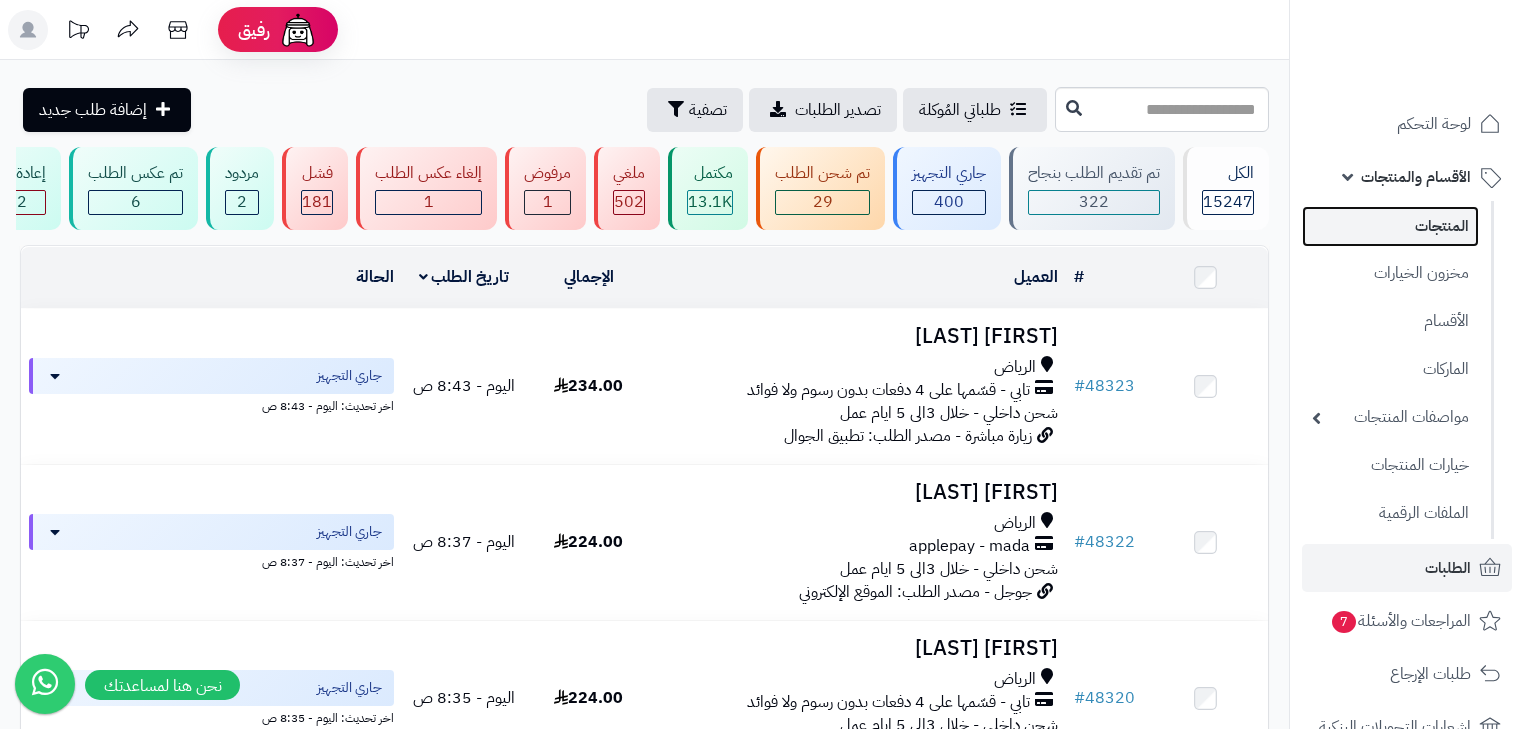 click on "المنتجات" at bounding box center [1390, 226] 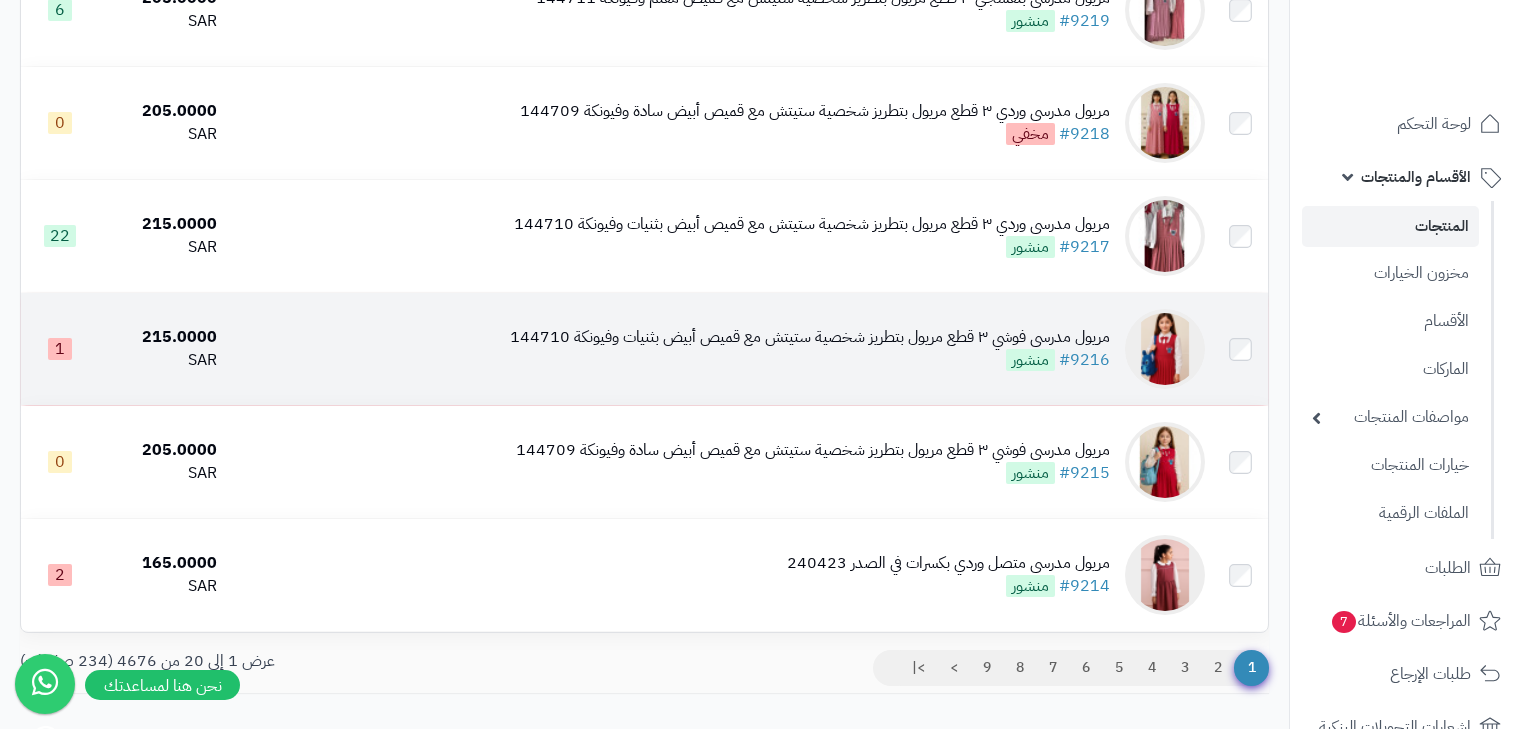 scroll, scrollTop: 1920, scrollLeft: 0, axis: vertical 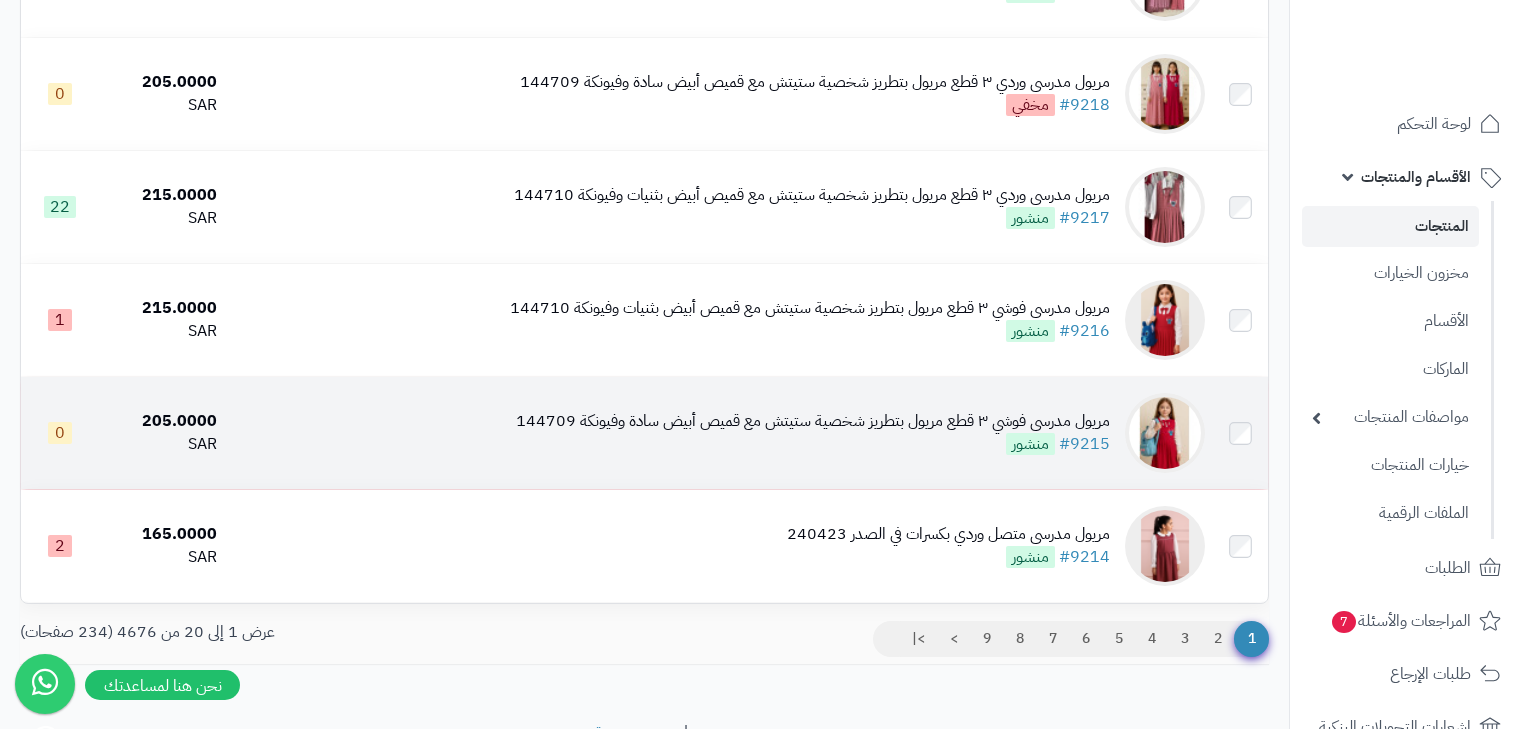 click on "مريول مدرسي فوشي ٣ قطع مريول بتطريز شخصية ستيتش مع قميص أبيض سادة وفيونكة 144709
#9215
منشور" at bounding box center (813, 433) 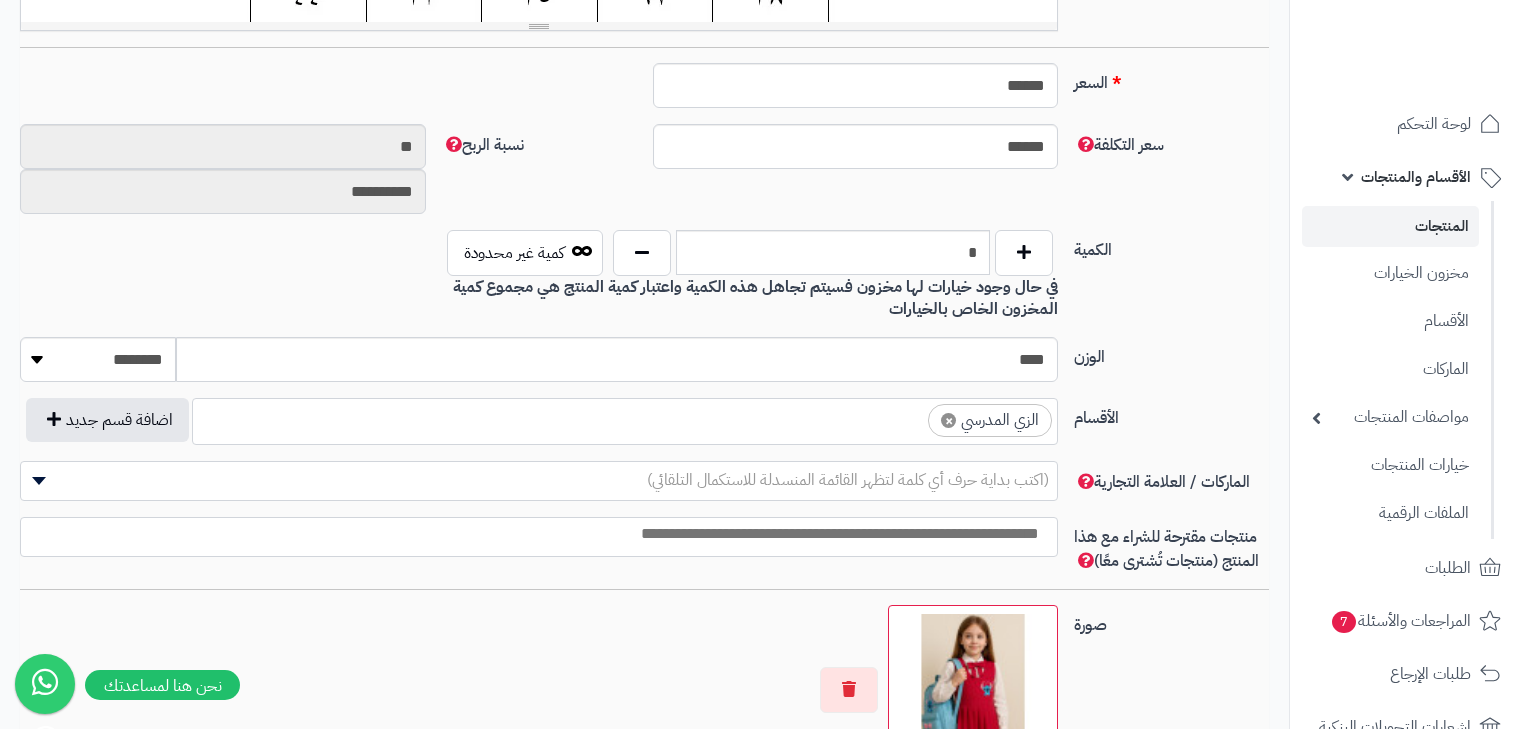 scroll, scrollTop: 800, scrollLeft: 0, axis: vertical 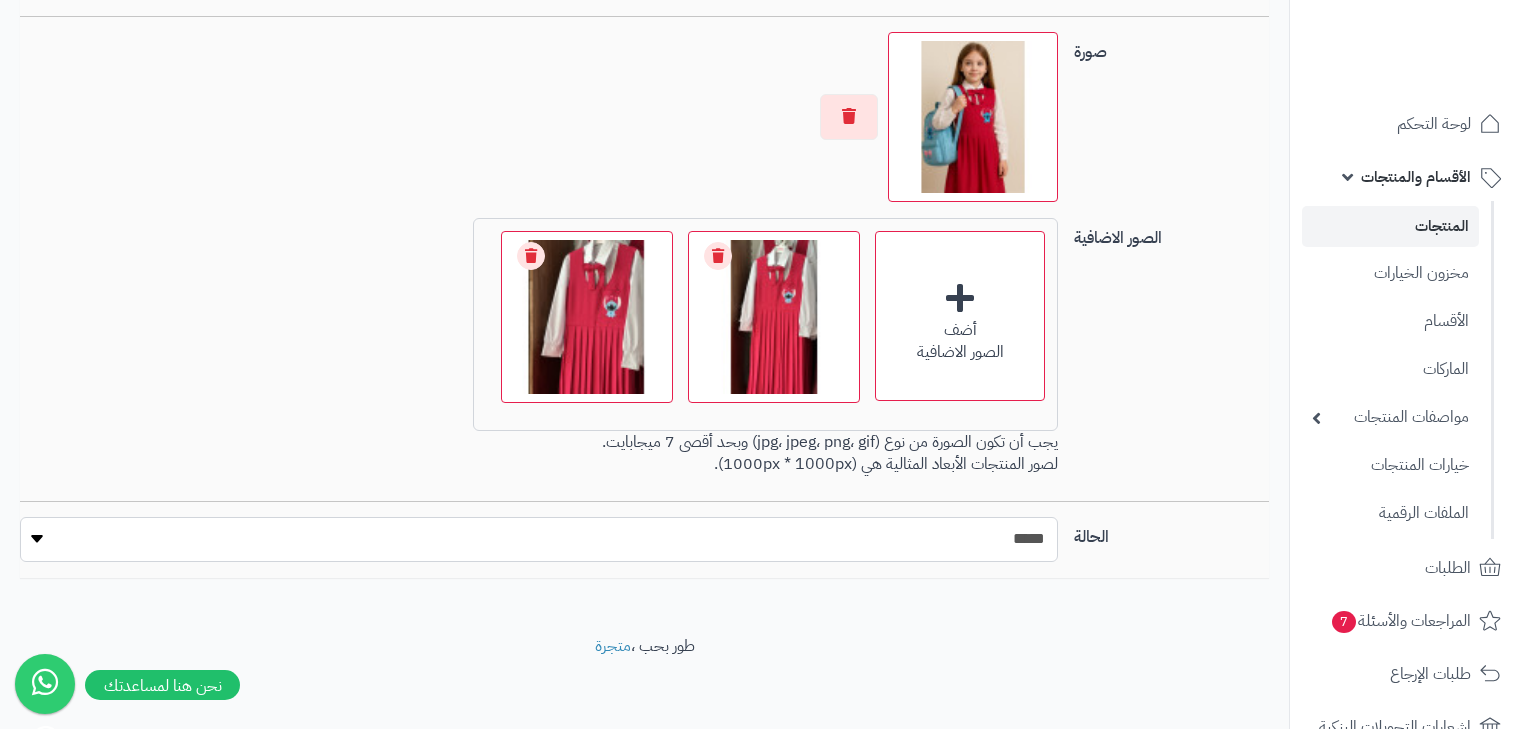 click on "***** ****" at bounding box center [539, 539] 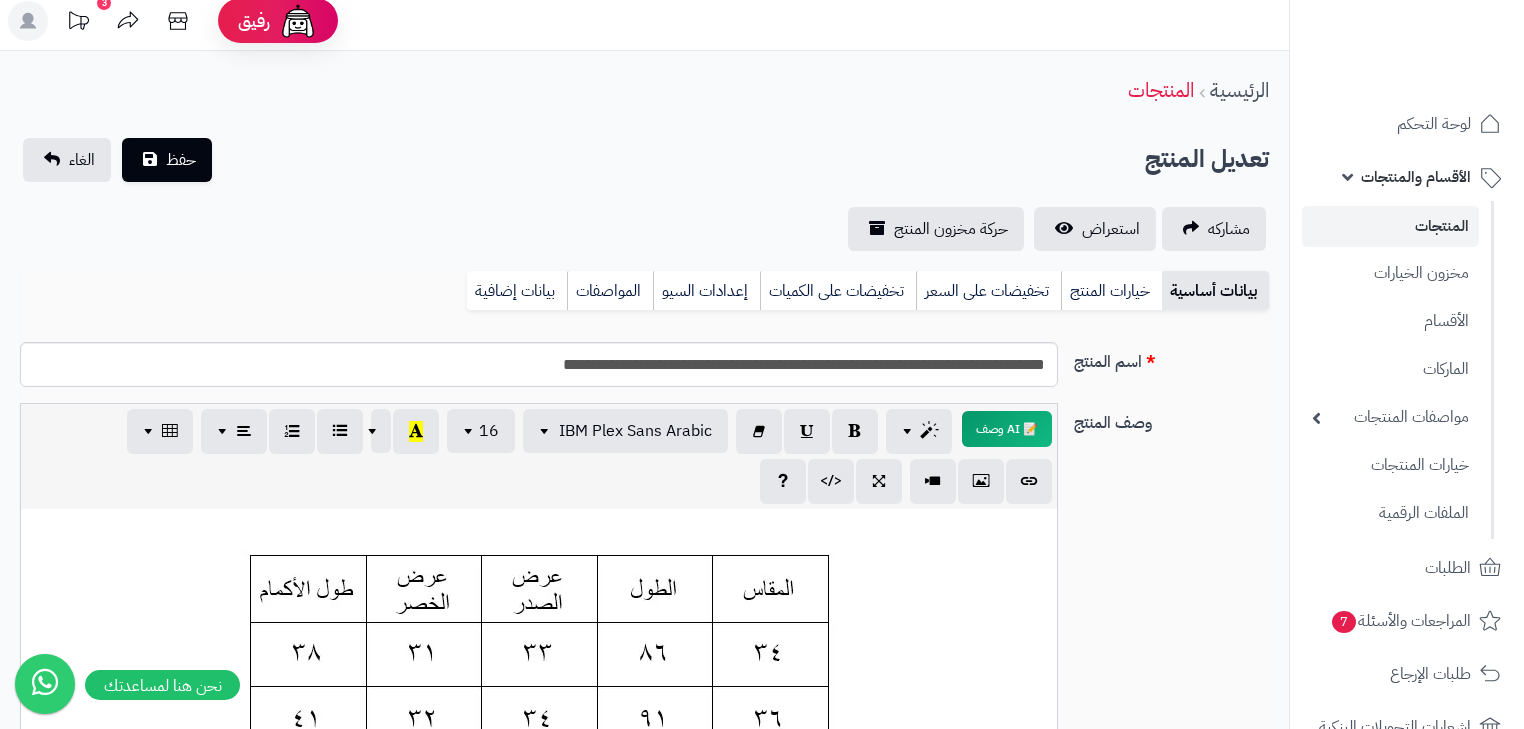 scroll, scrollTop: 0, scrollLeft: 0, axis: both 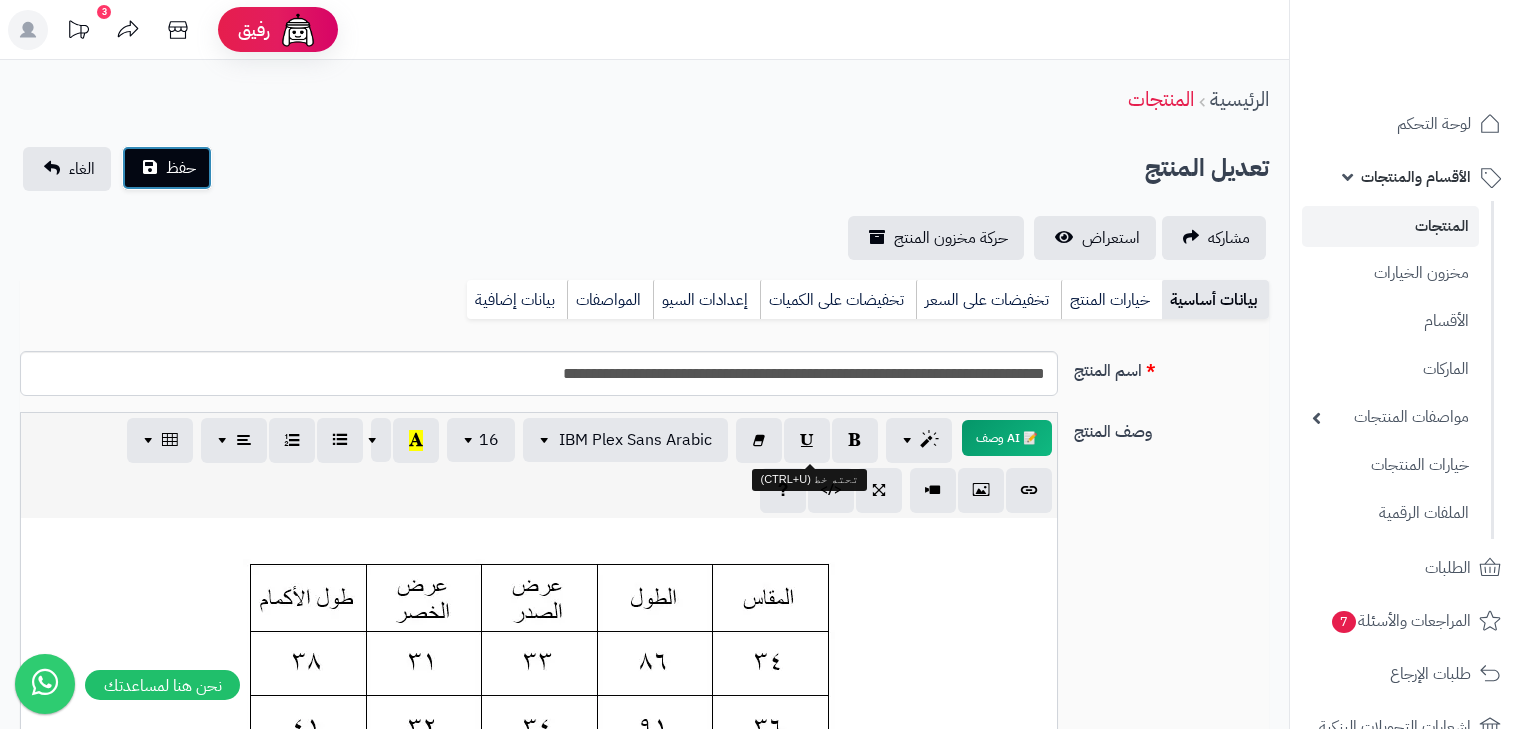 click on "حفظ" at bounding box center [181, 168] 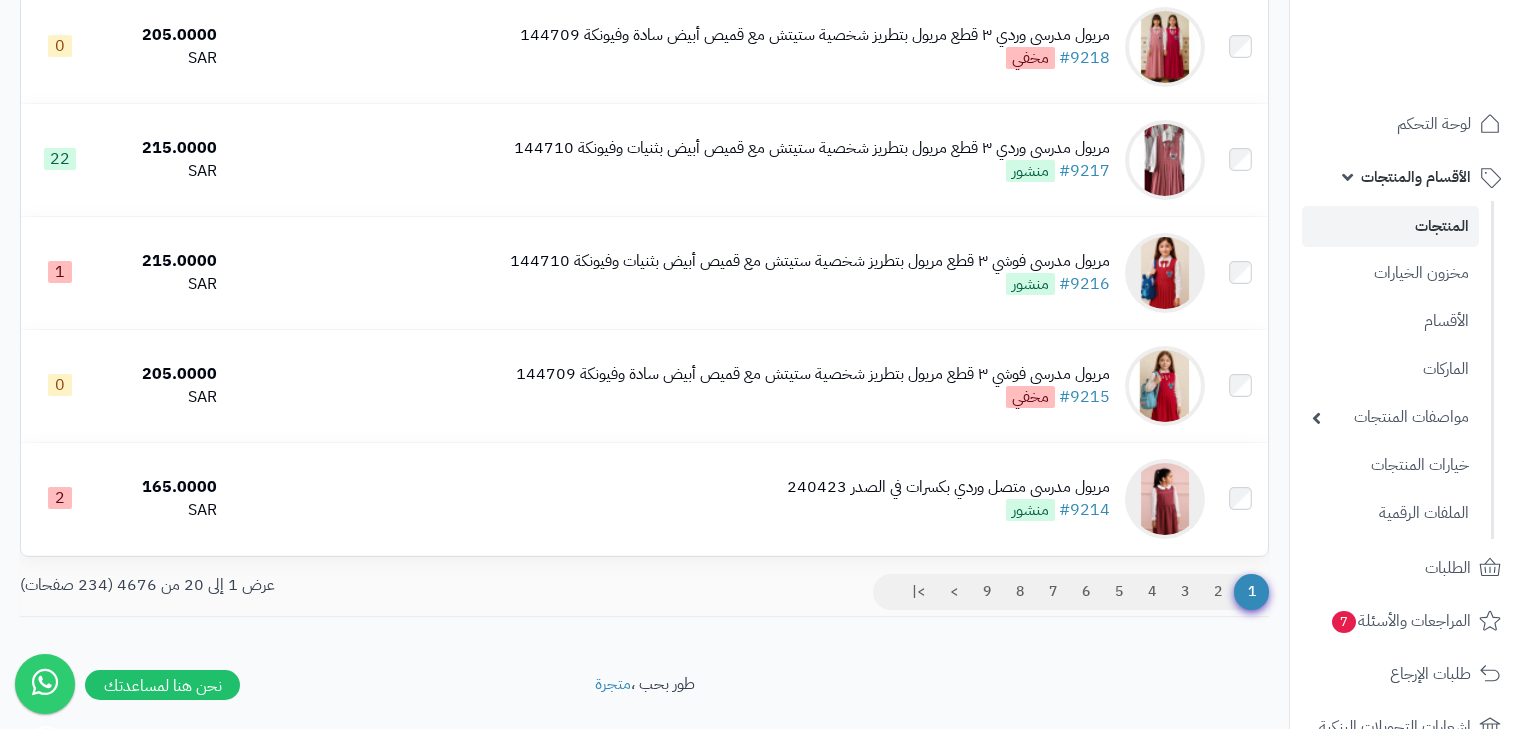 scroll, scrollTop: 2080, scrollLeft: 0, axis: vertical 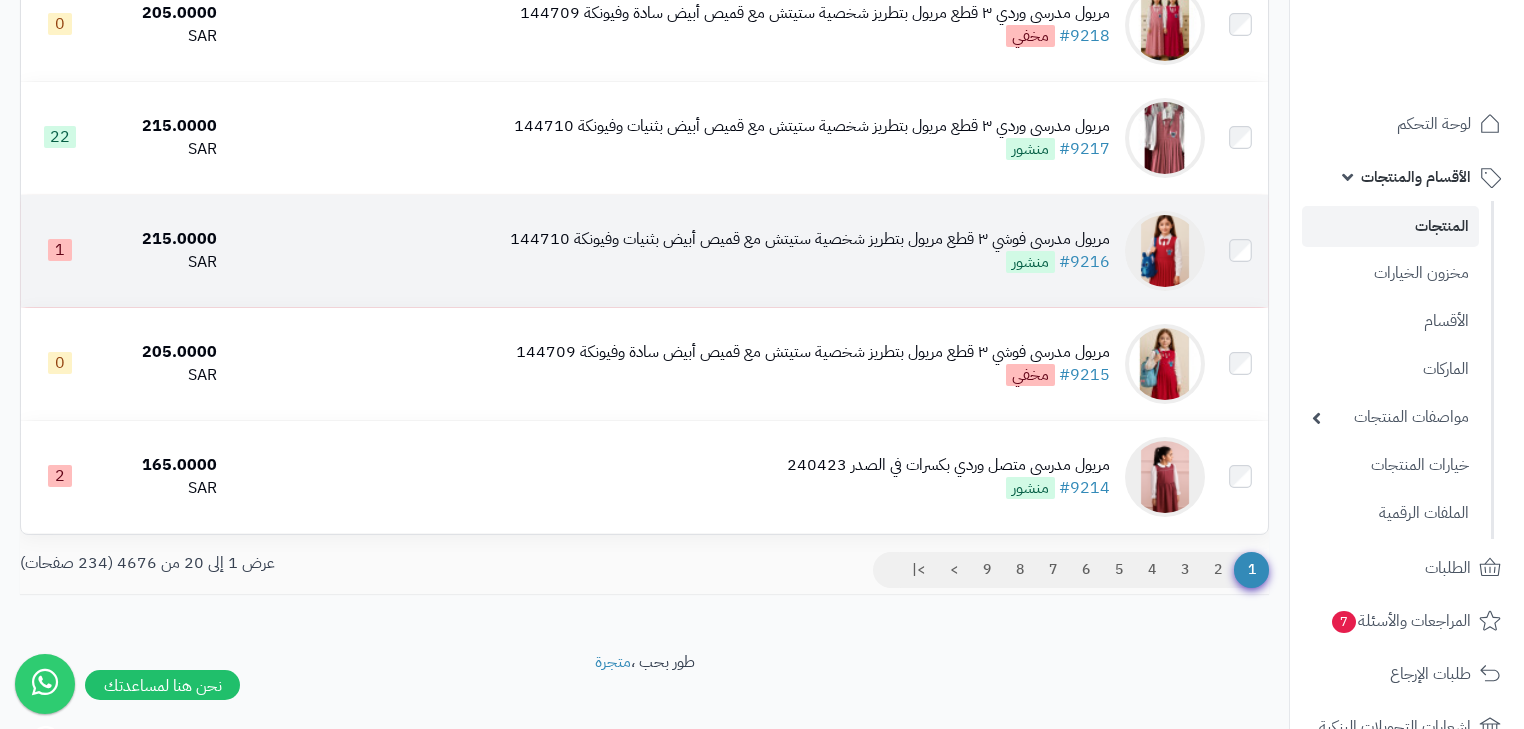 click on "مريول مدرسي فوشي ٣ قطع مريول بتطريز شخصية ستيتش مع قميص أبيض بثنيات وفيونكة 144710
#9216
منشور" at bounding box center (719, 251) 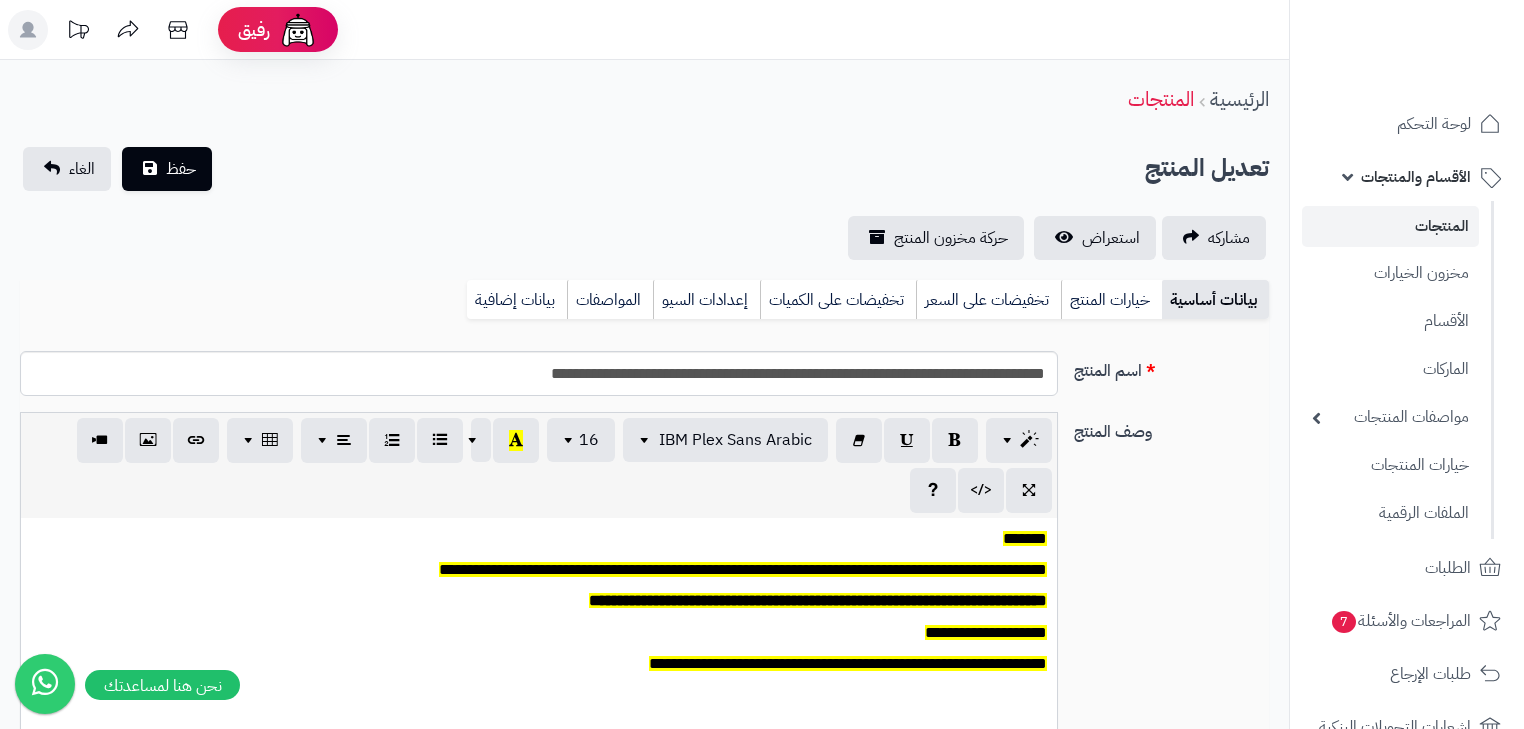 scroll, scrollTop: 0, scrollLeft: 0, axis: both 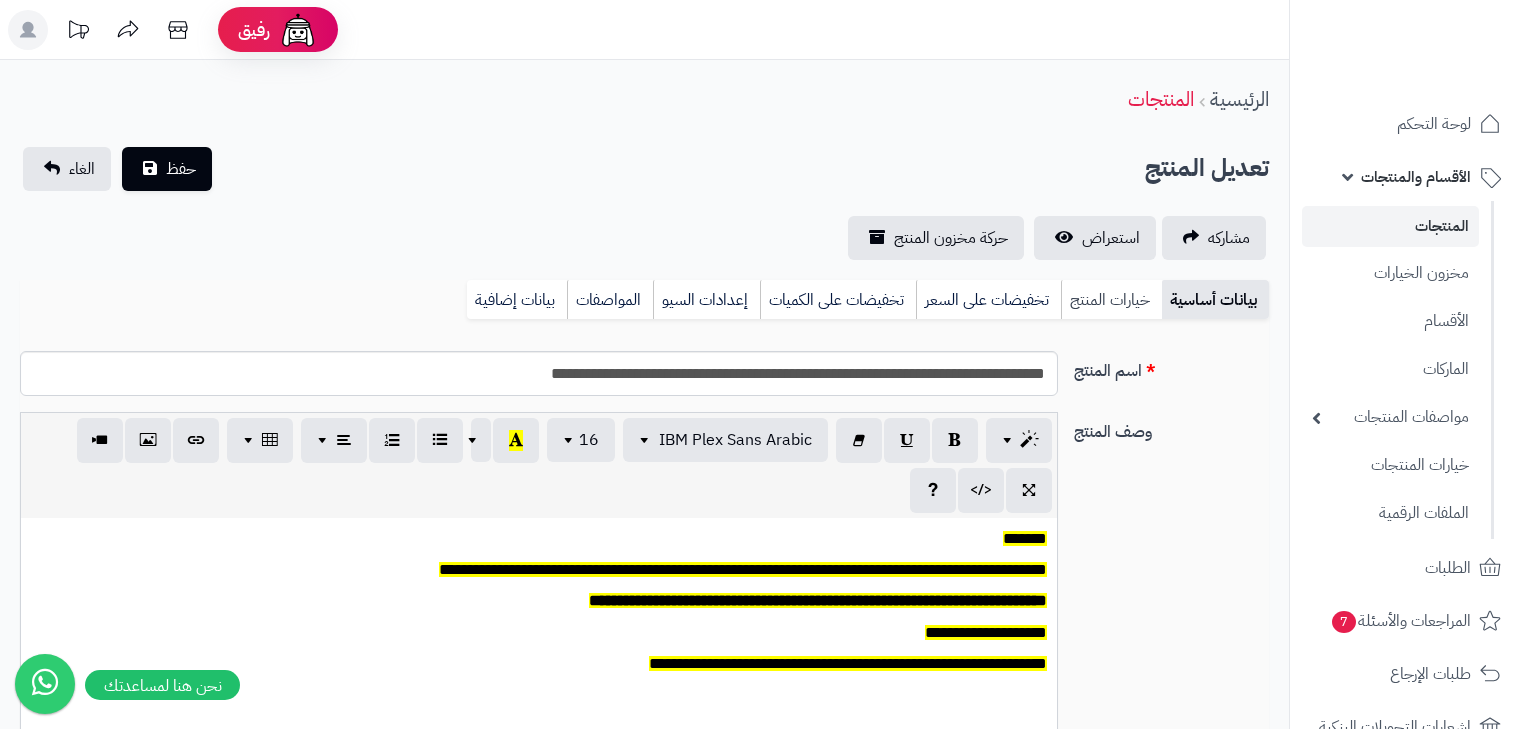 click on "خيارات المنتج" at bounding box center (1111, 300) 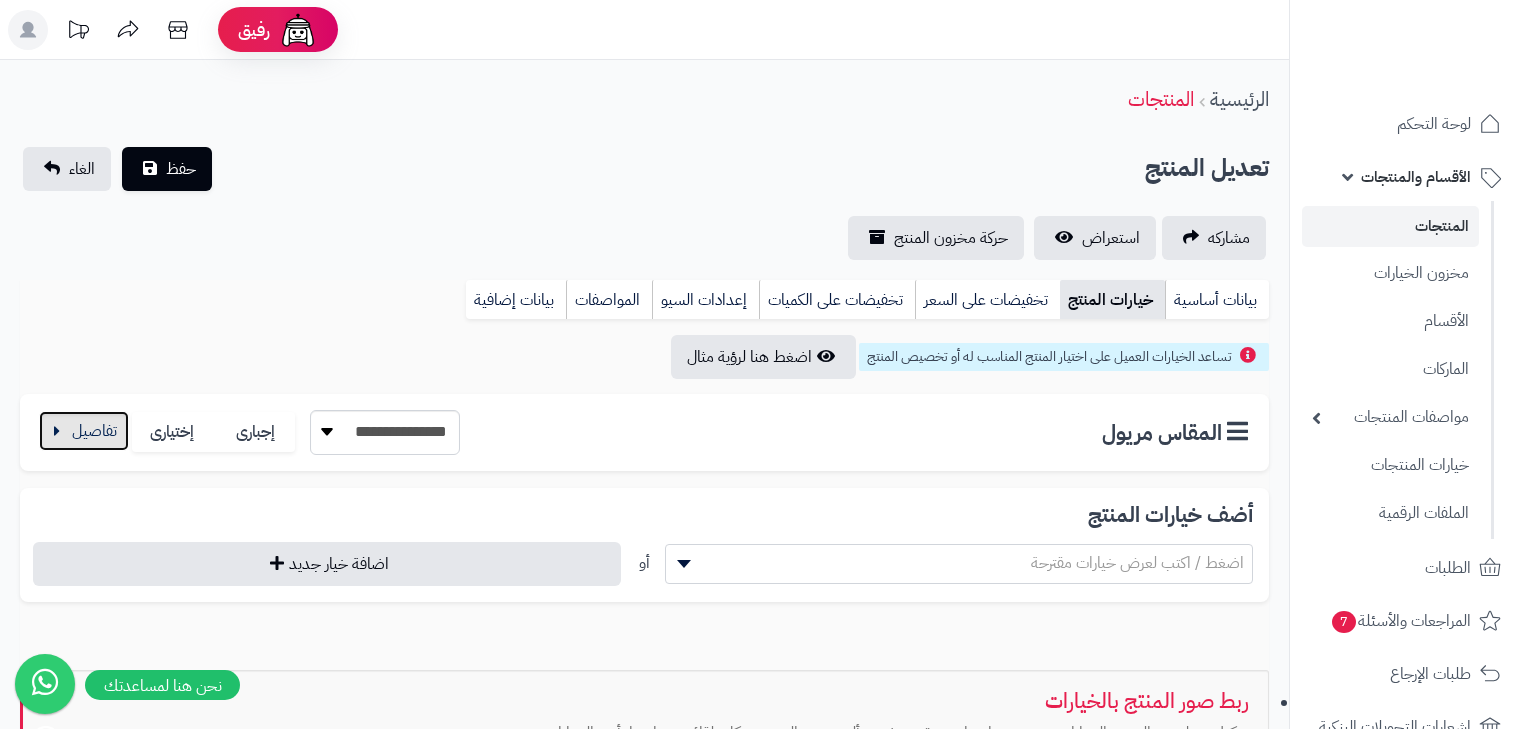 click at bounding box center (84, 431) 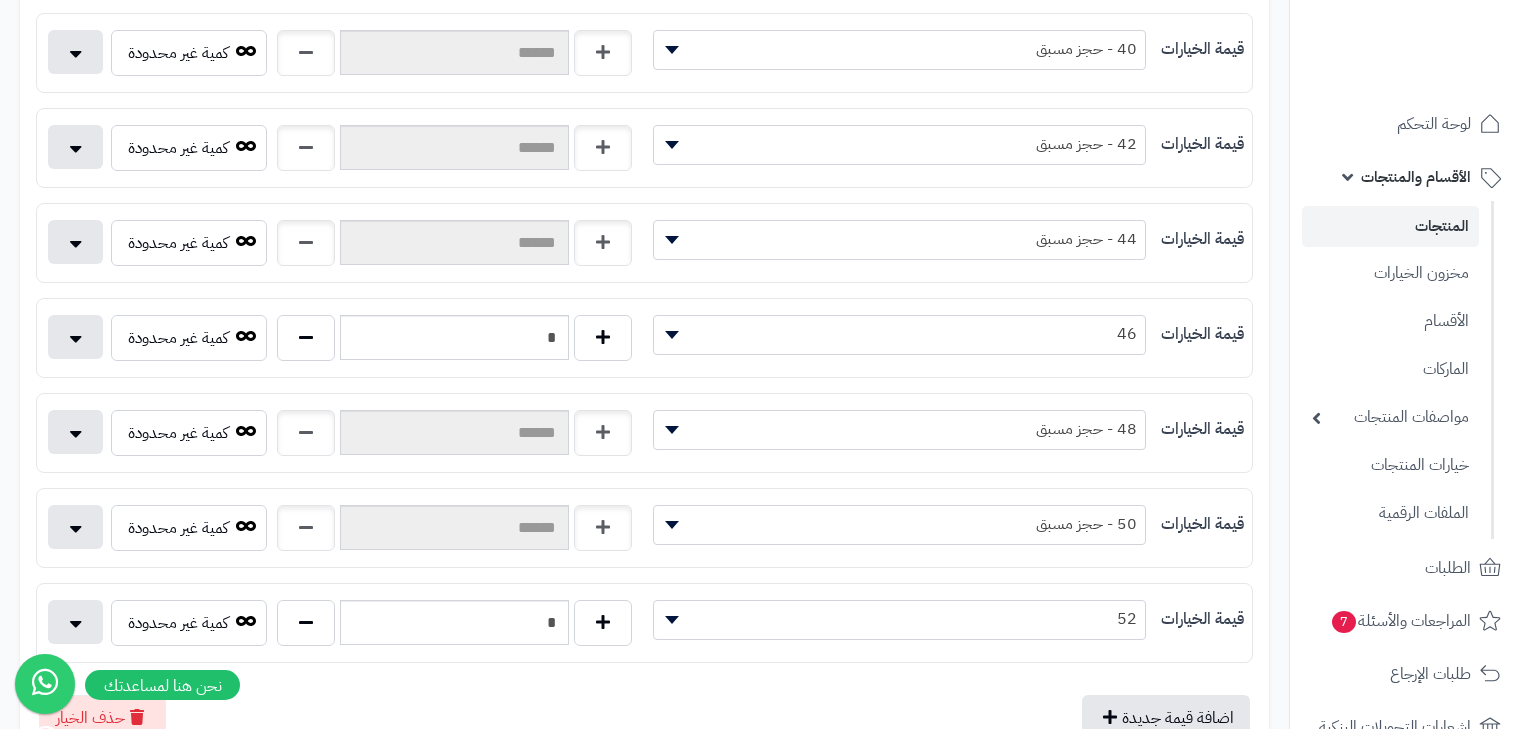 scroll, scrollTop: 808, scrollLeft: 0, axis: vertical 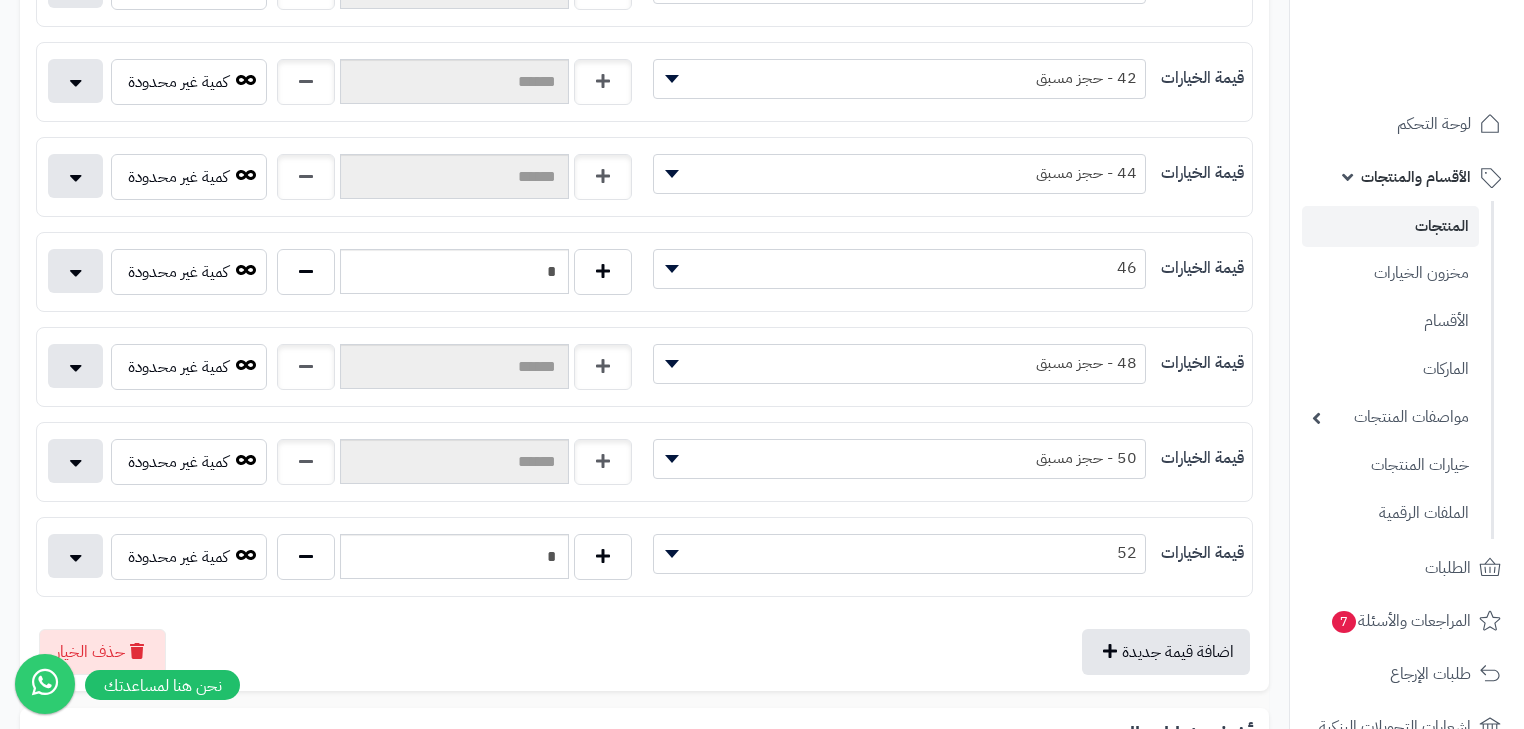 click on "52" at bounding box center [900, 553] 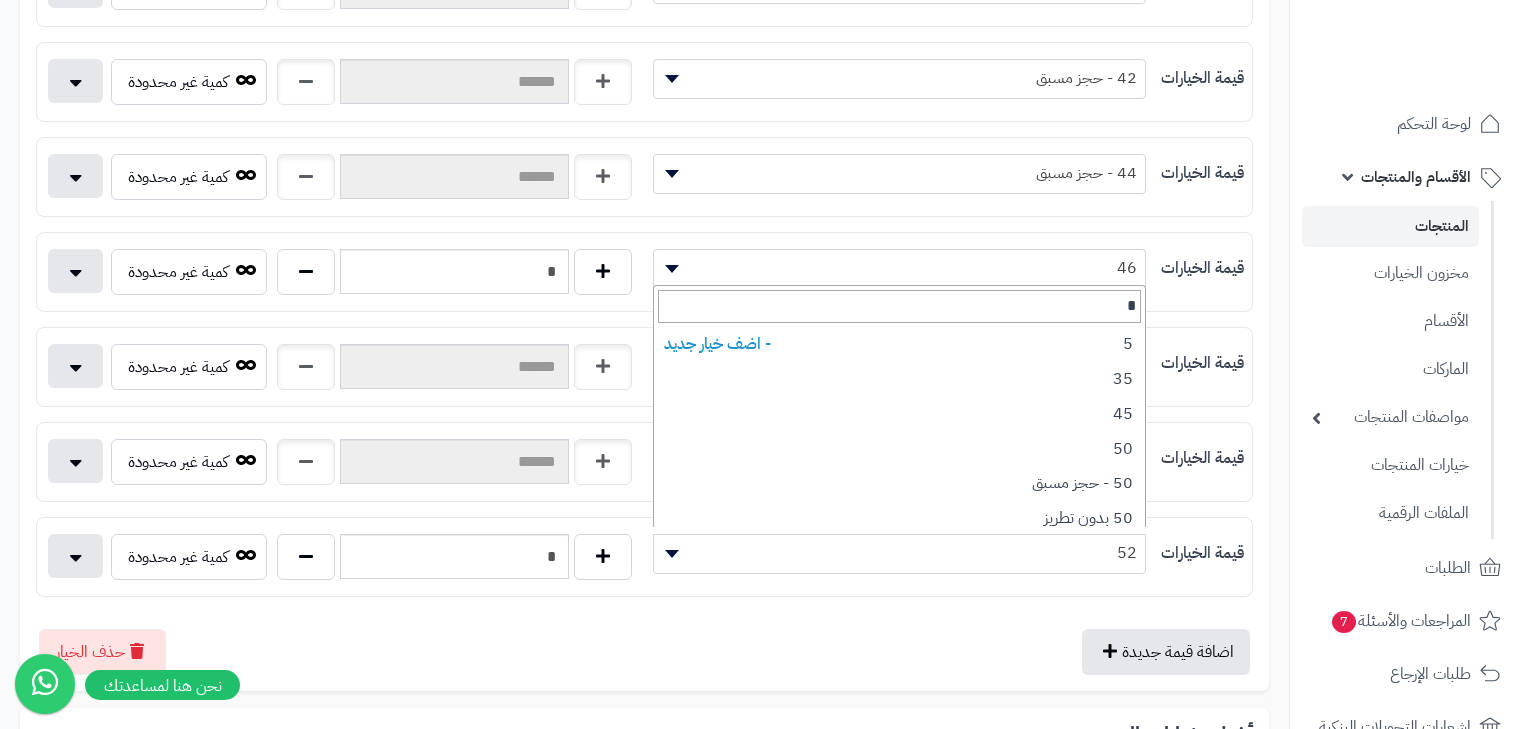 type on "**" 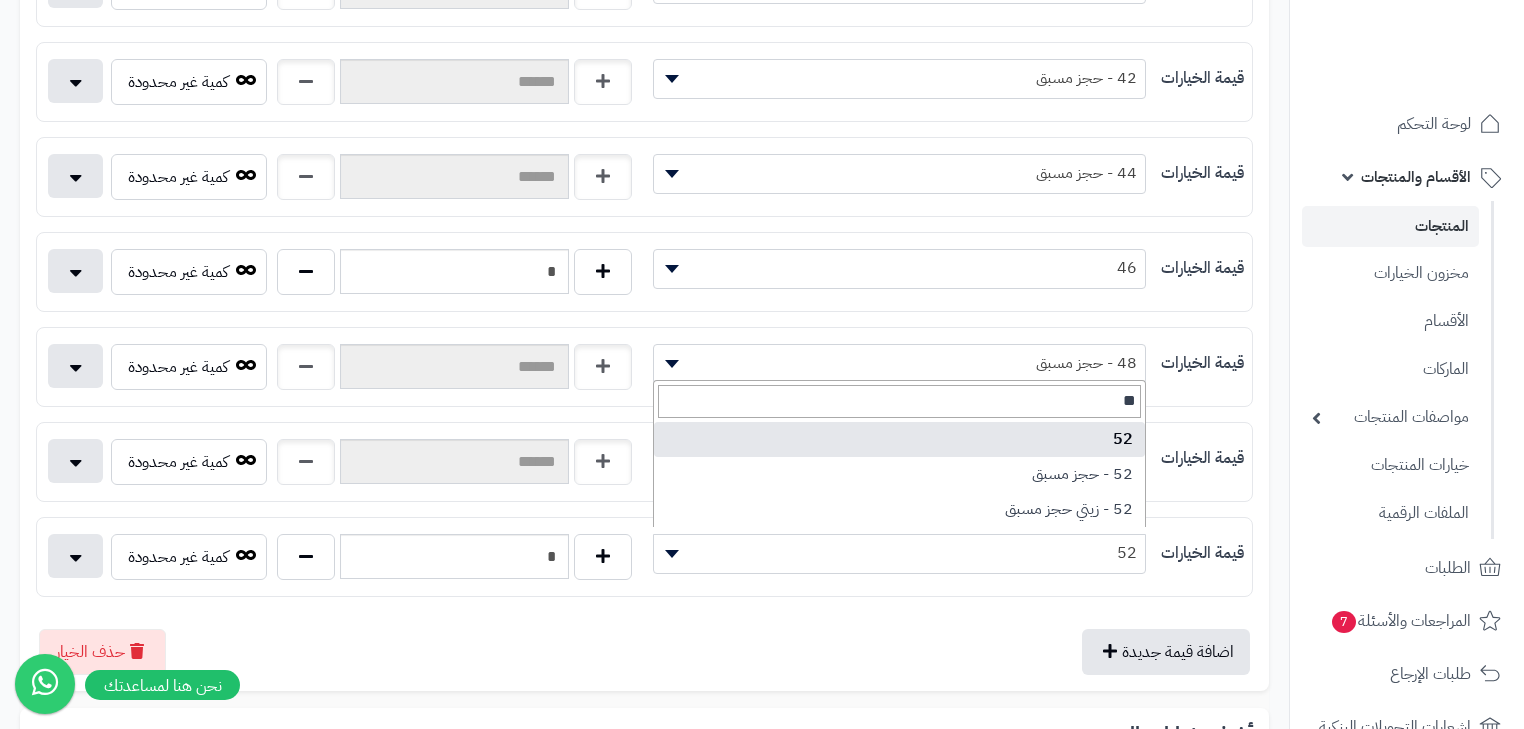 select on "***" 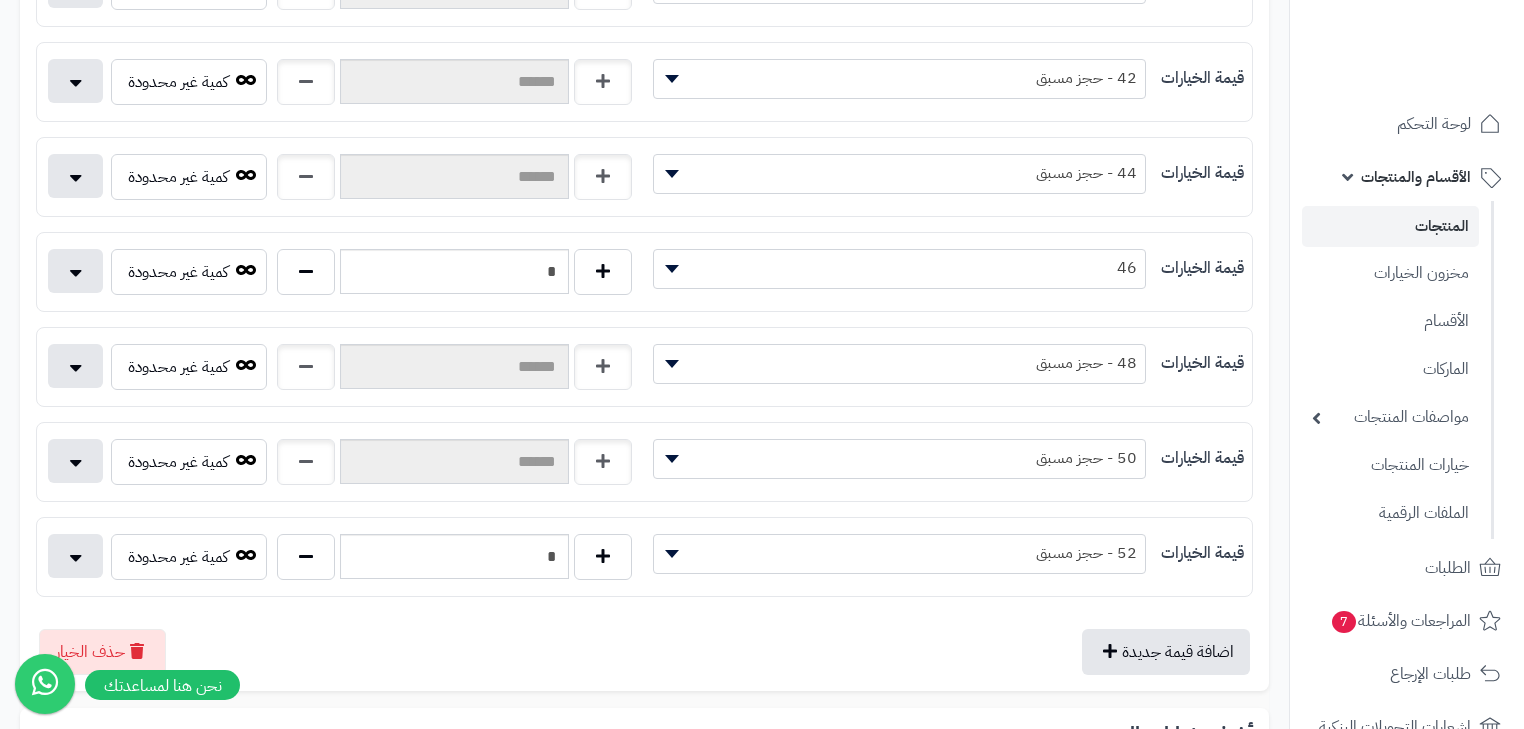 type 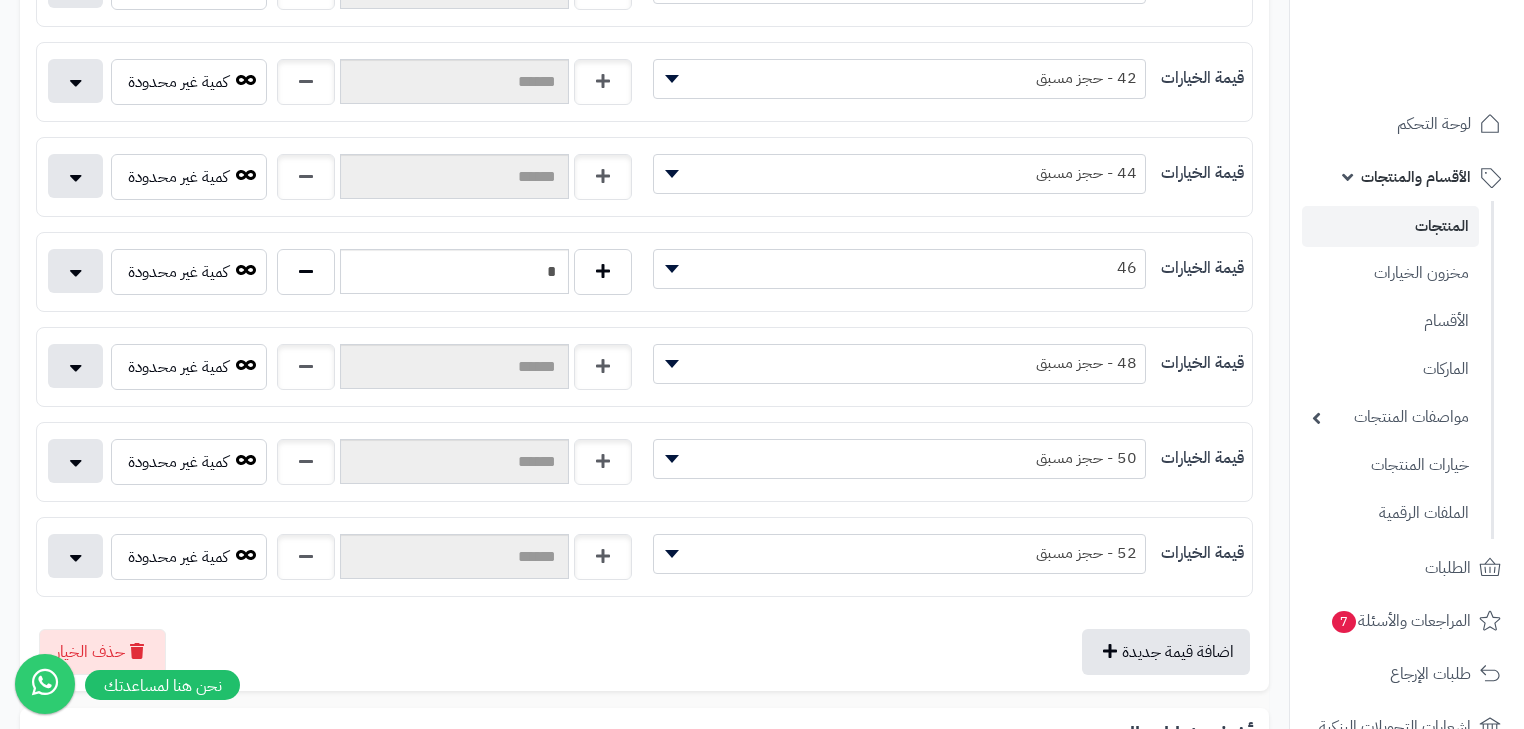 click on "46" at bounding box center (900, 268) 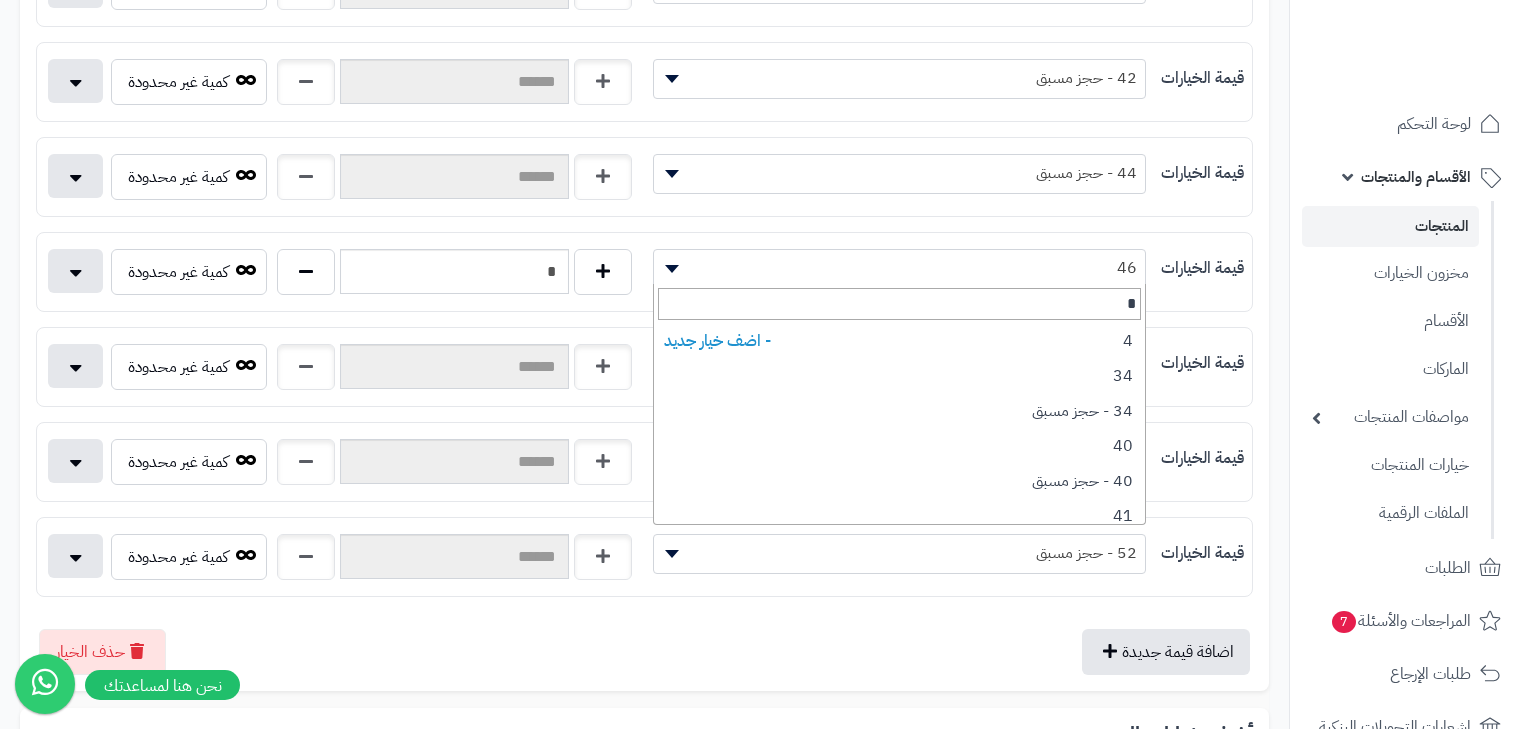 type on "**" 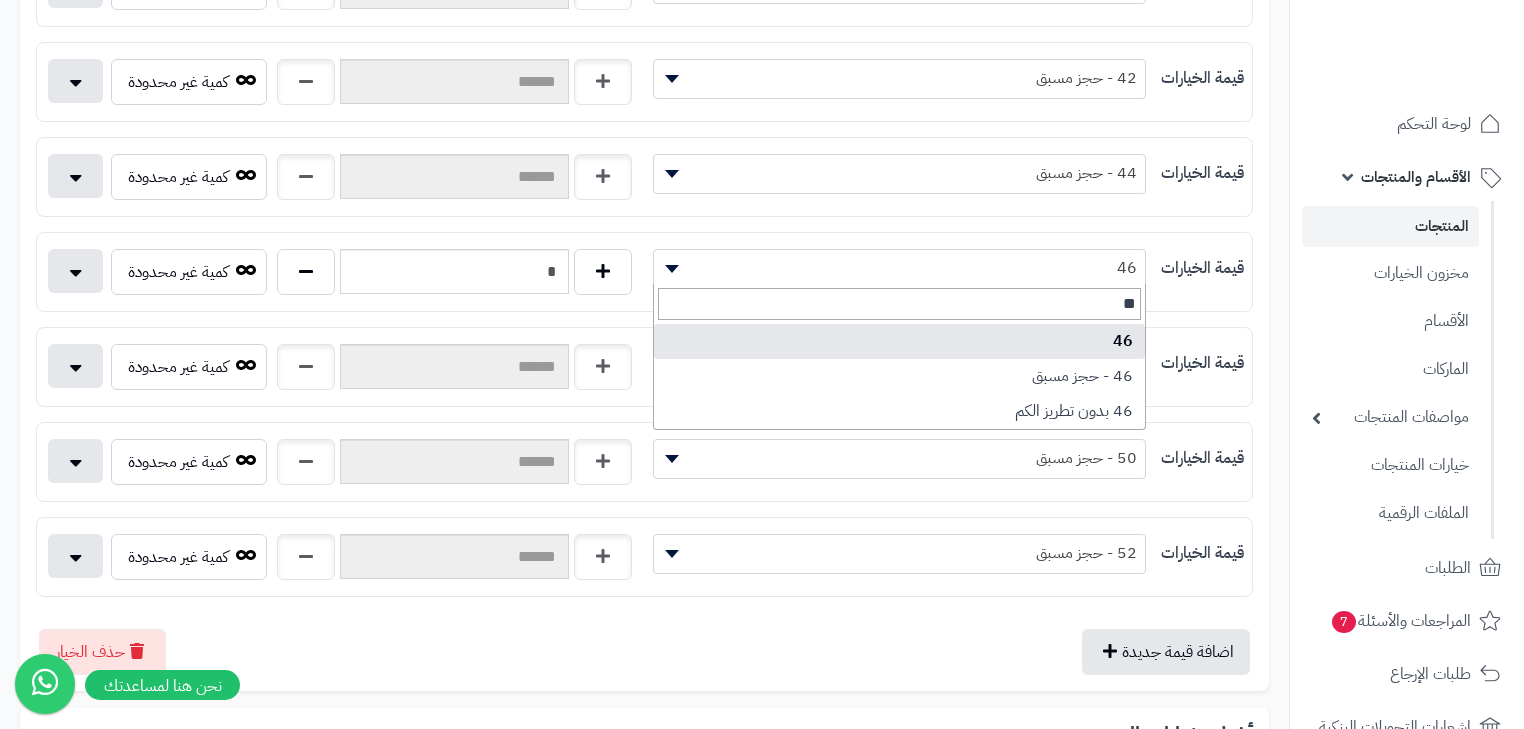 select on "***" 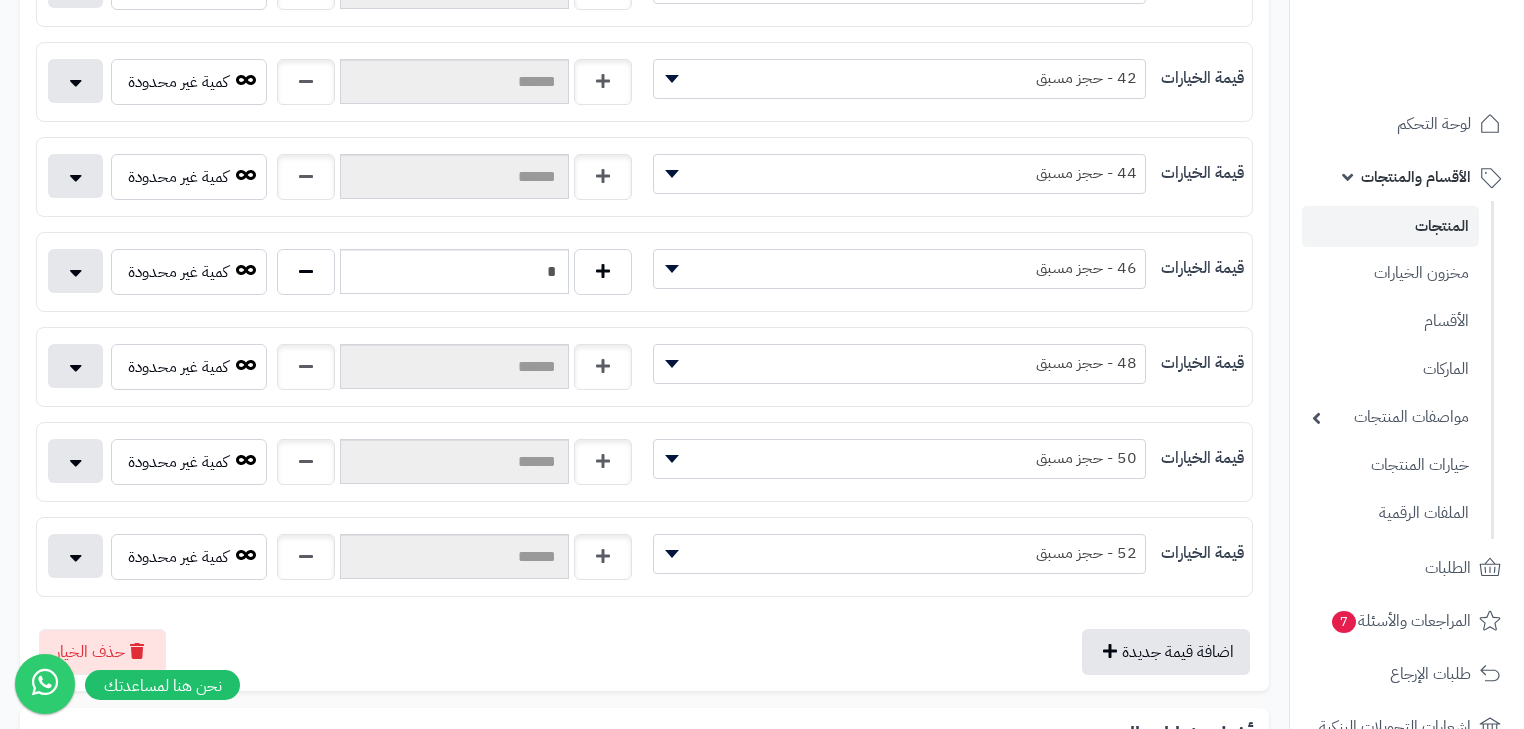 type 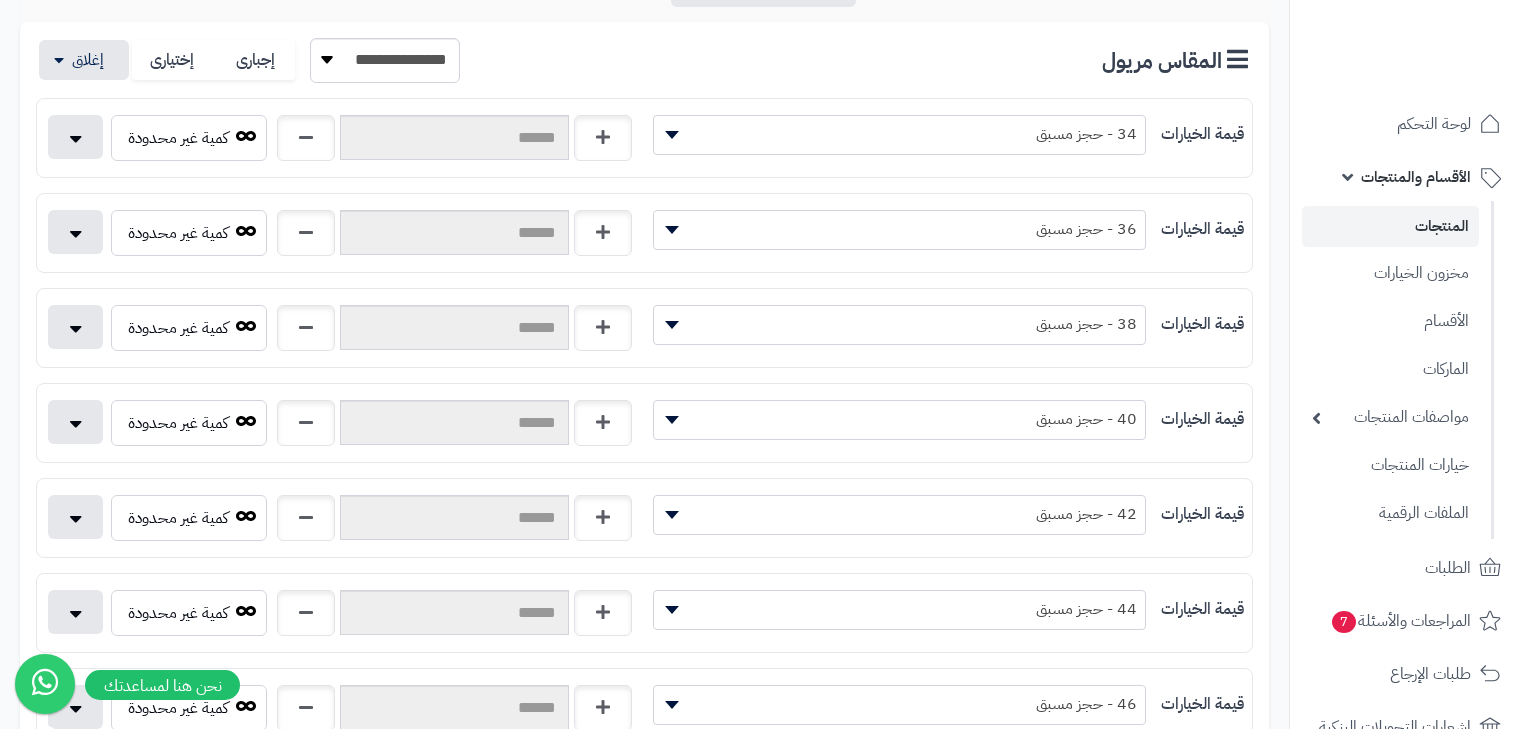 scroll, scrollTop: 0, scrollLeft: 0, axis: both 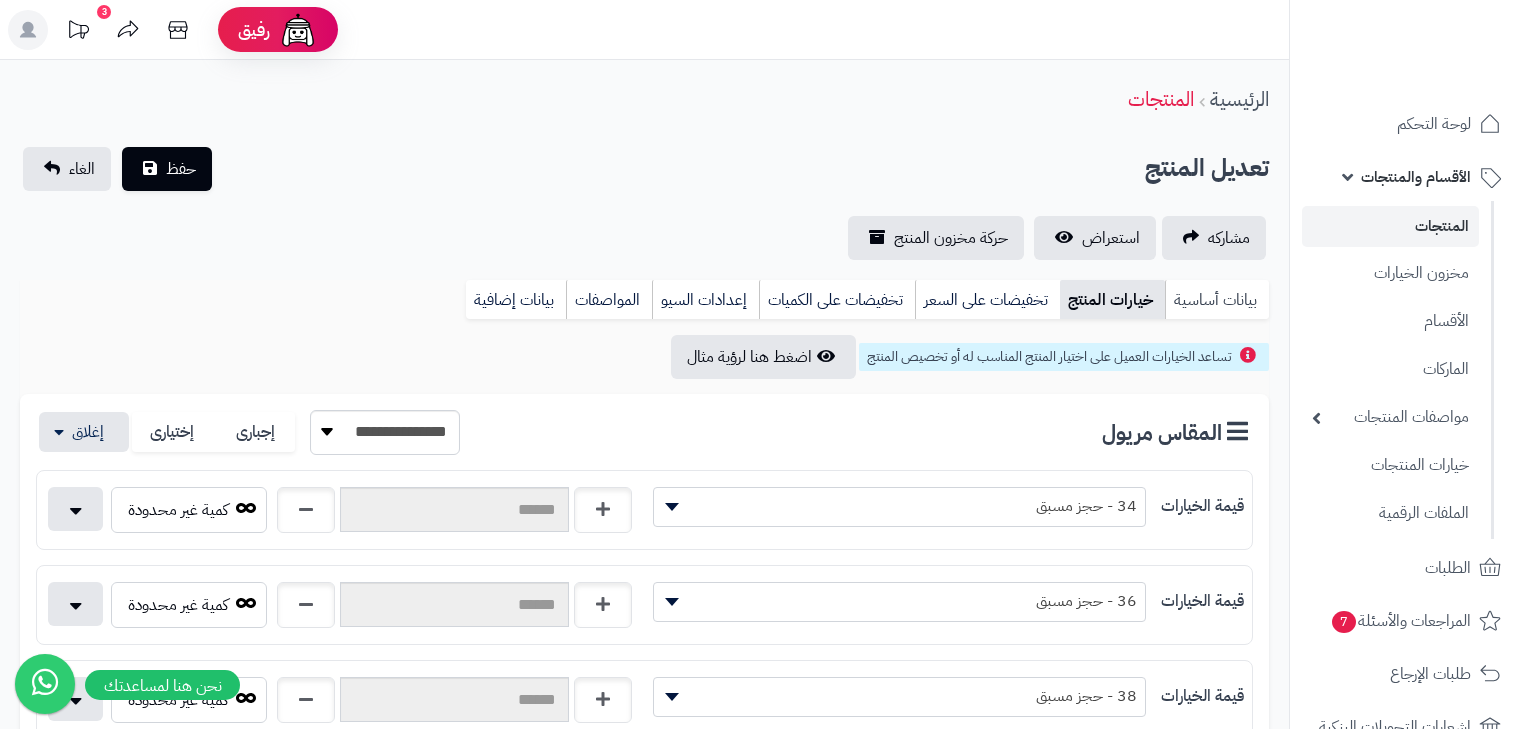 click on "بيانات أساسية" at bounding box center [1217, 300] 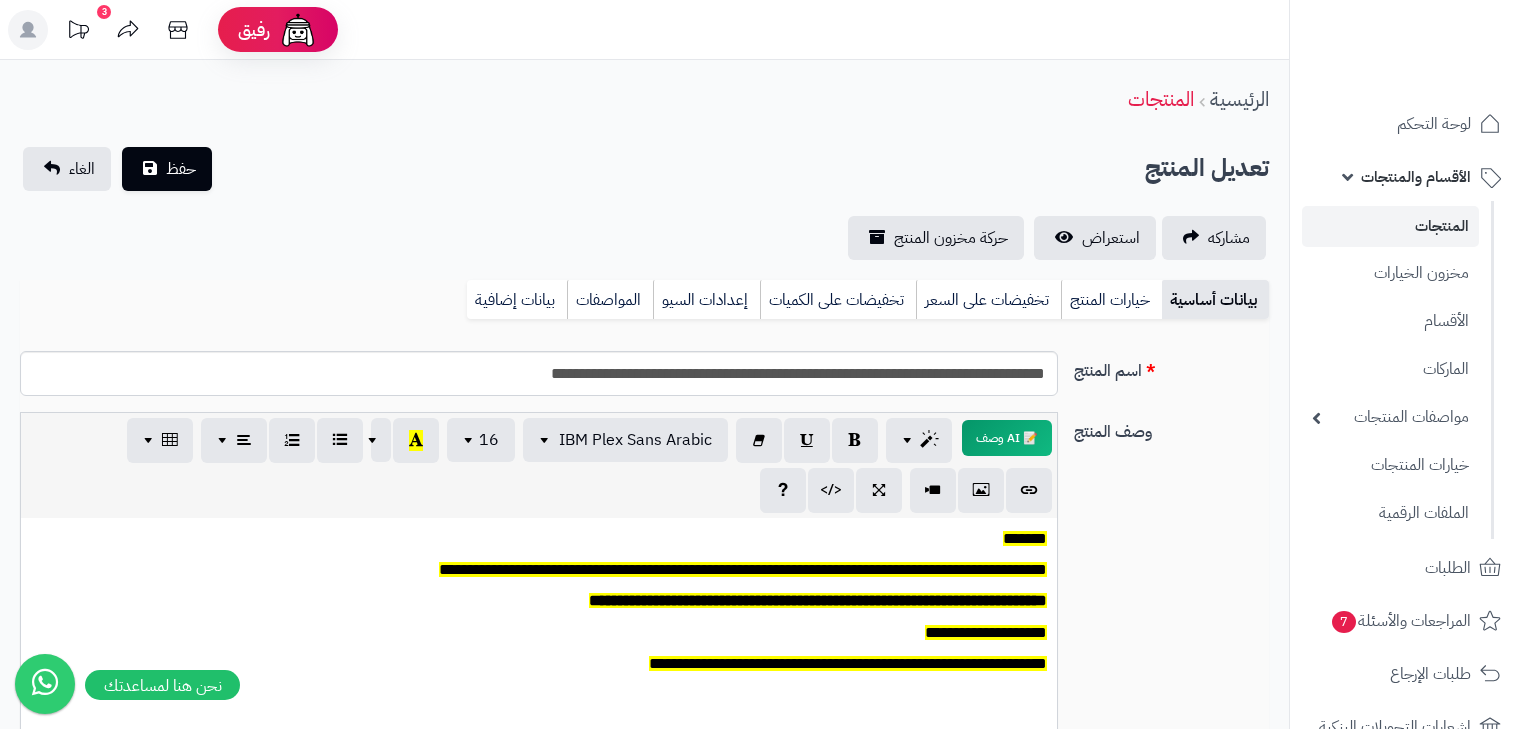 scroll, scrollTop: 0, scrollLeft: 0, axis: both 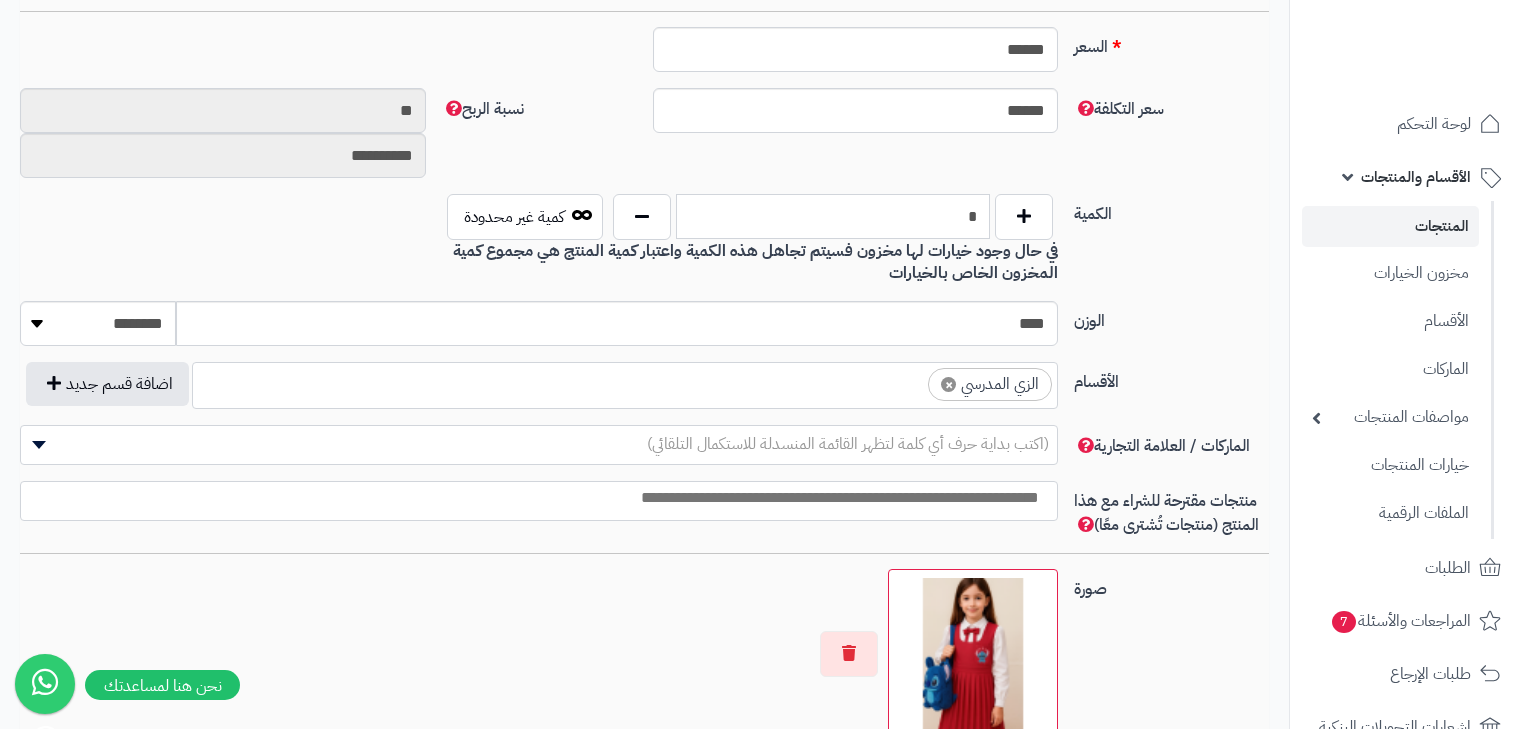 click on "*" at bounding box center (833, 216) 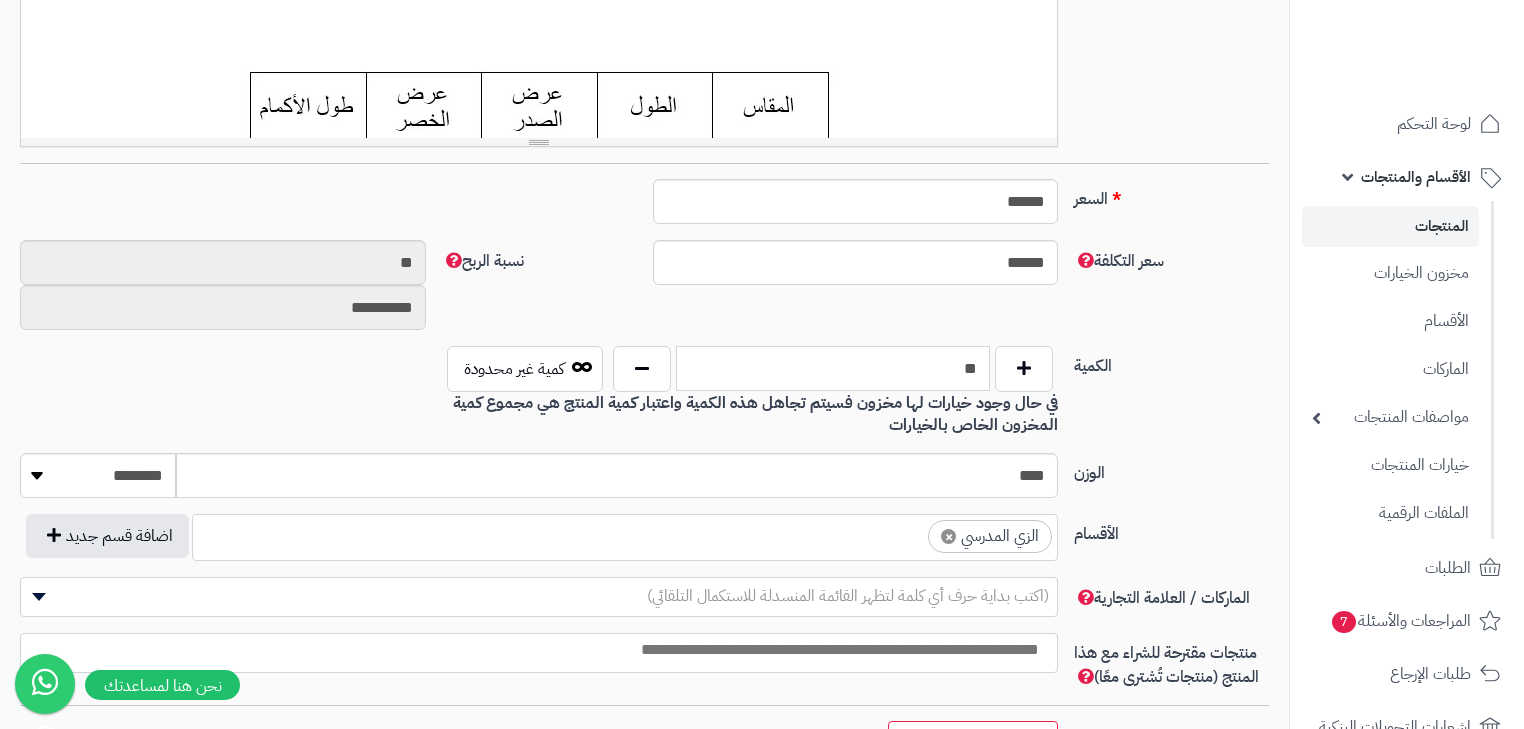 scroll, scrollTop: 0, scrollLeft: 0, axis: both 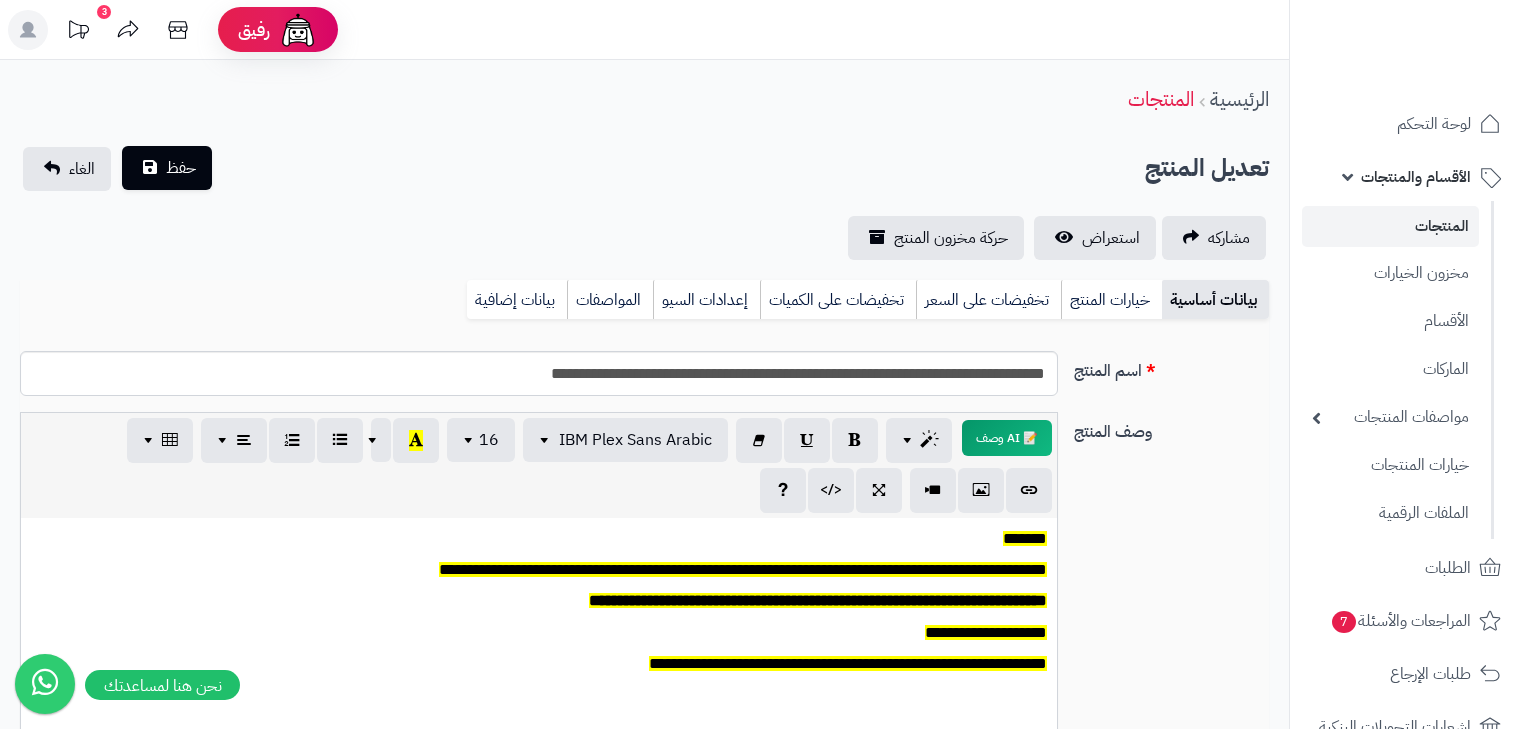 type on "**" 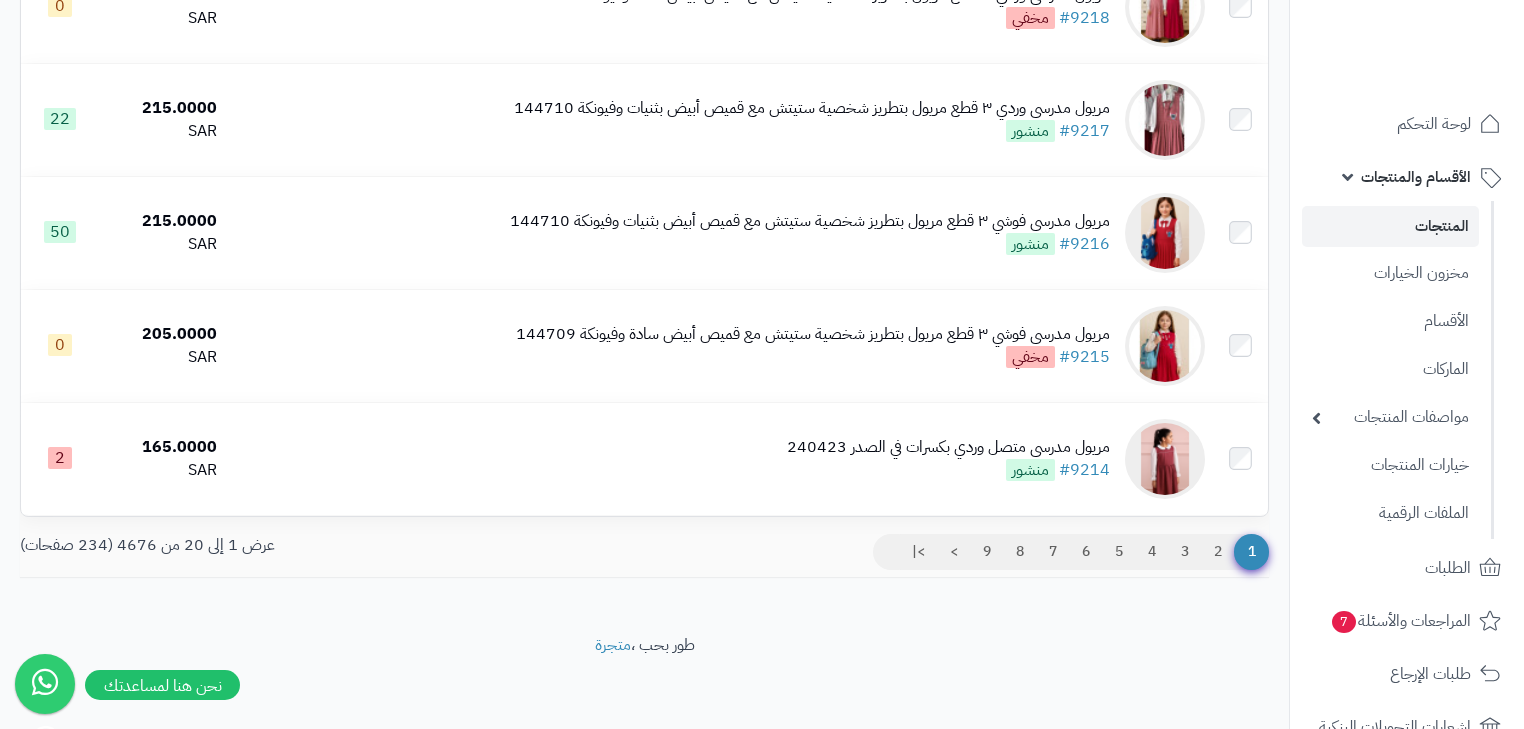 scroll, scrollTop: 2082, scrollLeft: 0, axis: vertical 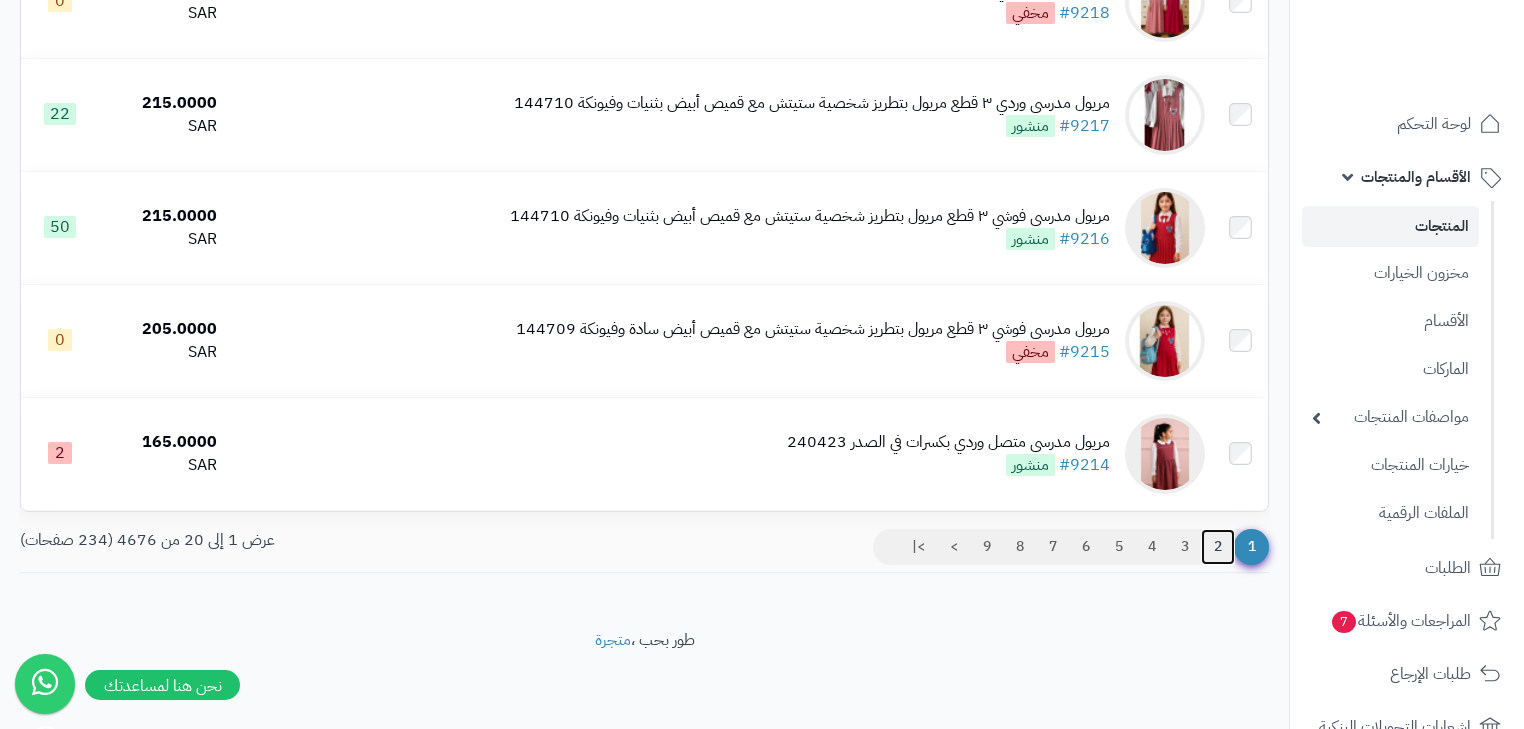 click on "2" at bounding box center (1218, 547) 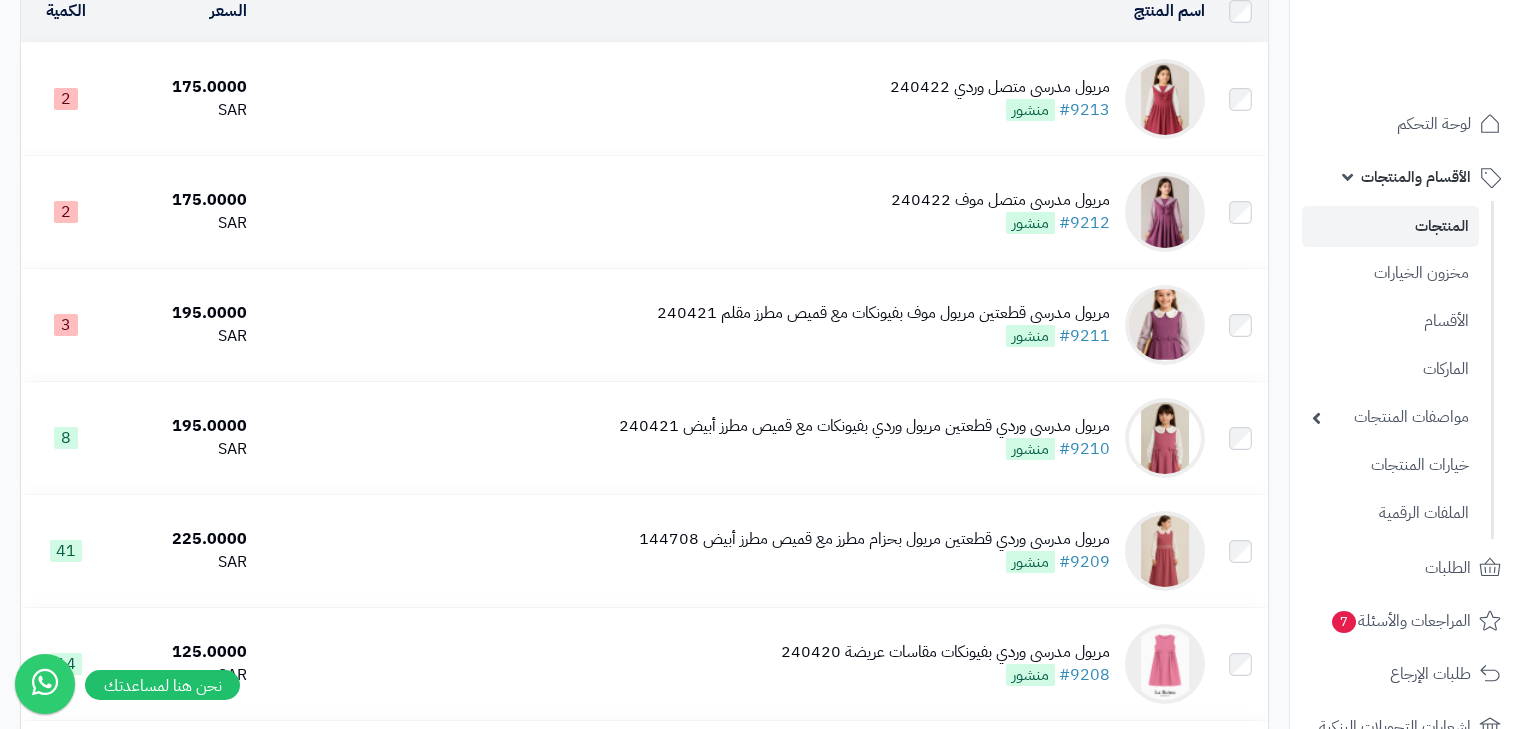 scroll, scrollTop: 227, scrollLeft: 0, axis: vertical 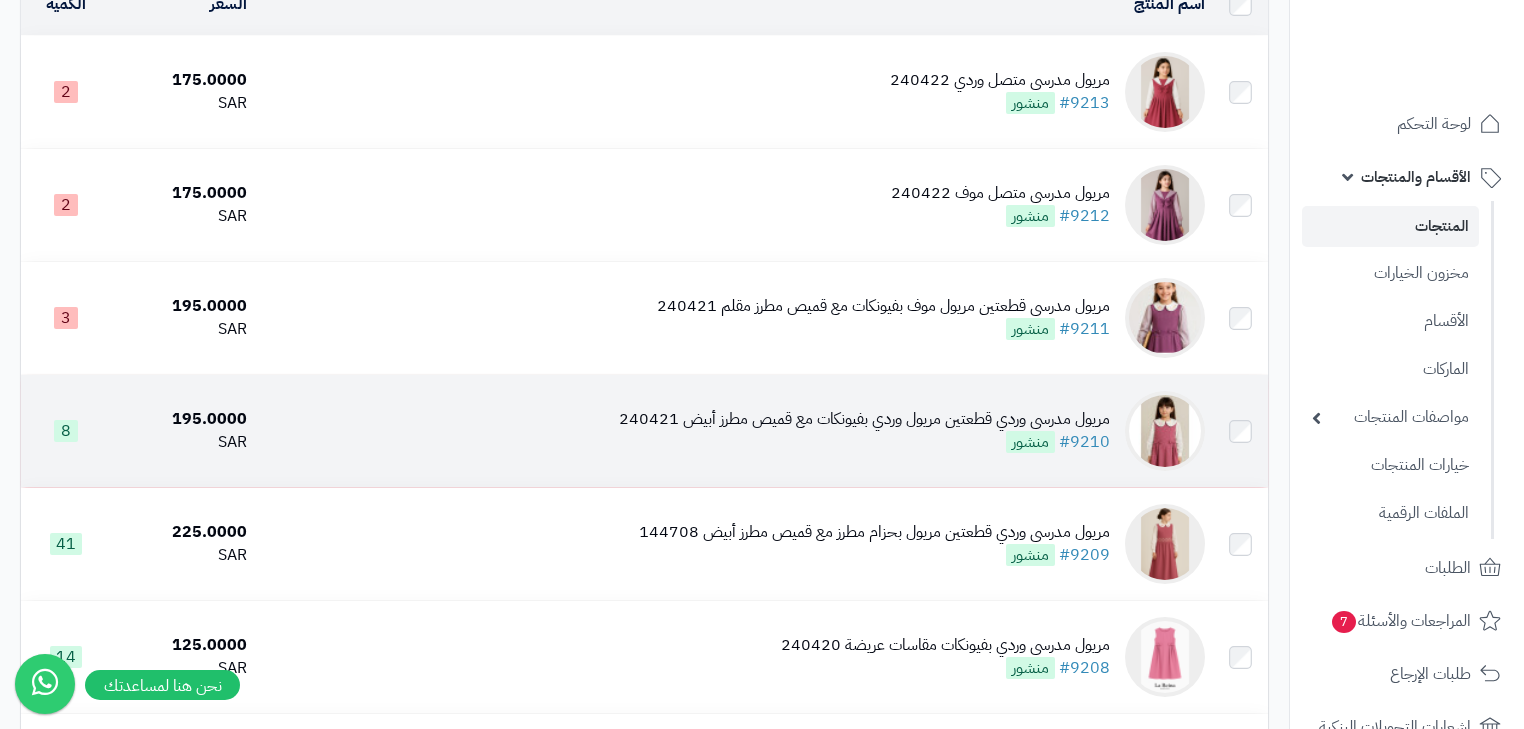 click on "مريول مدرسي وردي قطعتين مريول وردي بفيونكات مع قميص مطرز  أبيض  [DATE]
#9210
منشور" at bounding box center [864, 431] 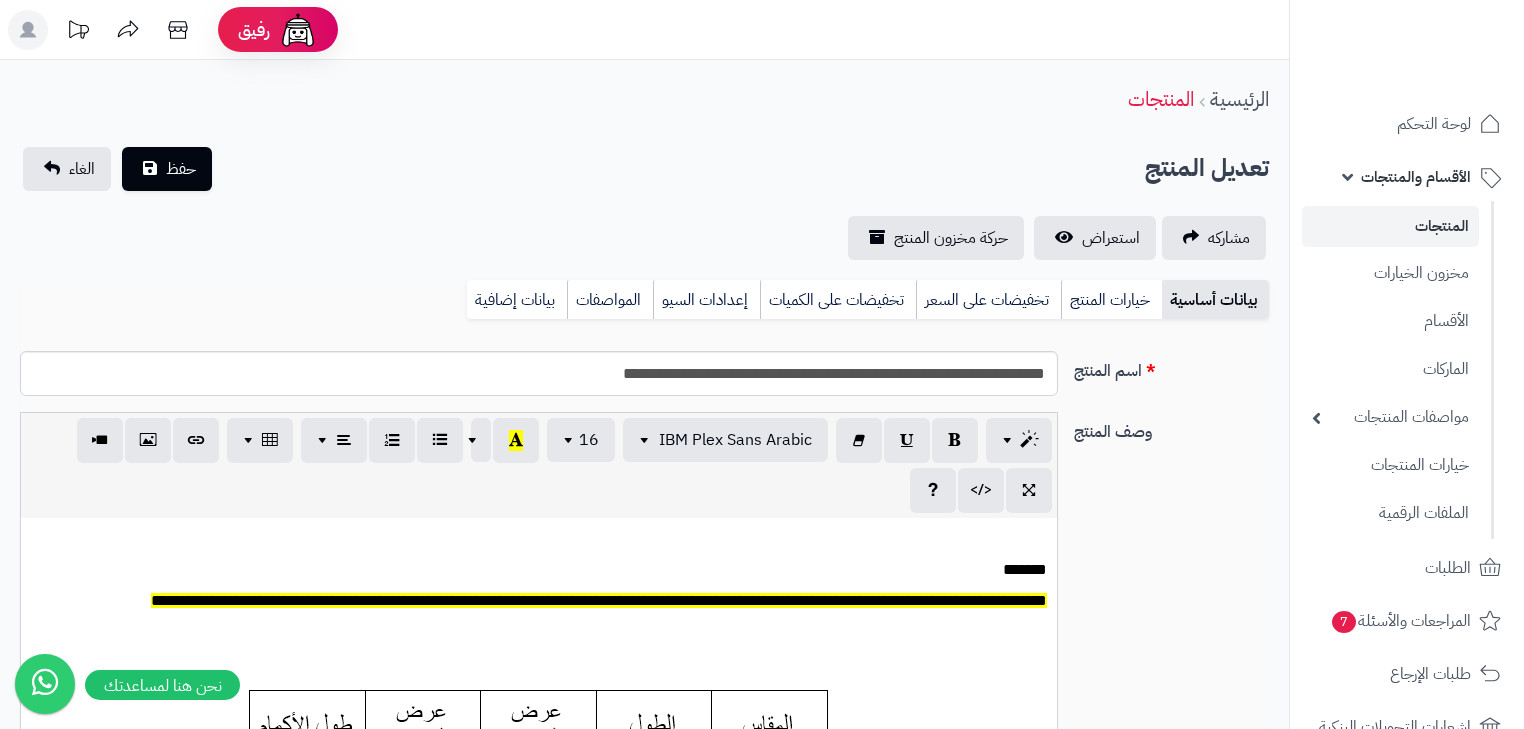 scroll, scrollTop: 0, scrollLeft: 0, axis: both 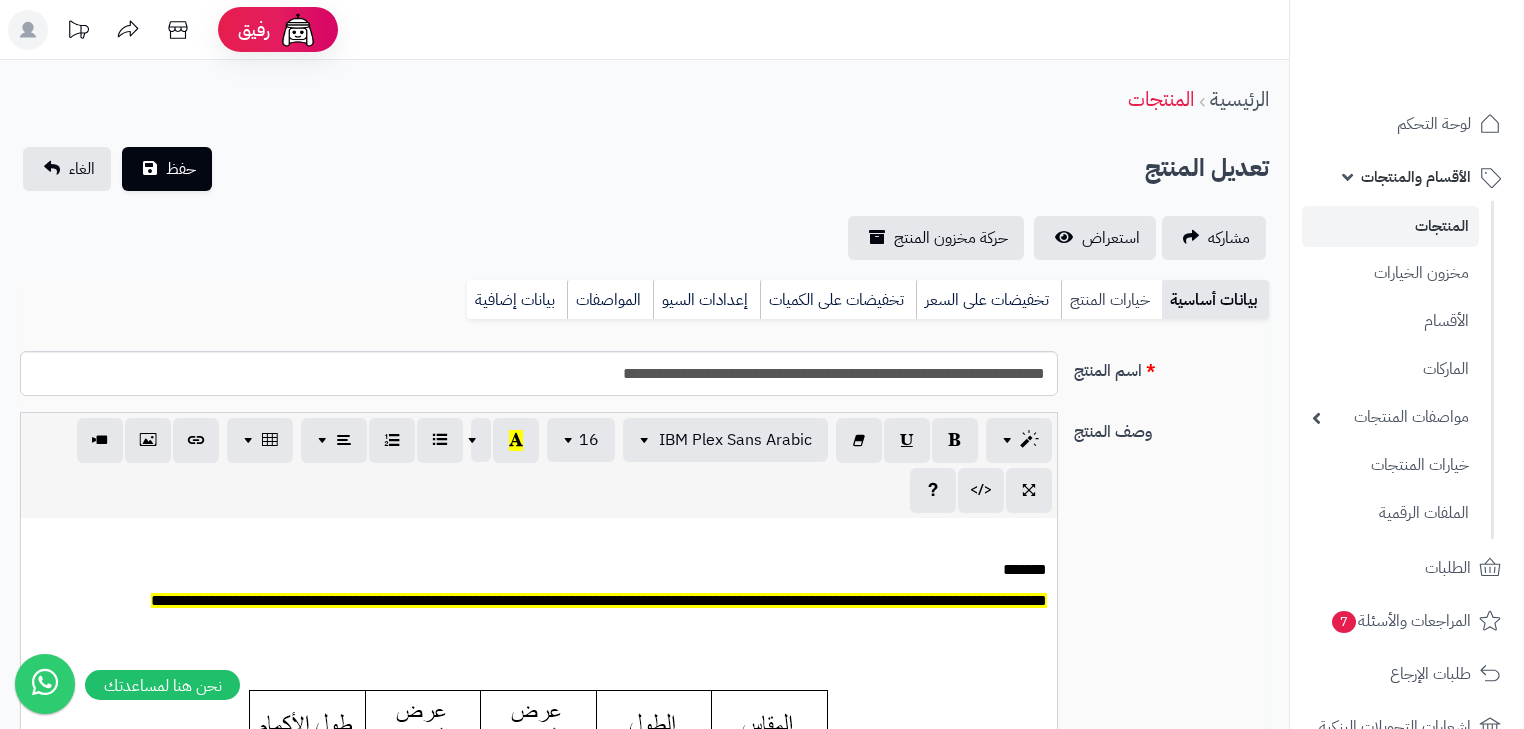 click on "خيارات المنتج" at bounding box center [1111, 300] 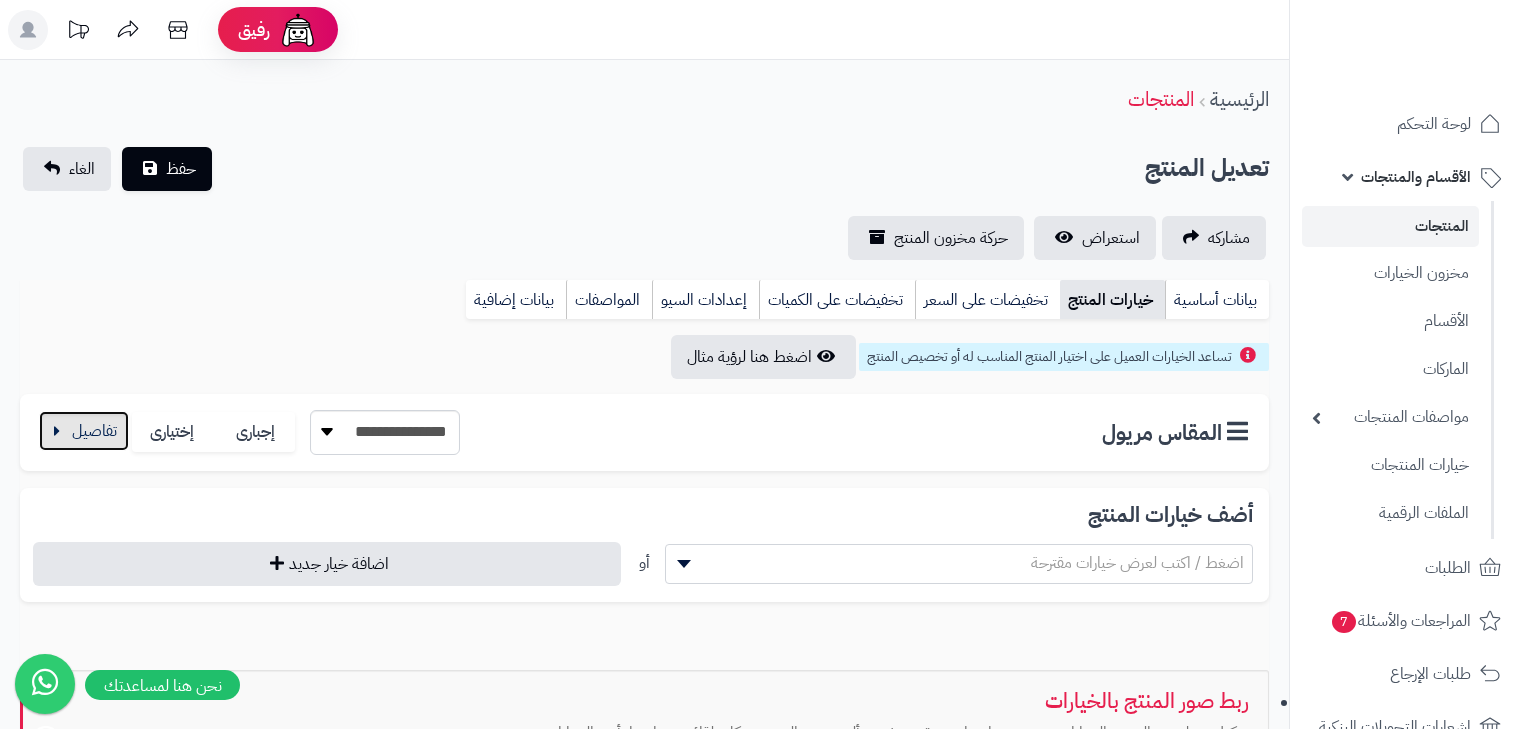 click at bounding box center [84, 431] 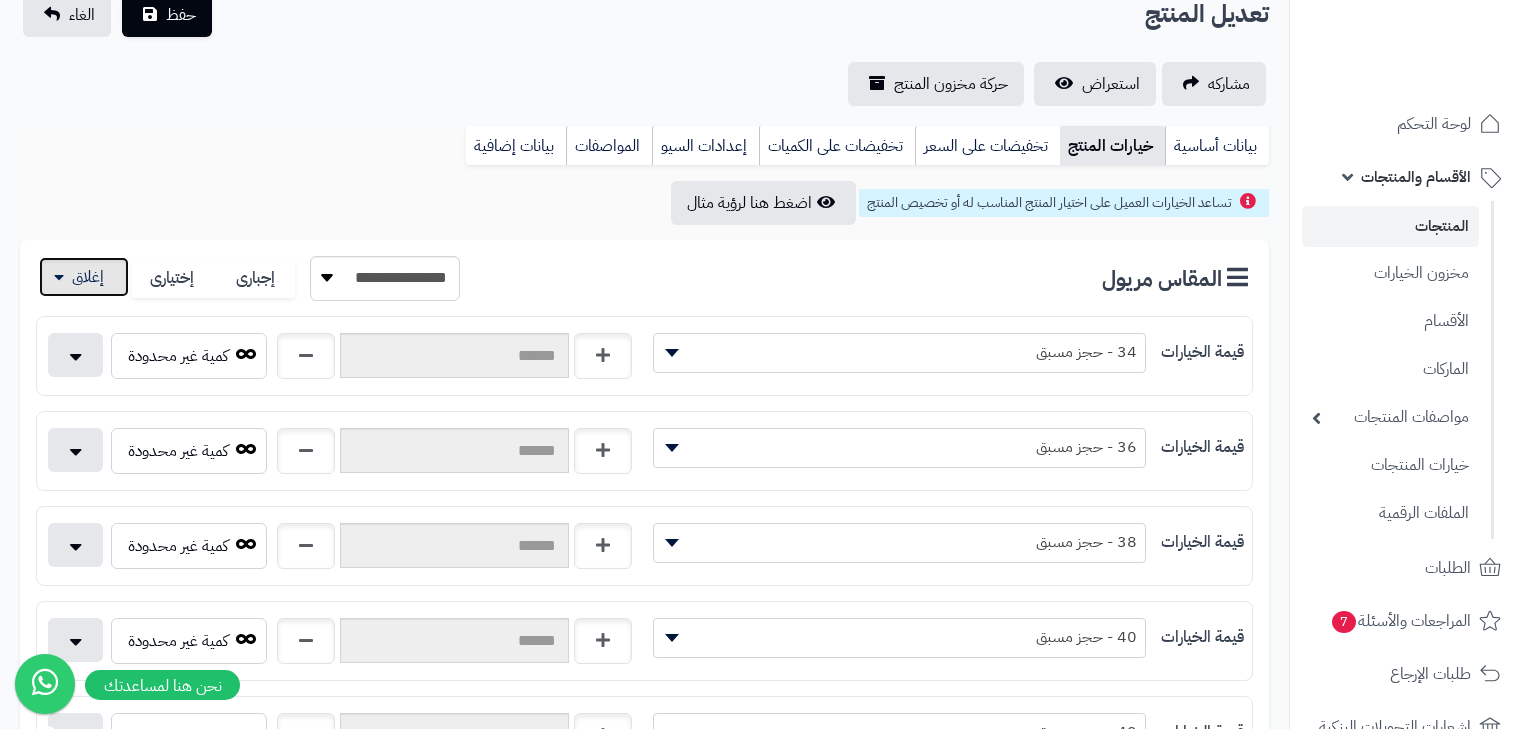 scroll, scrollTop: 0, scrollLeft: 0, axis: both 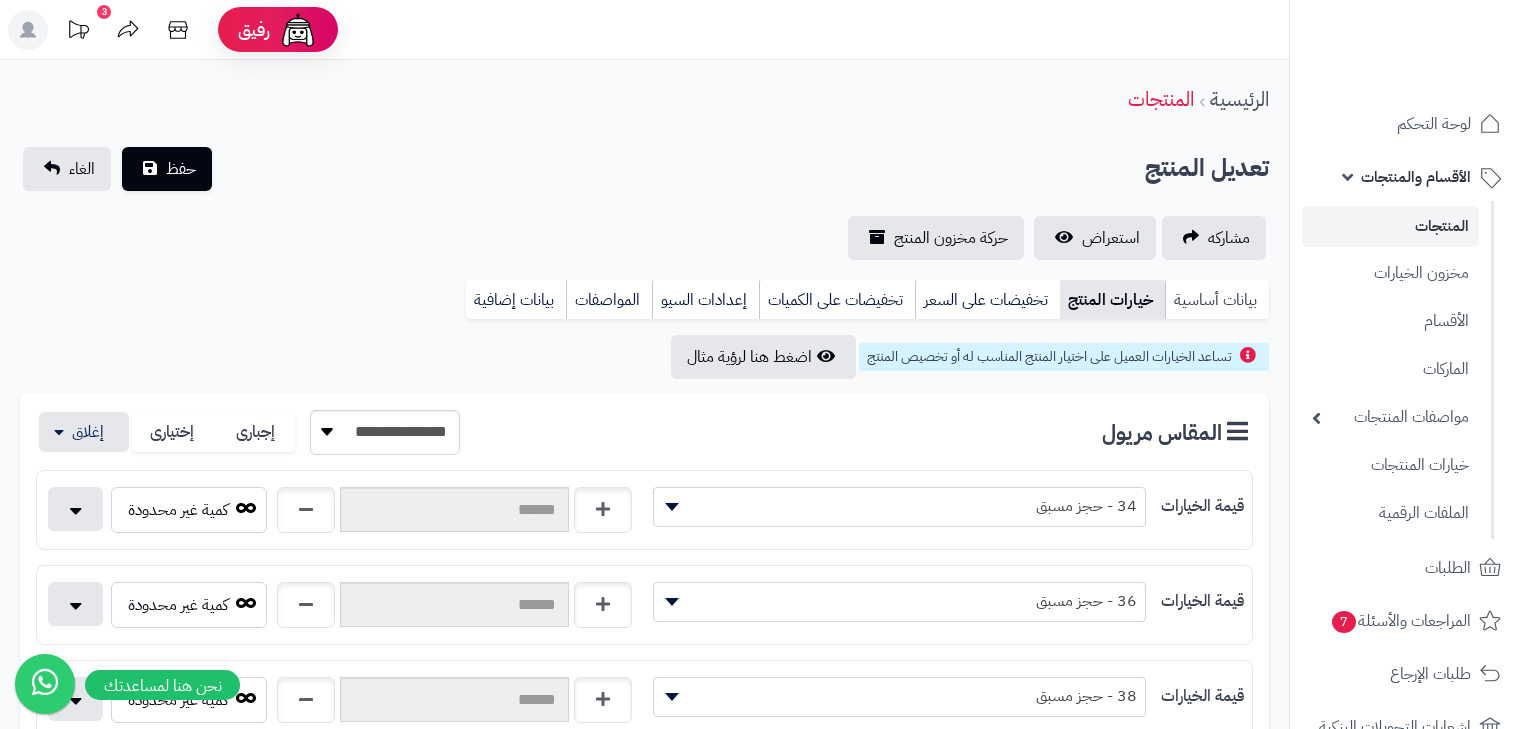 click on "بيانات أساسية" at bounding box center [1217, 300] 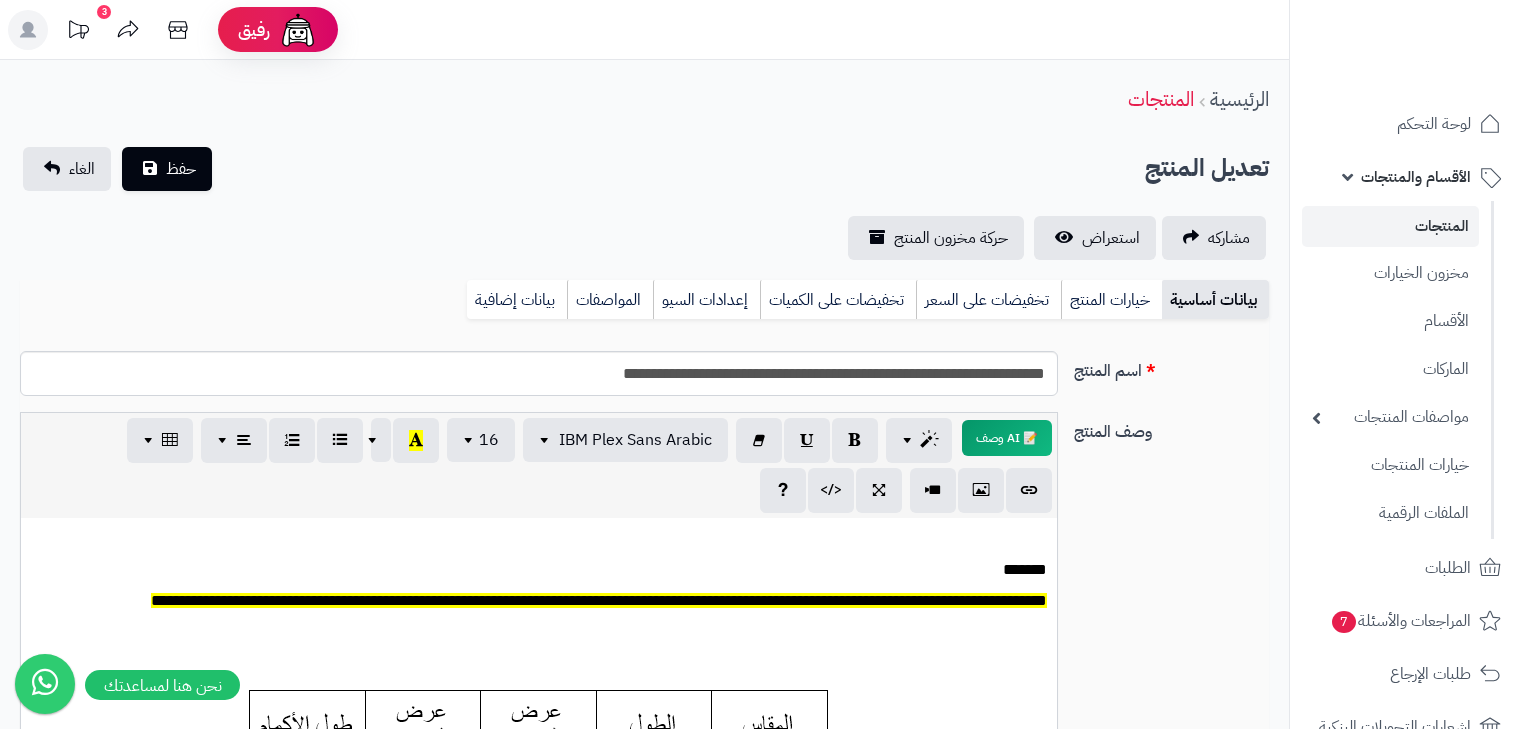 scroll, scrollTop: 0, scrollLeft: 0, axis: both 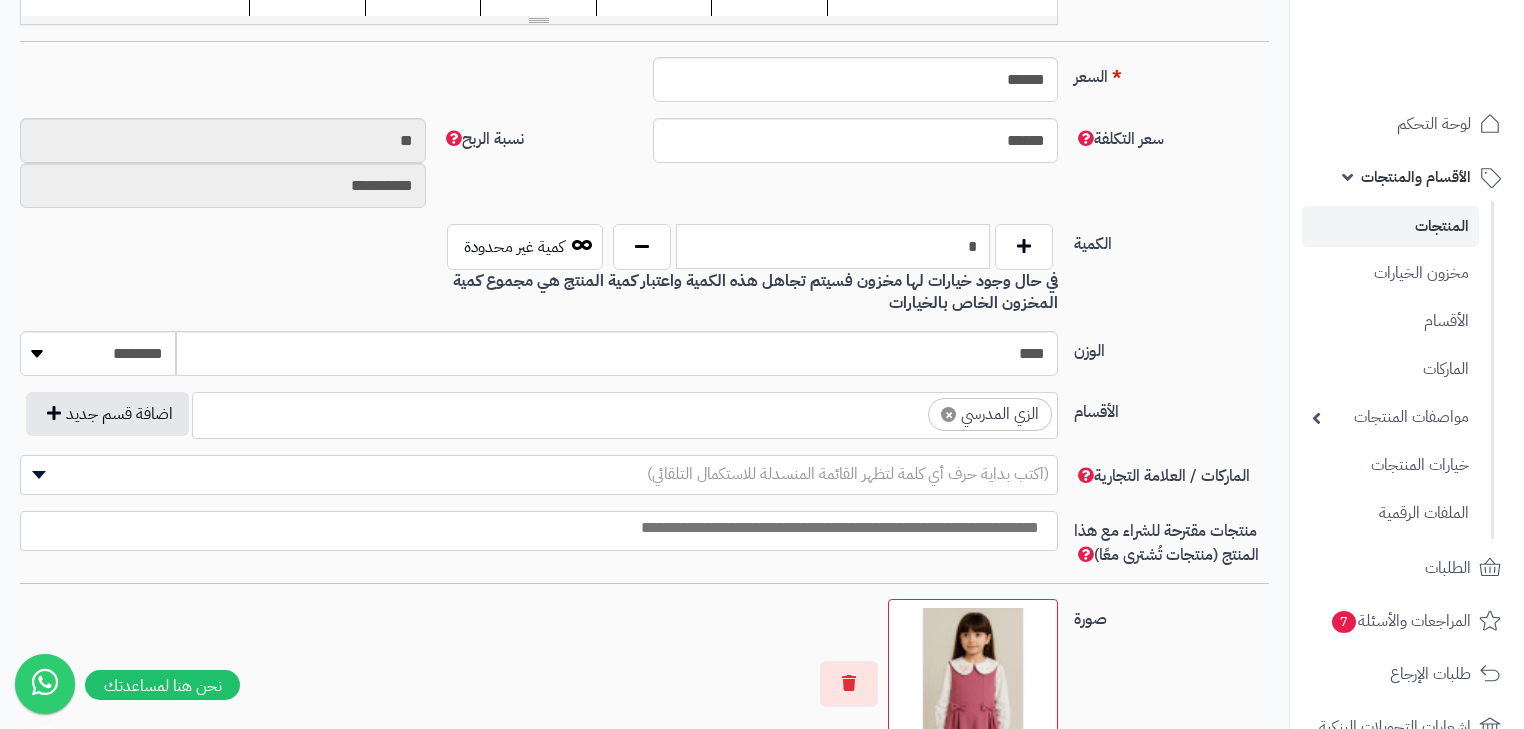 click on "*" at bounding box center (833, 246) 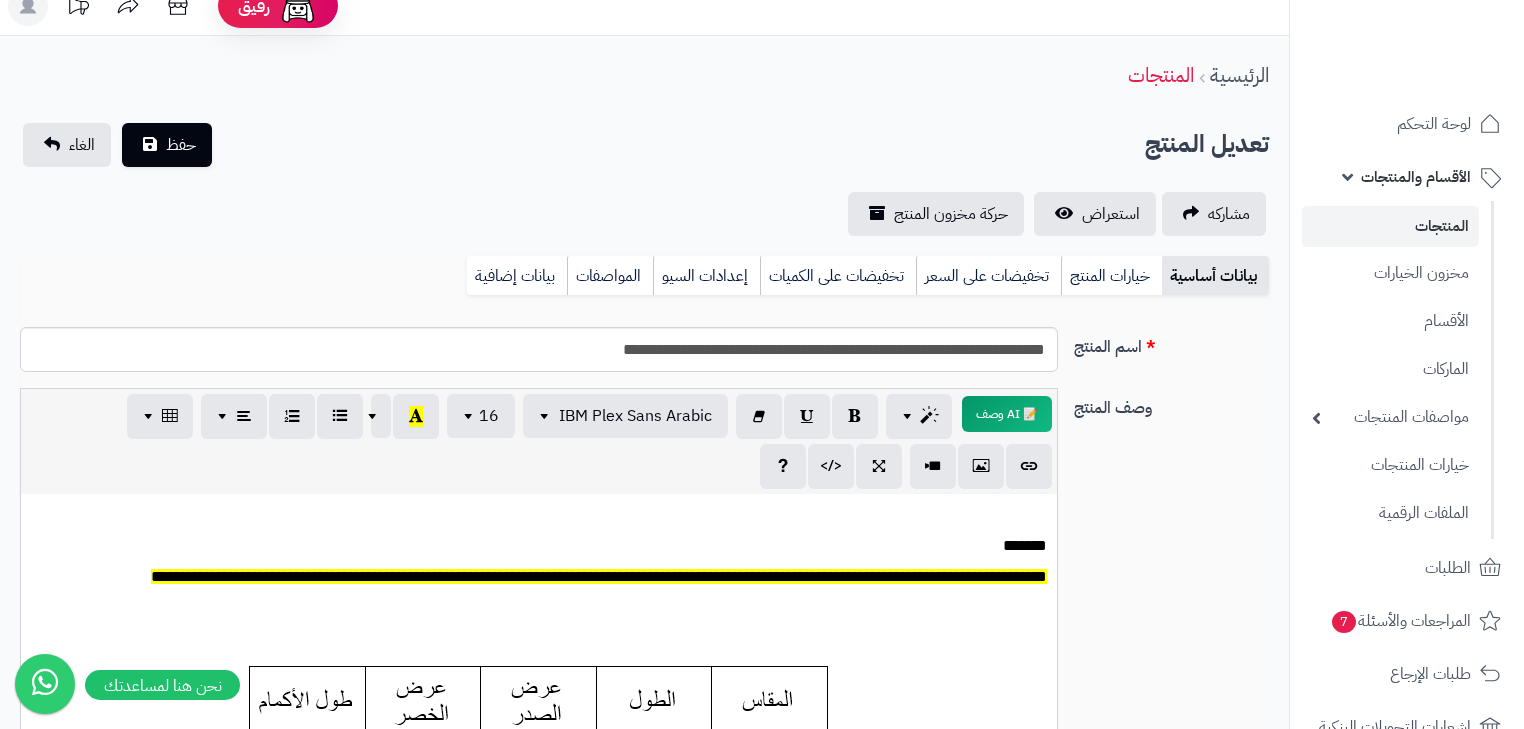 scroll, scrollTop: 0, scrollLeft: 0, axis: both 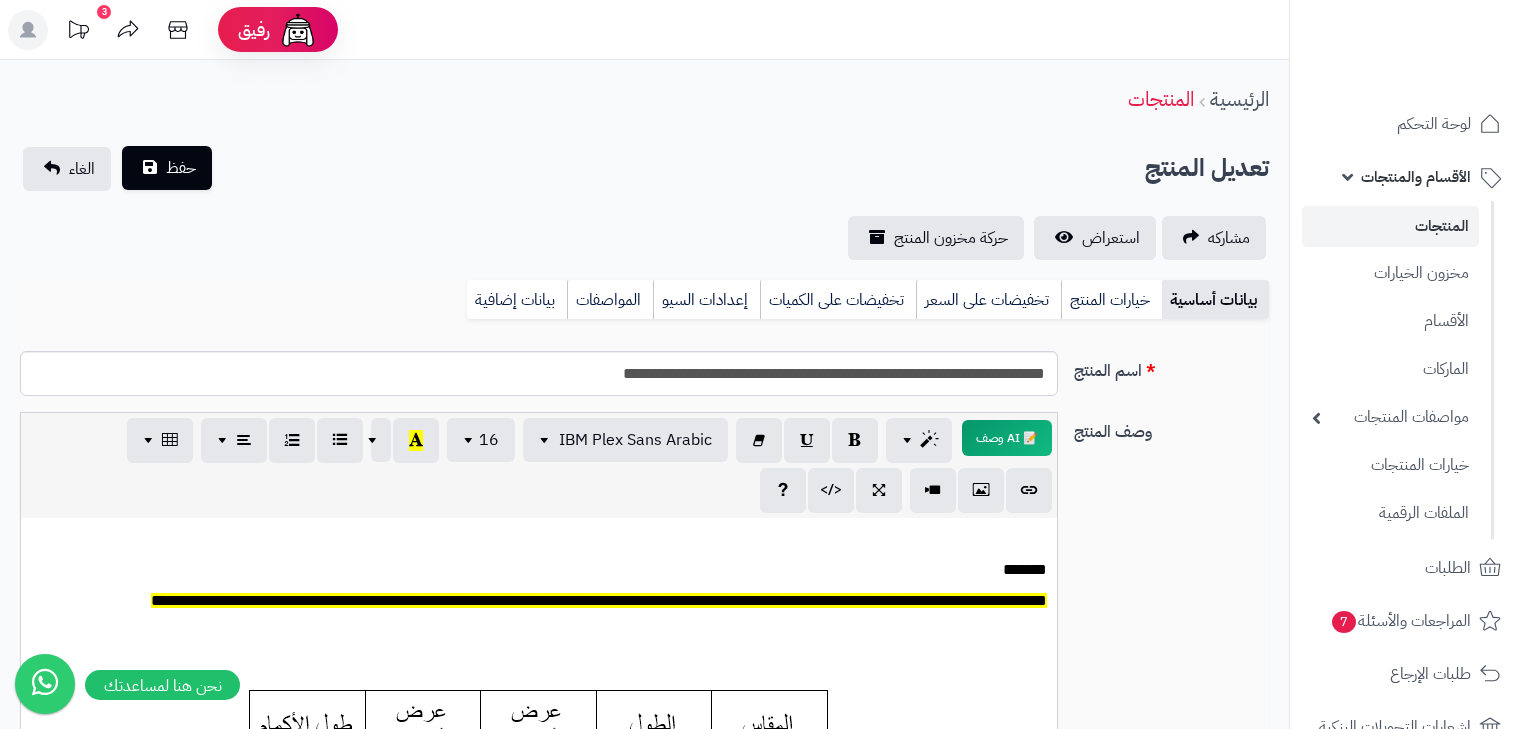 type on "**" 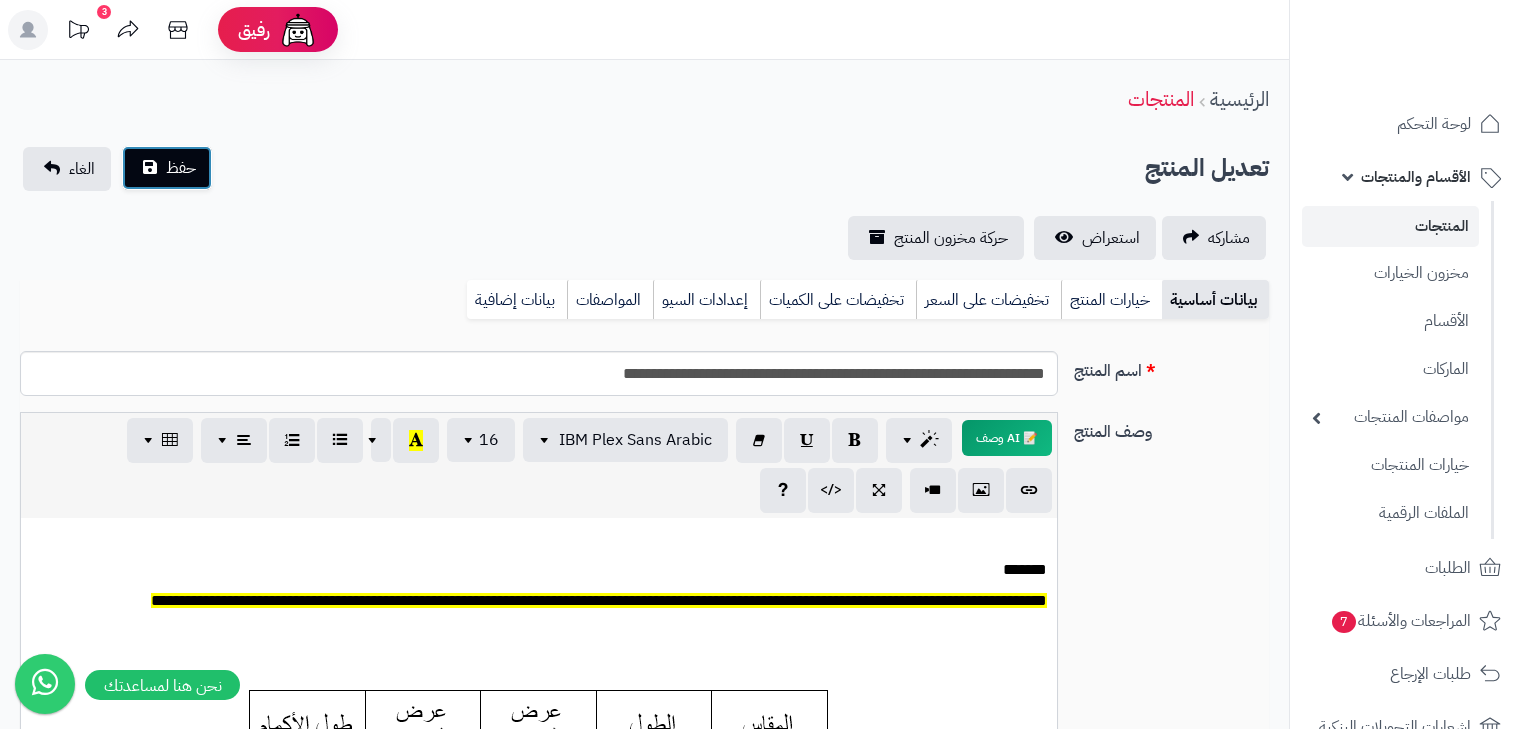 click on "حفظ" at bounding box center (181, 168) 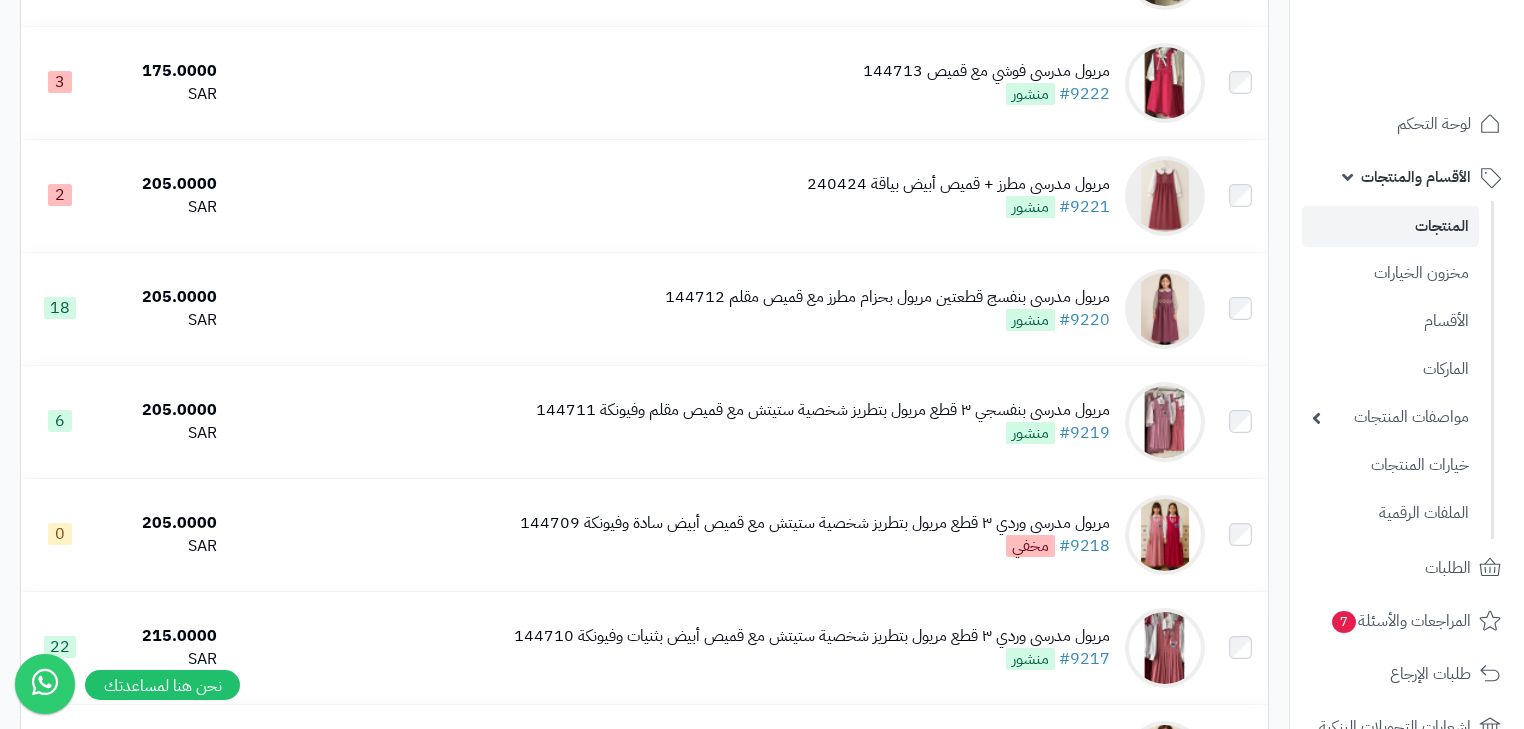 scroll, scrollTop: 2097, scrollLeft: 0, axis: vertical 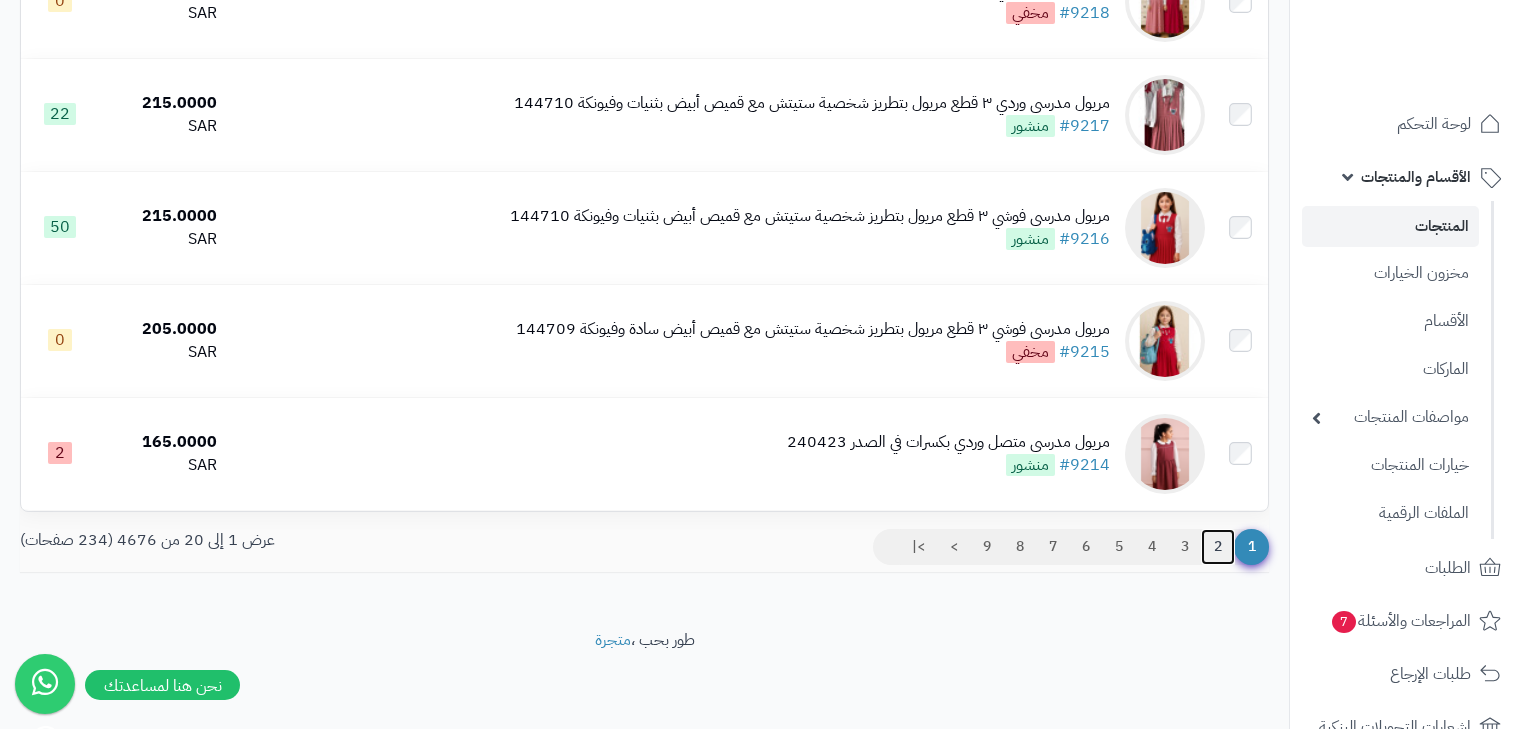 click on "2" at bounding box center [1218, 547] 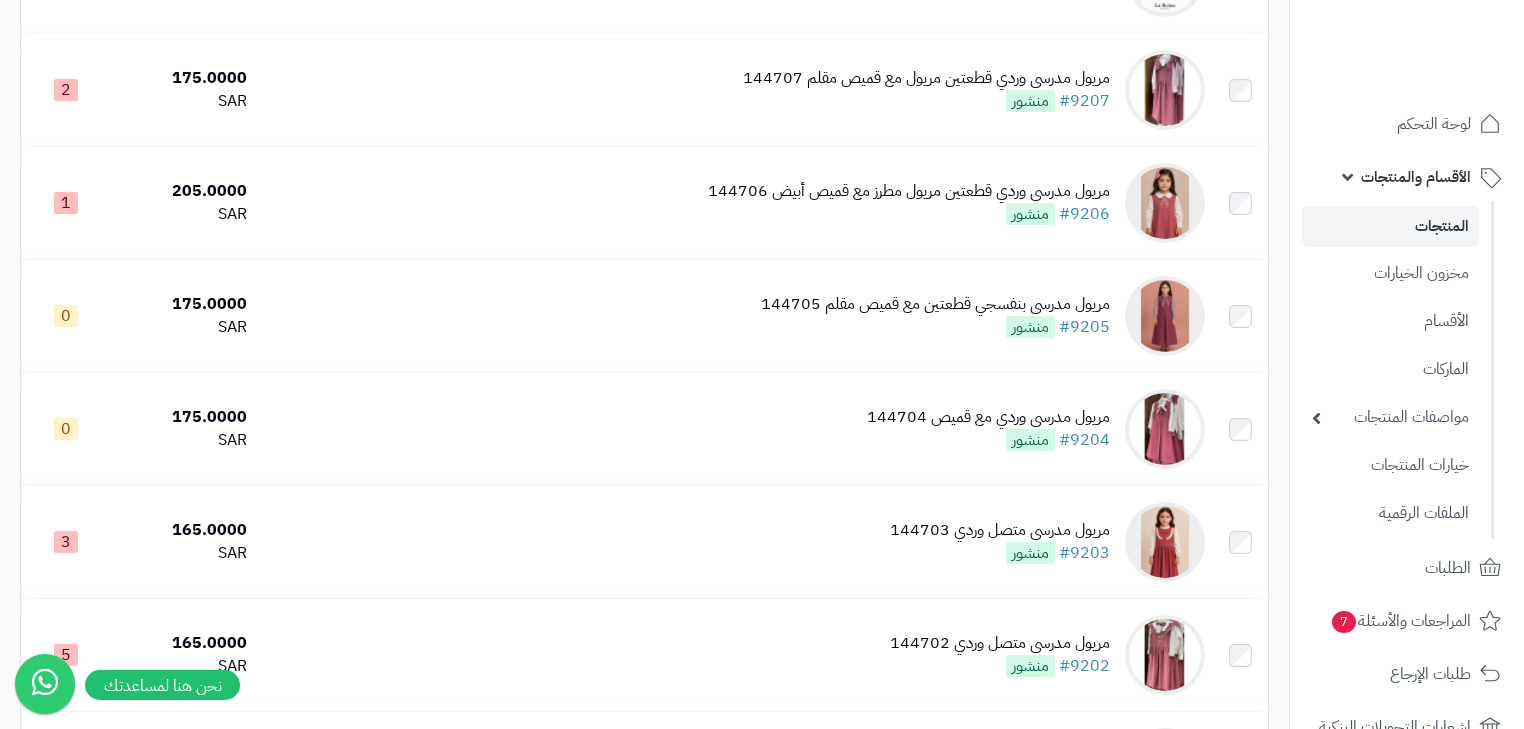 scroll, scrollTop: 908, scrollLeft: 0, axis: vertical 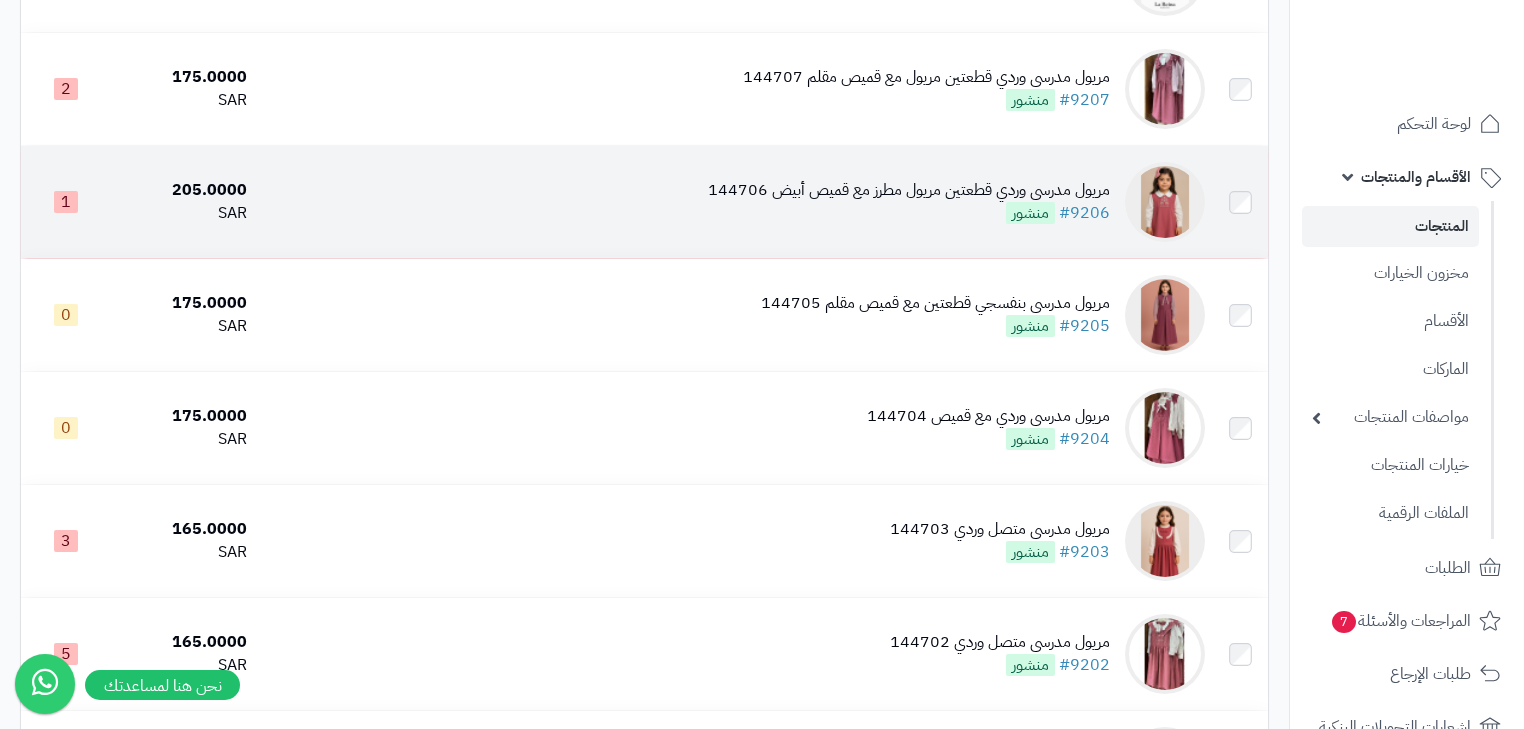 click on "مريول مدرسي وردي قطعتين مريول مطرز مع قميص أبيض  [NUMBER]
#[NUMBER]
منشور" at bounding box center [909, 202] 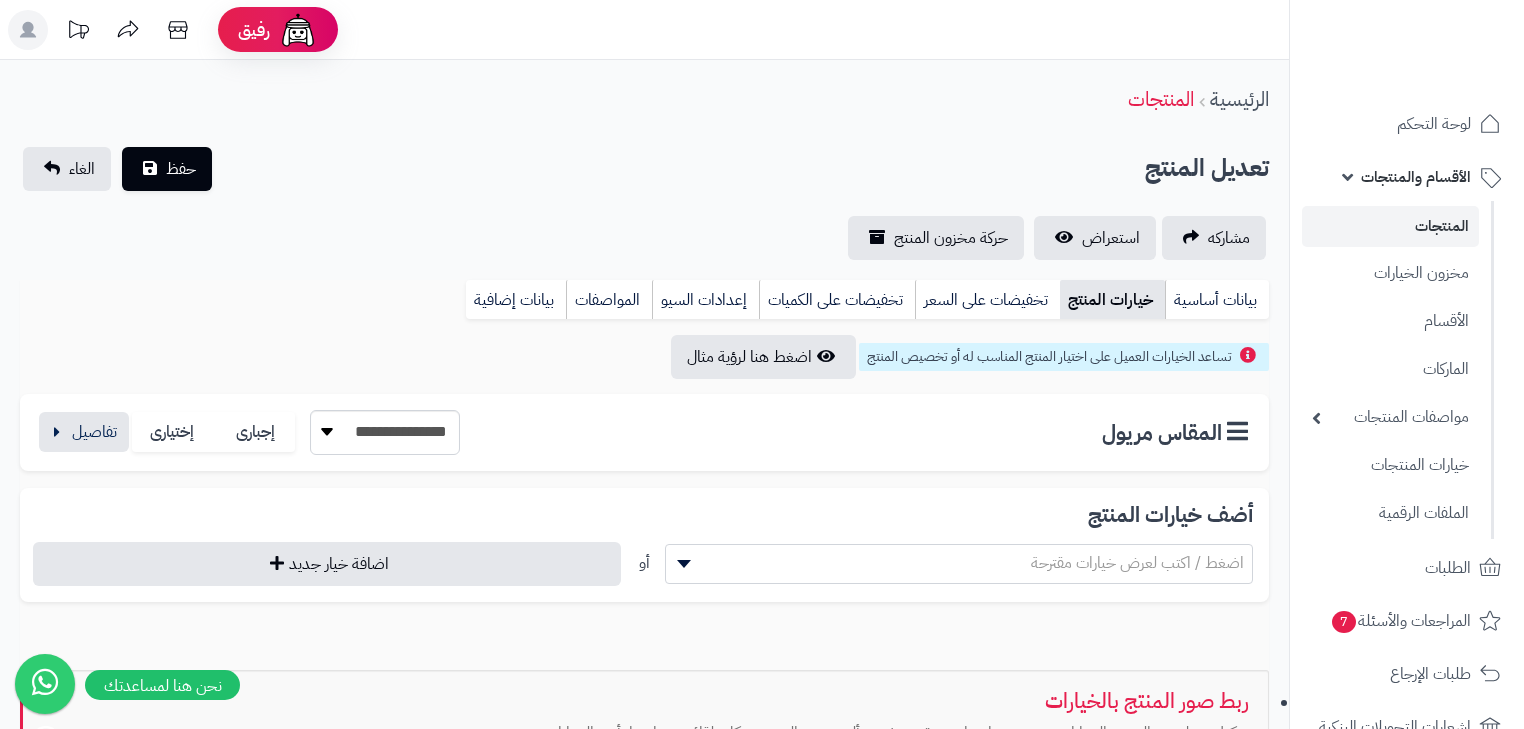 scroll, scrollTop: 0, scrollLeft: 0, axis: both 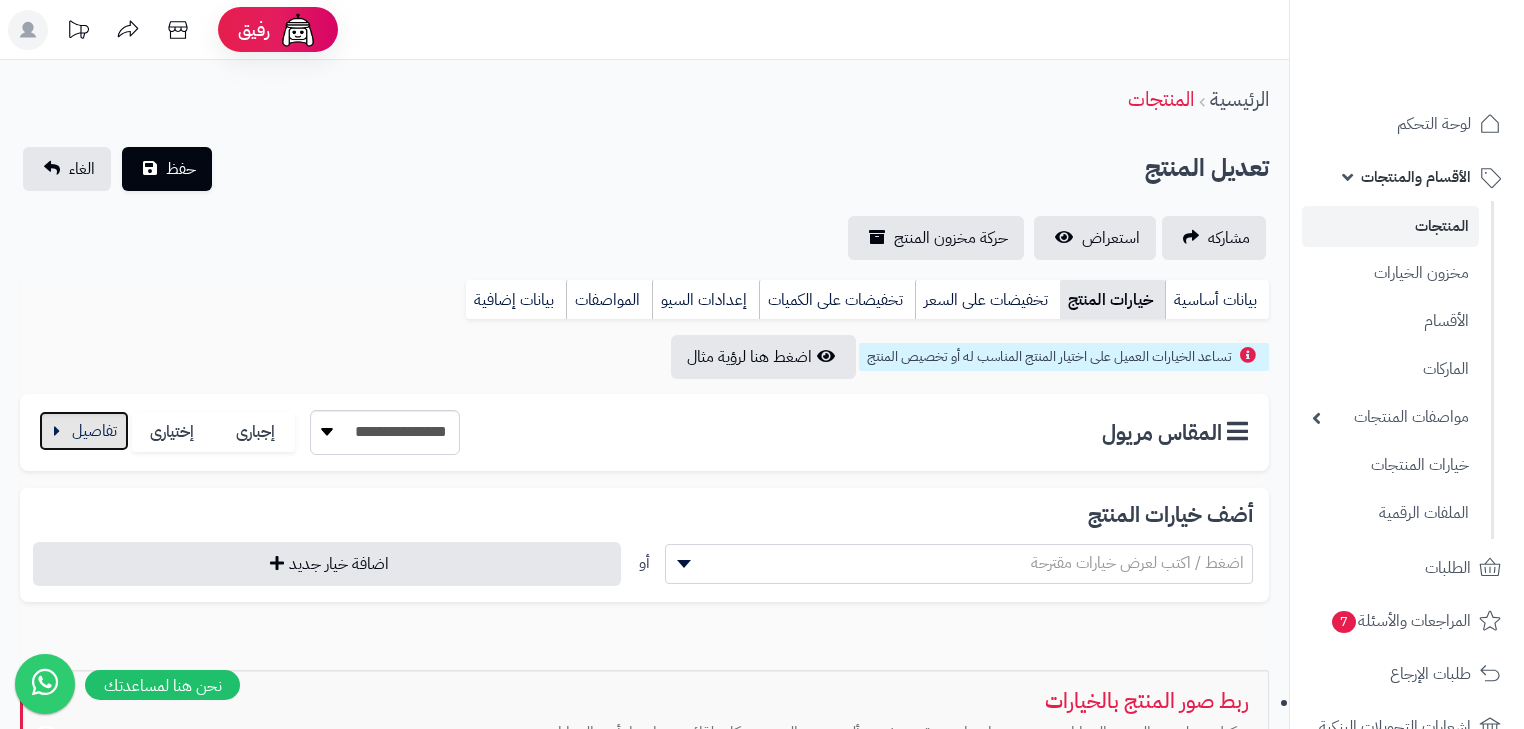 click at bounding box center [84, 431] 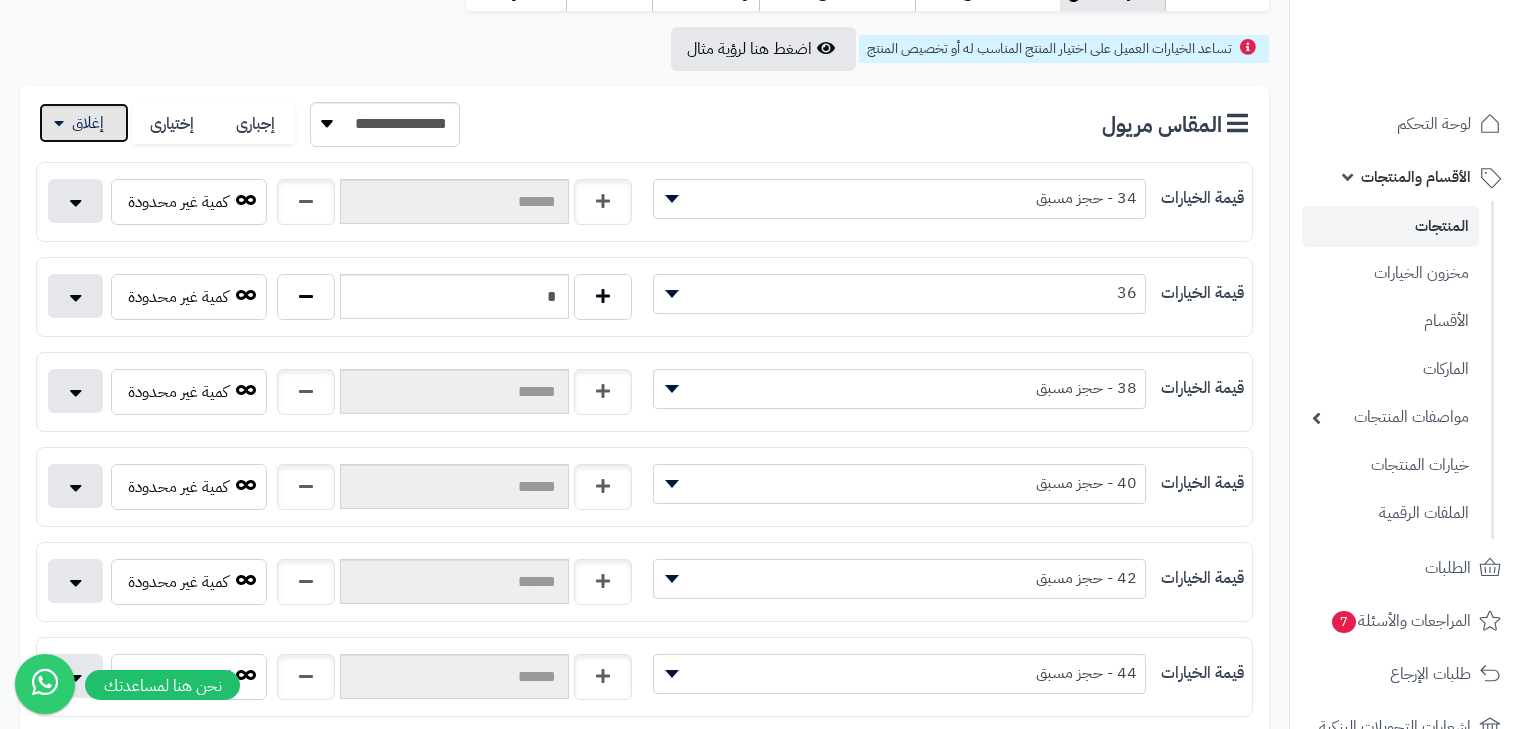 scroll, scrollTop: 281, scrollLeft: 0, axis: vertical 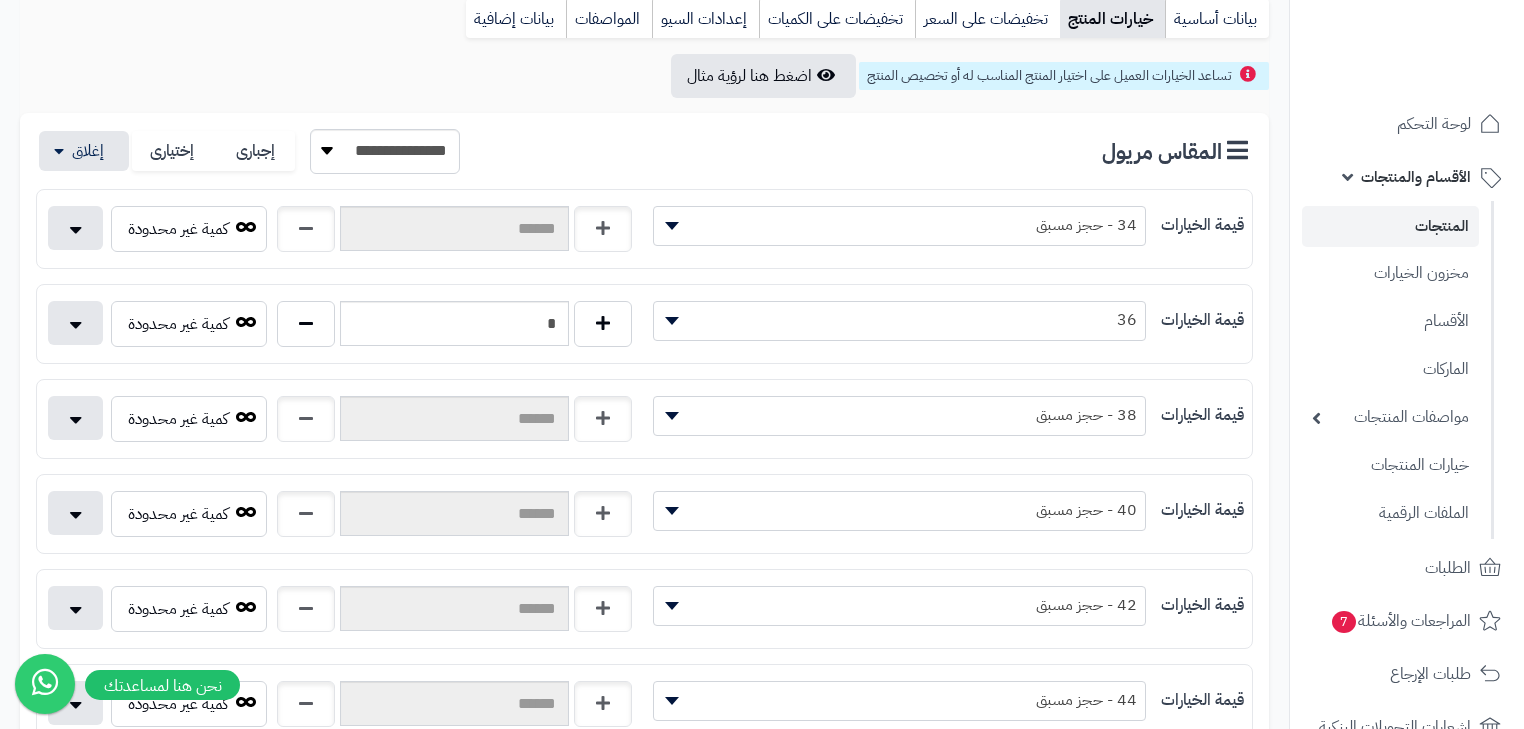 click on "36" at bounding box center (900, 320) 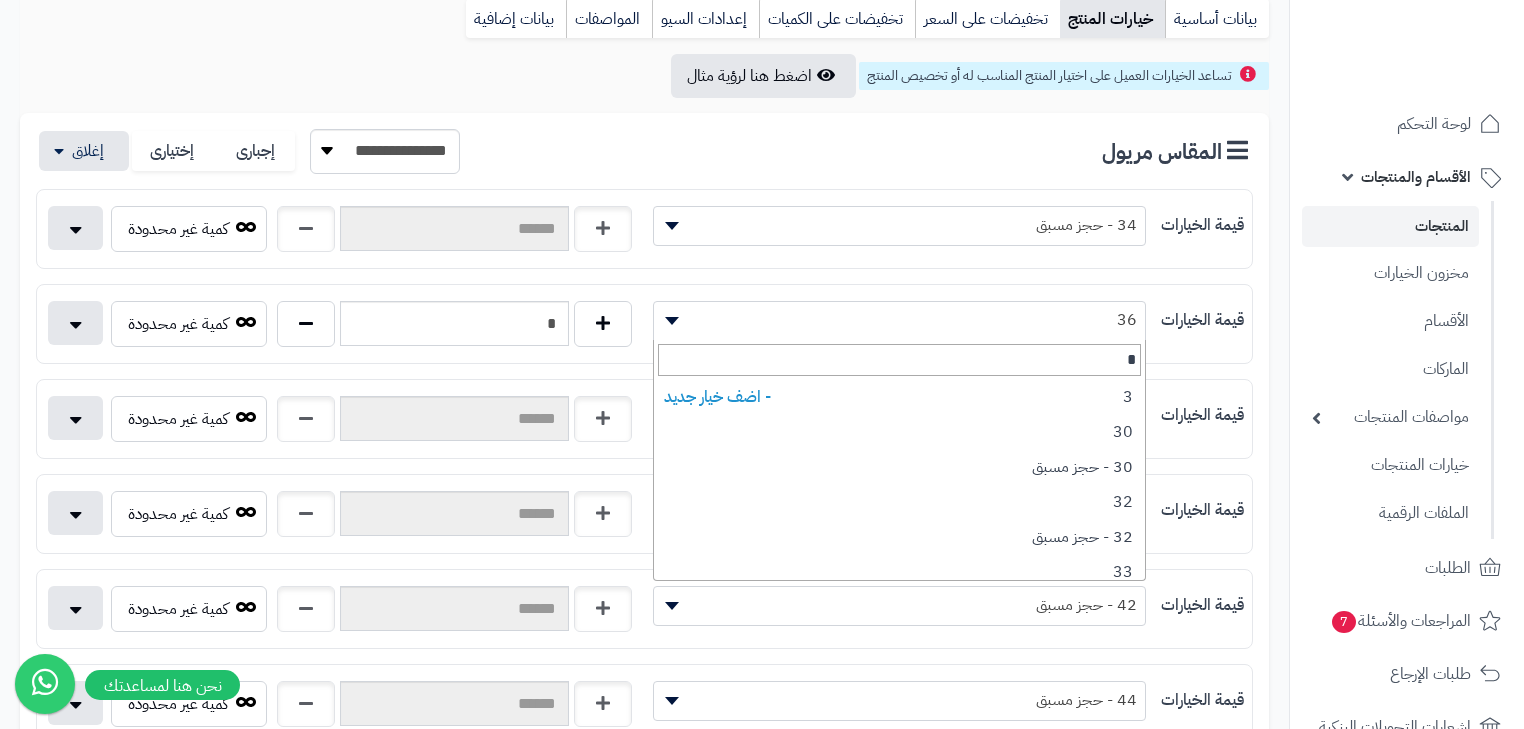type on "**" 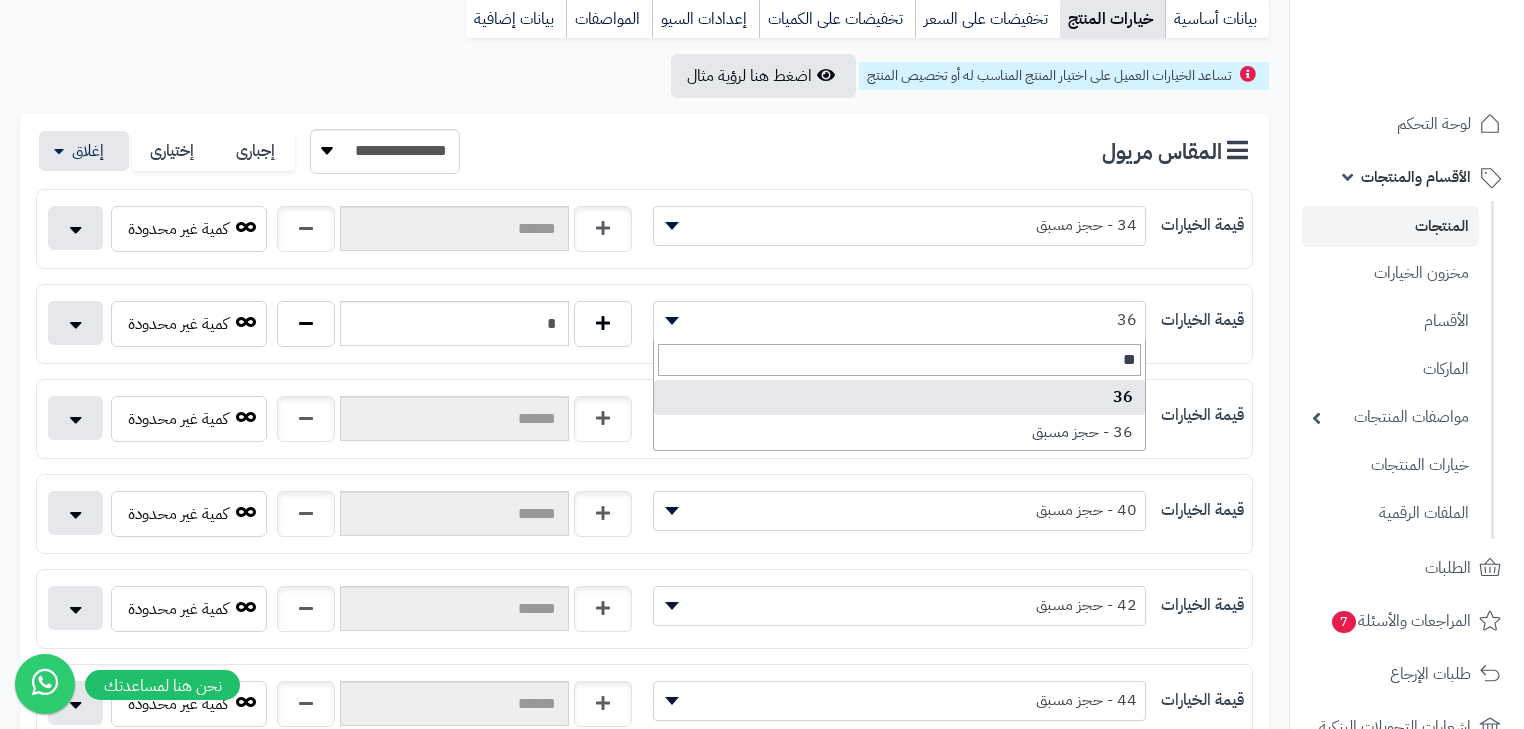 select on "***" 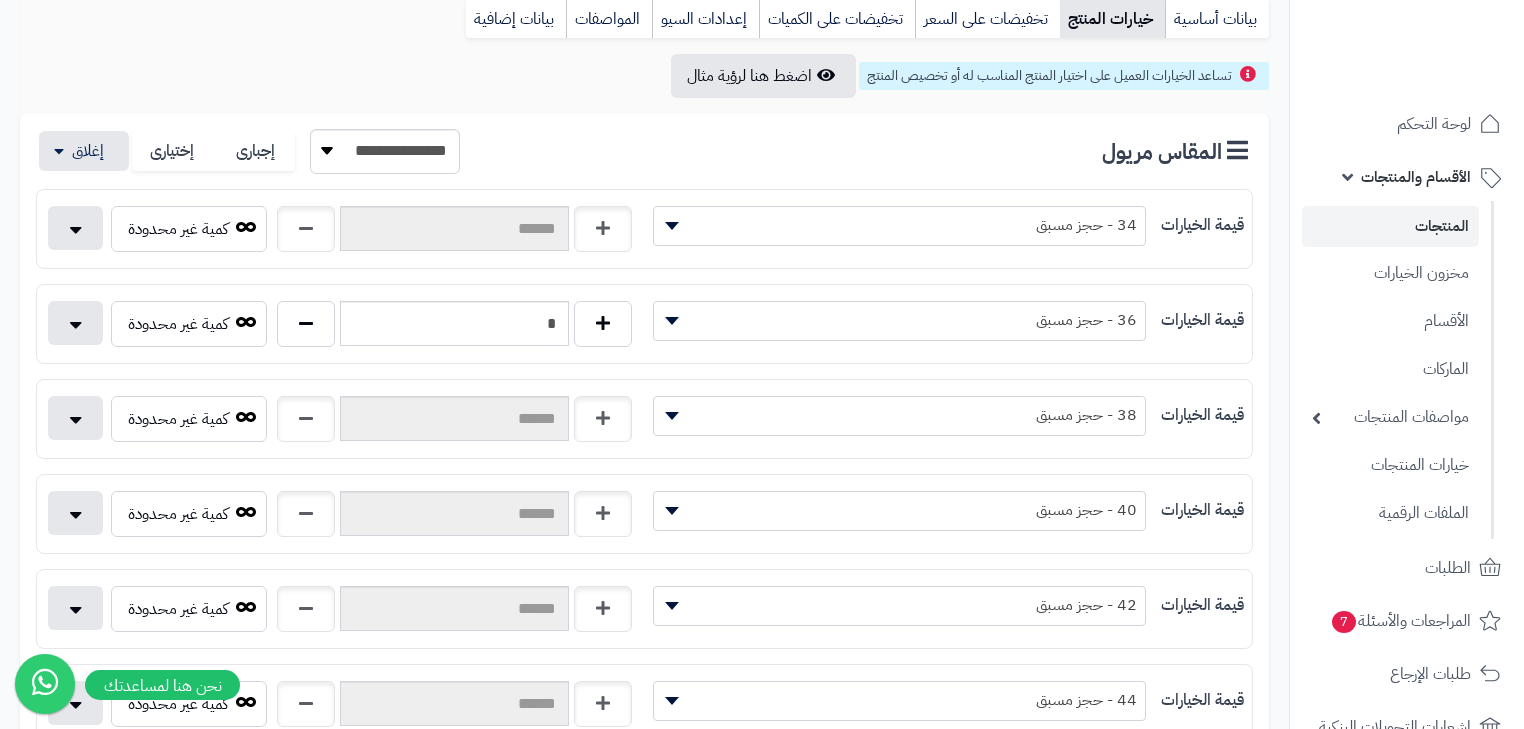 type 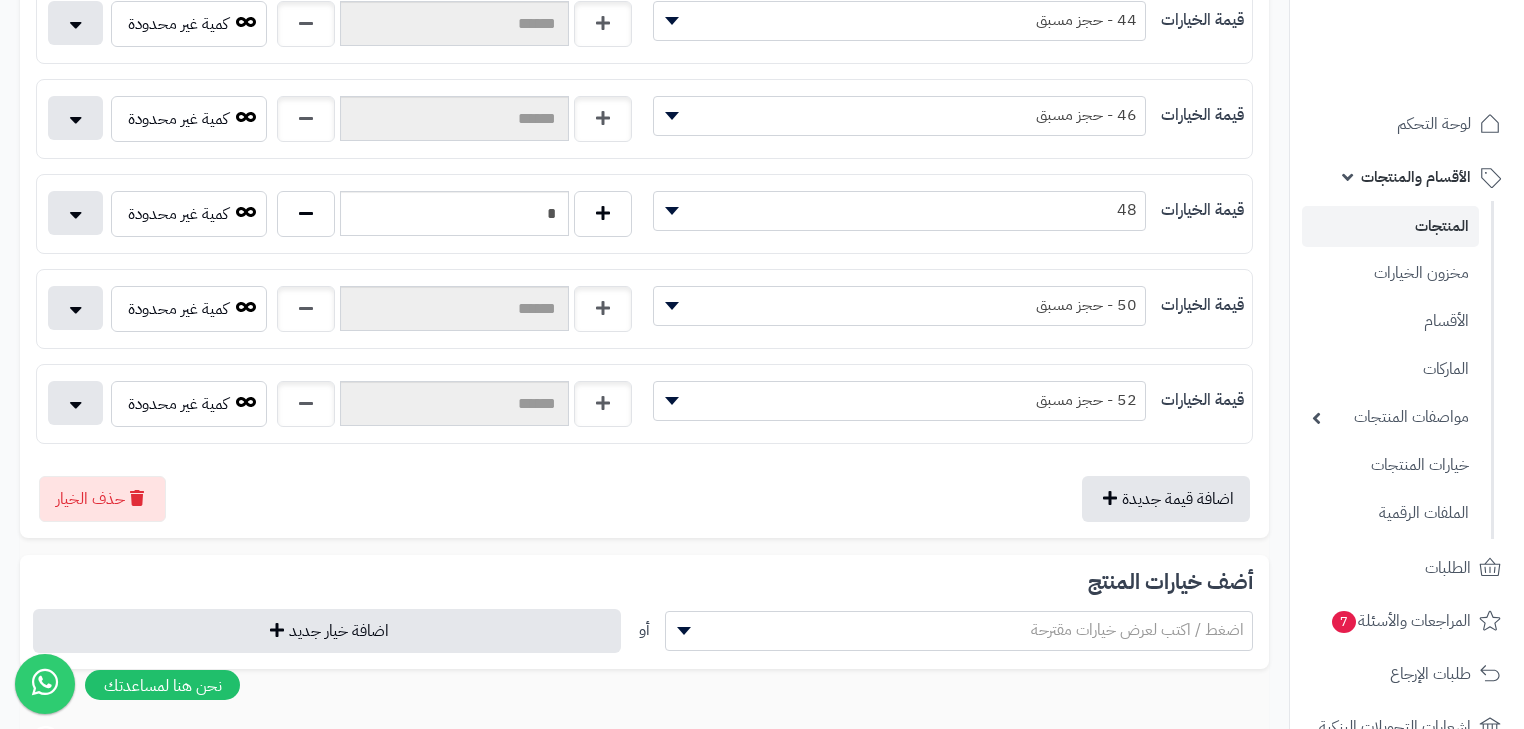 scroll, scrollTop: 960, scrollLeft: 0, axis: vertical 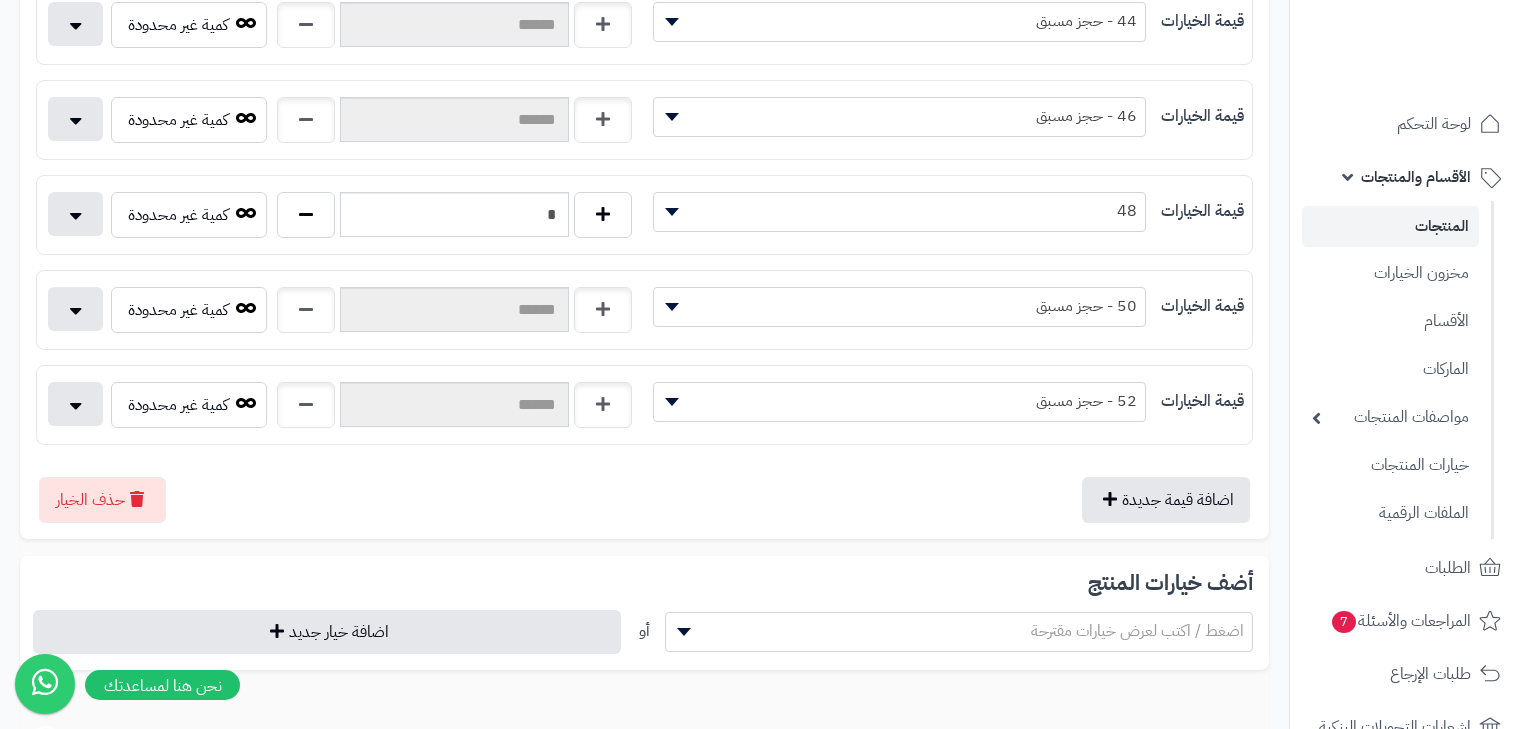 click on "48" at bounding box center (900, 211) 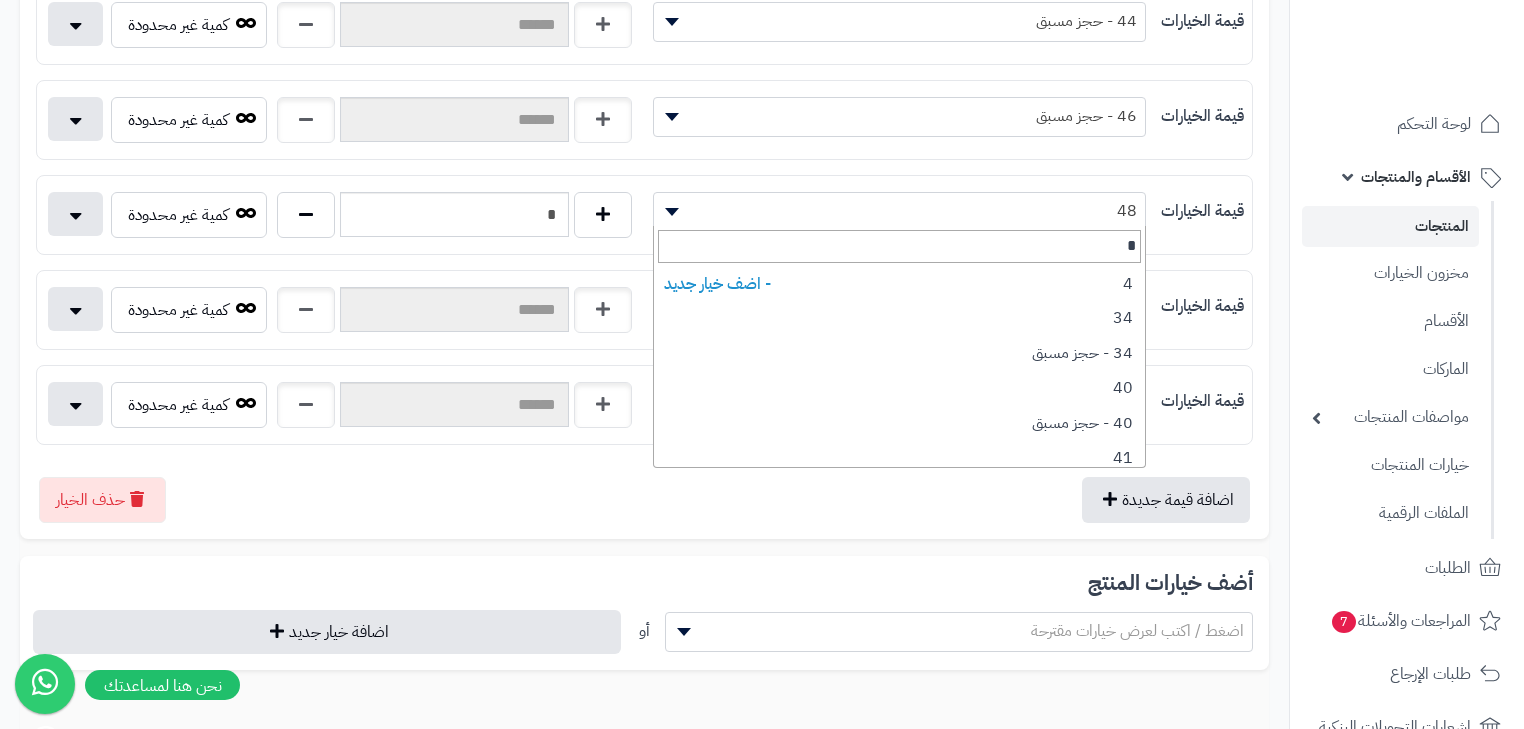 type on "**" 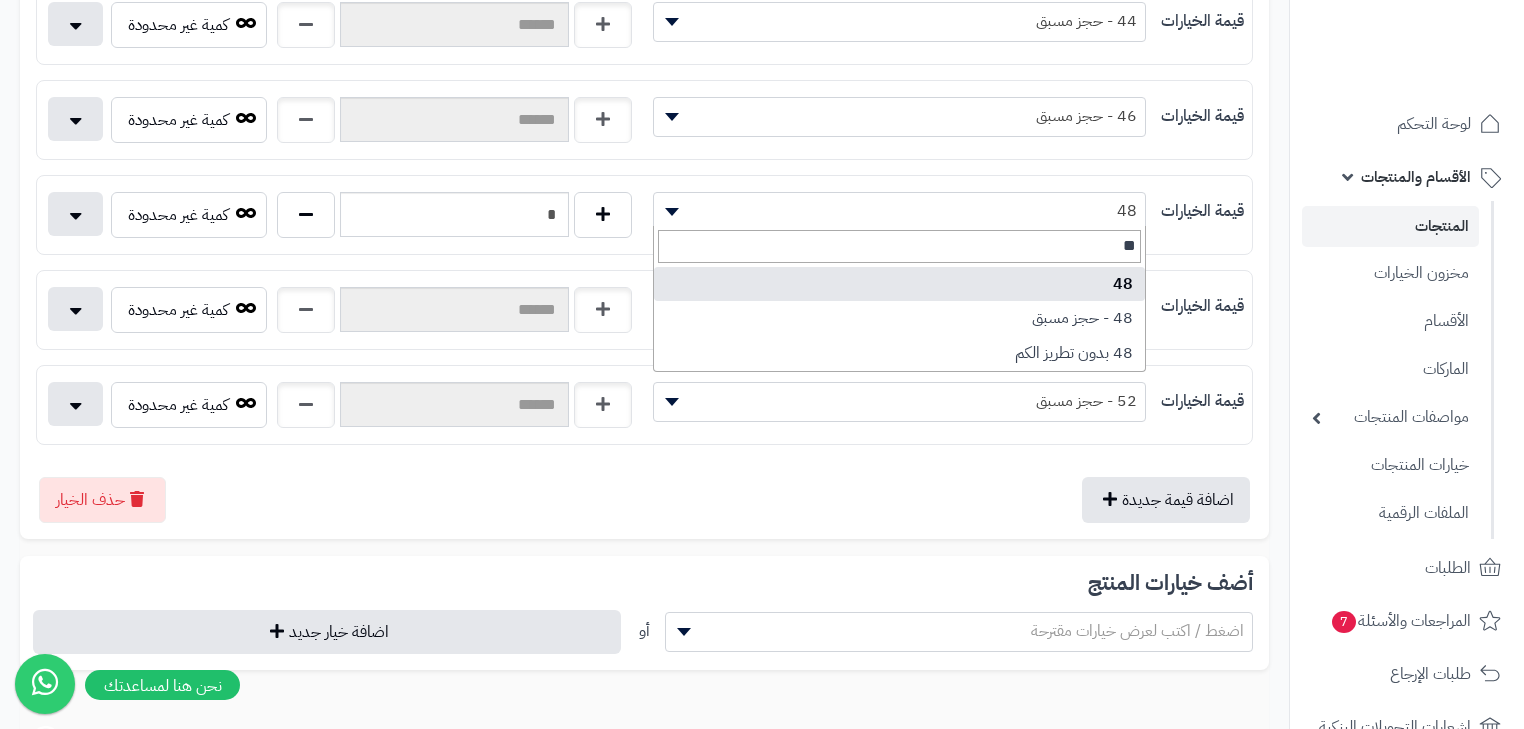 select on "***" 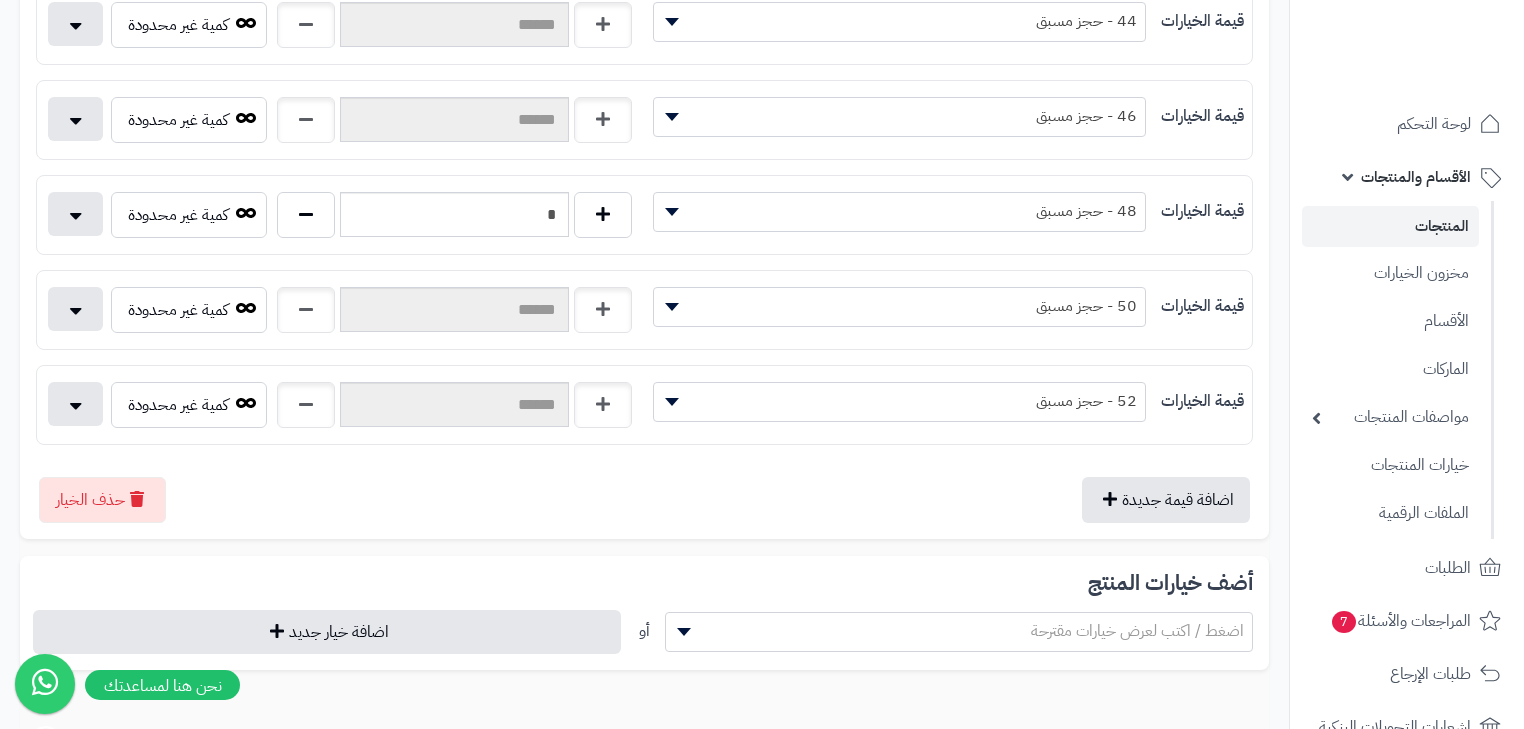 type 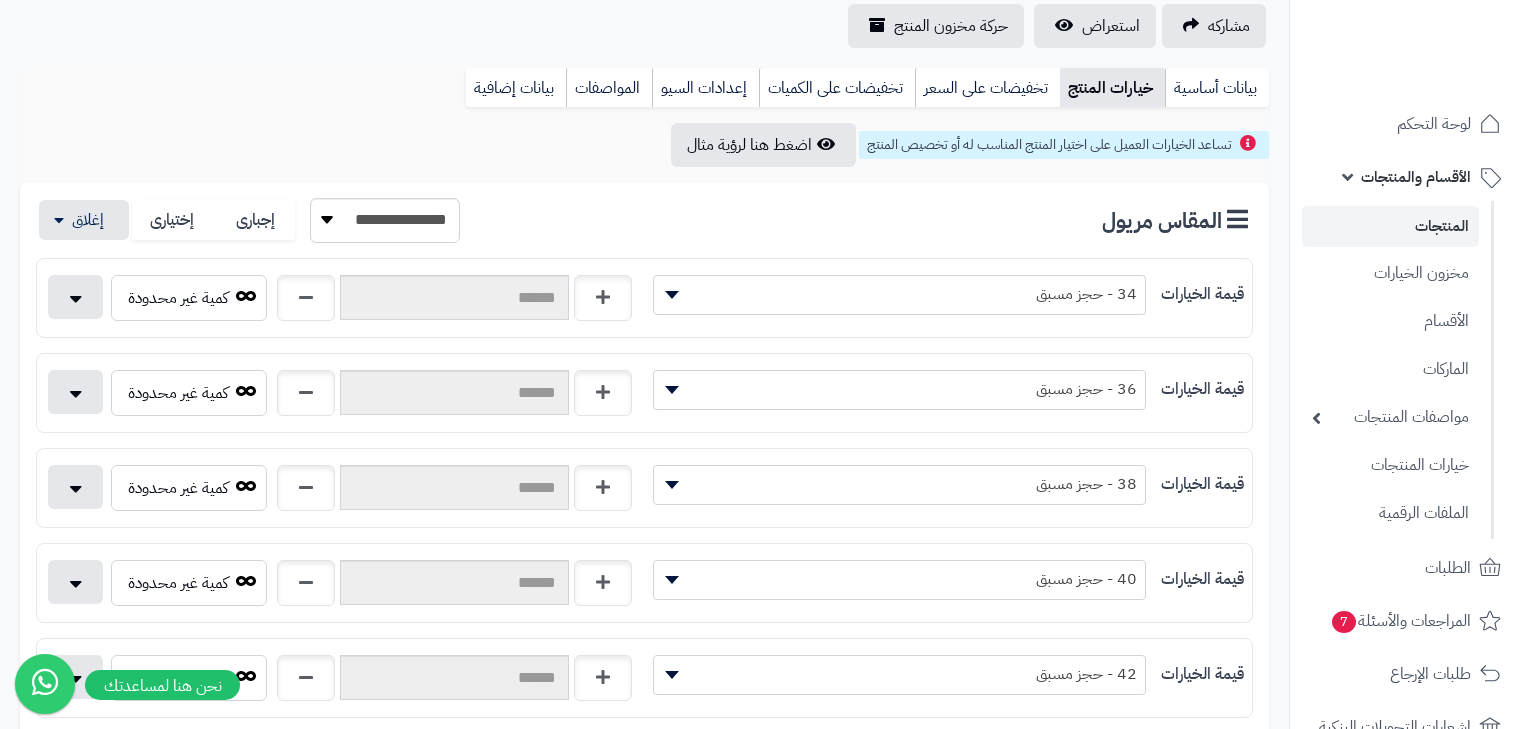 scroll, scrollTop: 0, scrollLeft: 0, axis: both 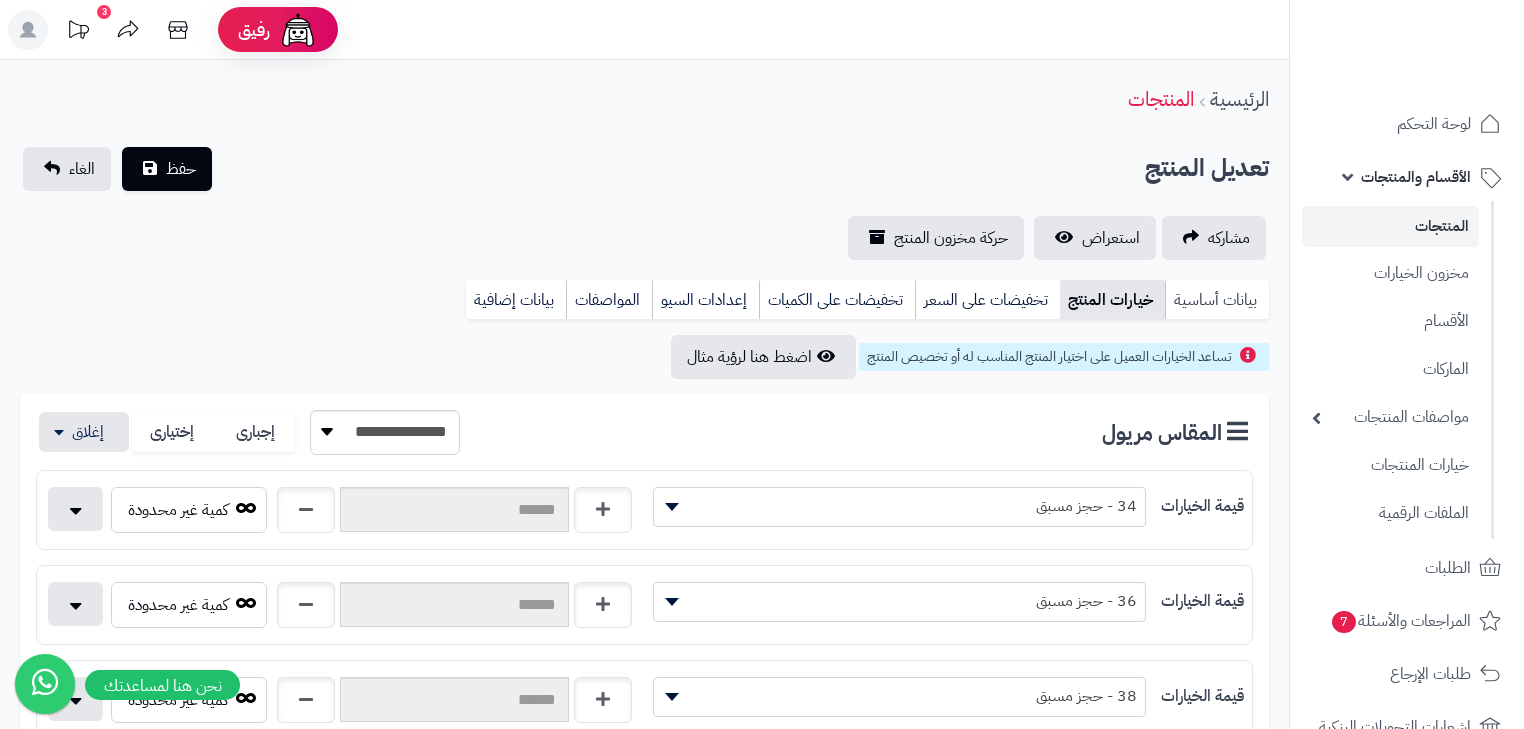 click on "بيانات أساسية" at bounding box center [1217, 300] 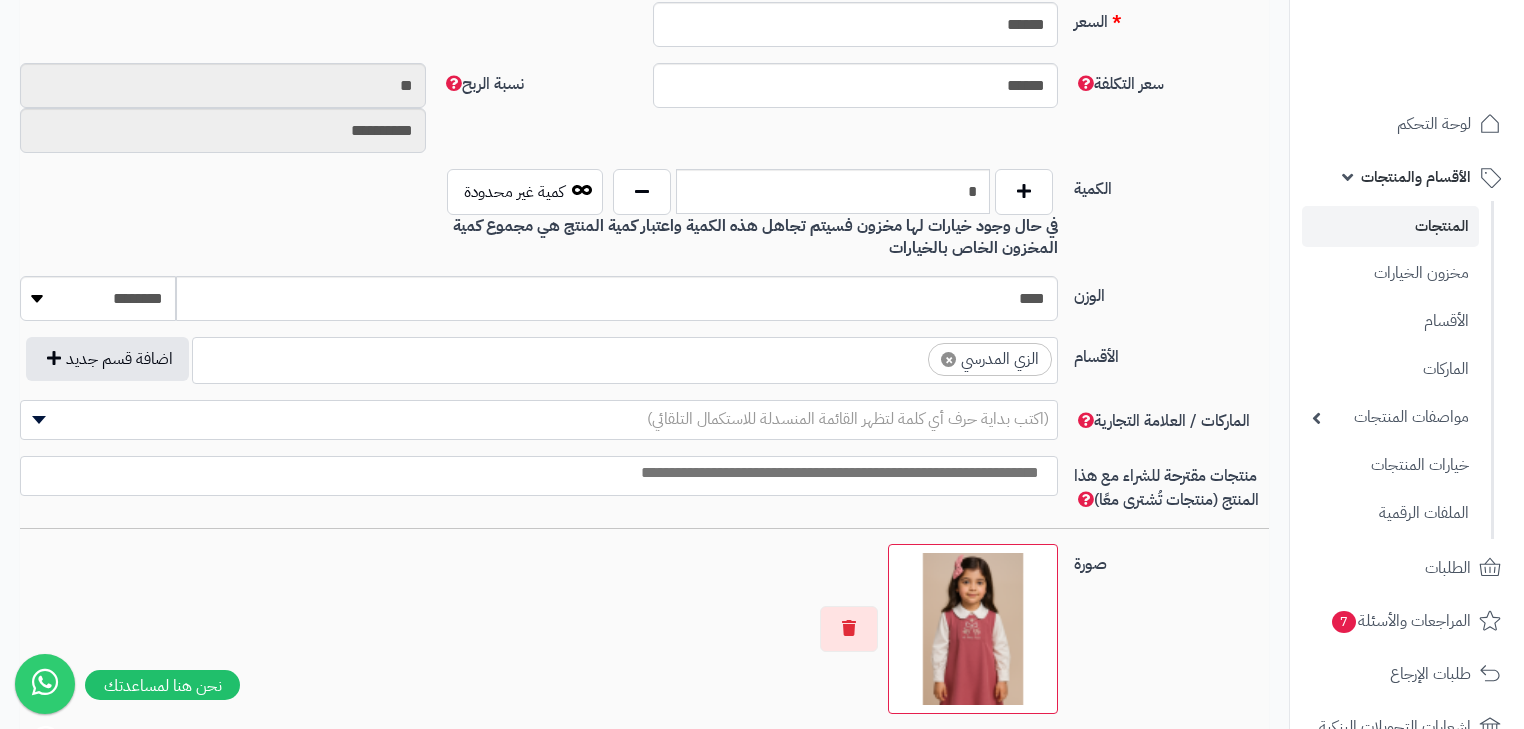 scroll, scrollTop: 860, scrollLeft: 0, axis: vertical 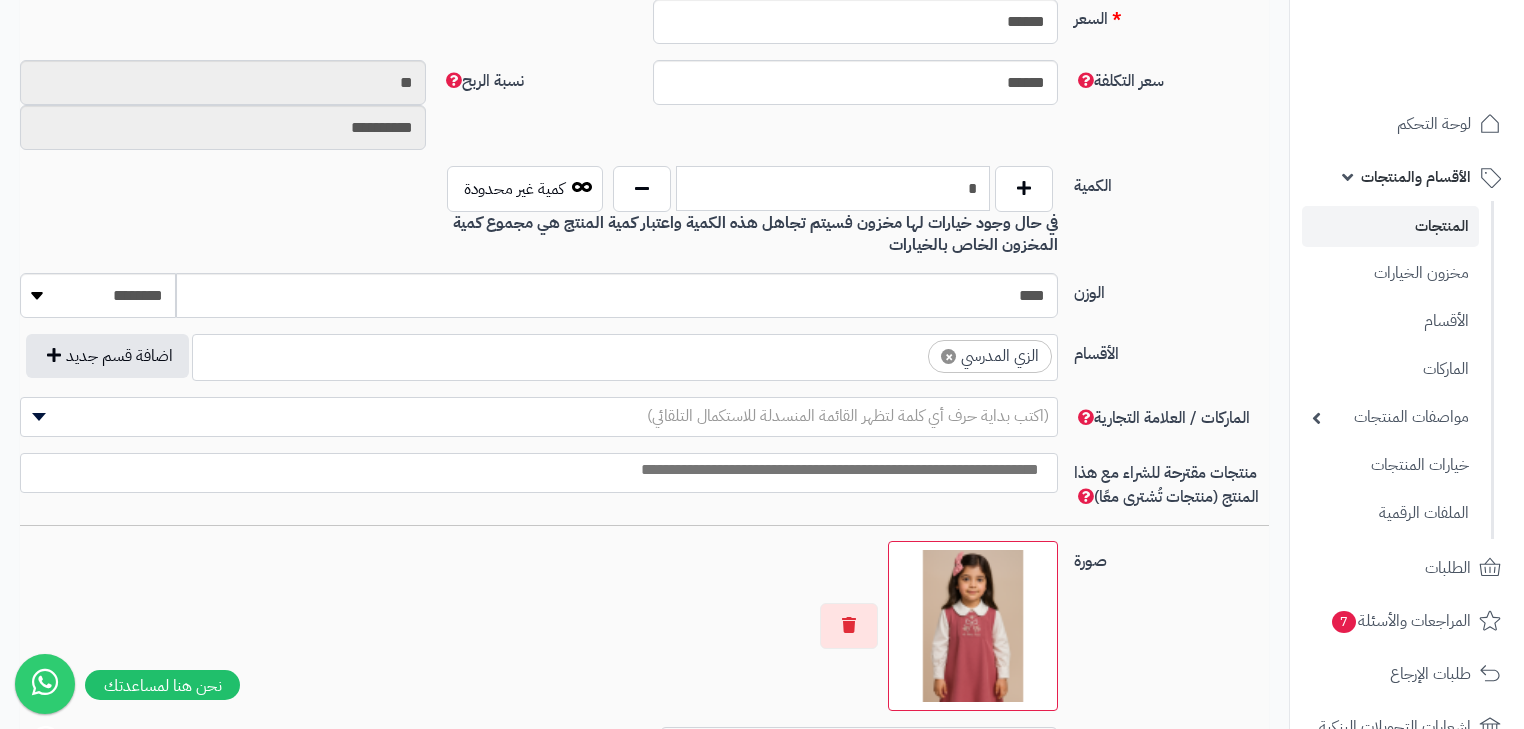 click on "*" at bounding box center (833, 188) 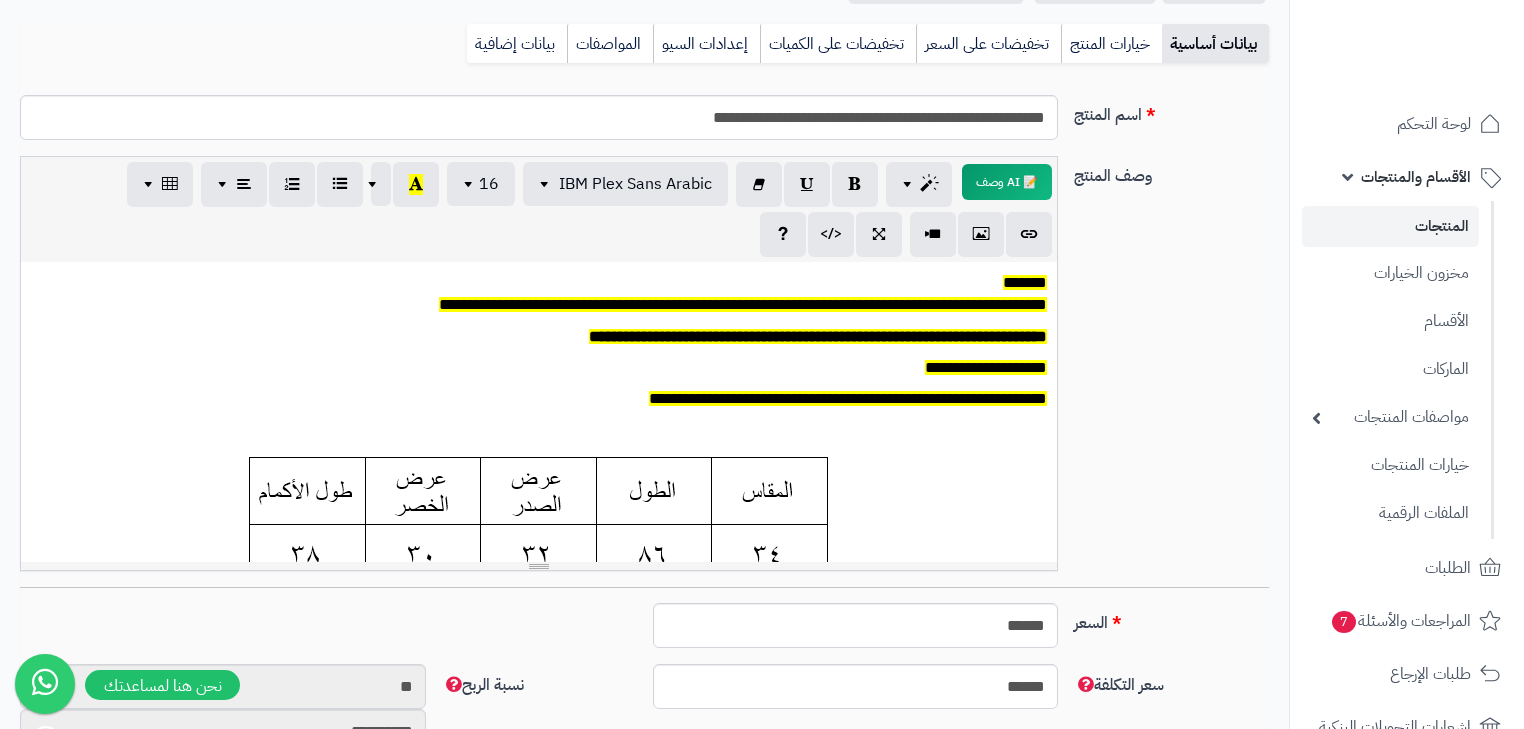 scroll, scrollTop: 0, scrollLeft: 0, axis: both 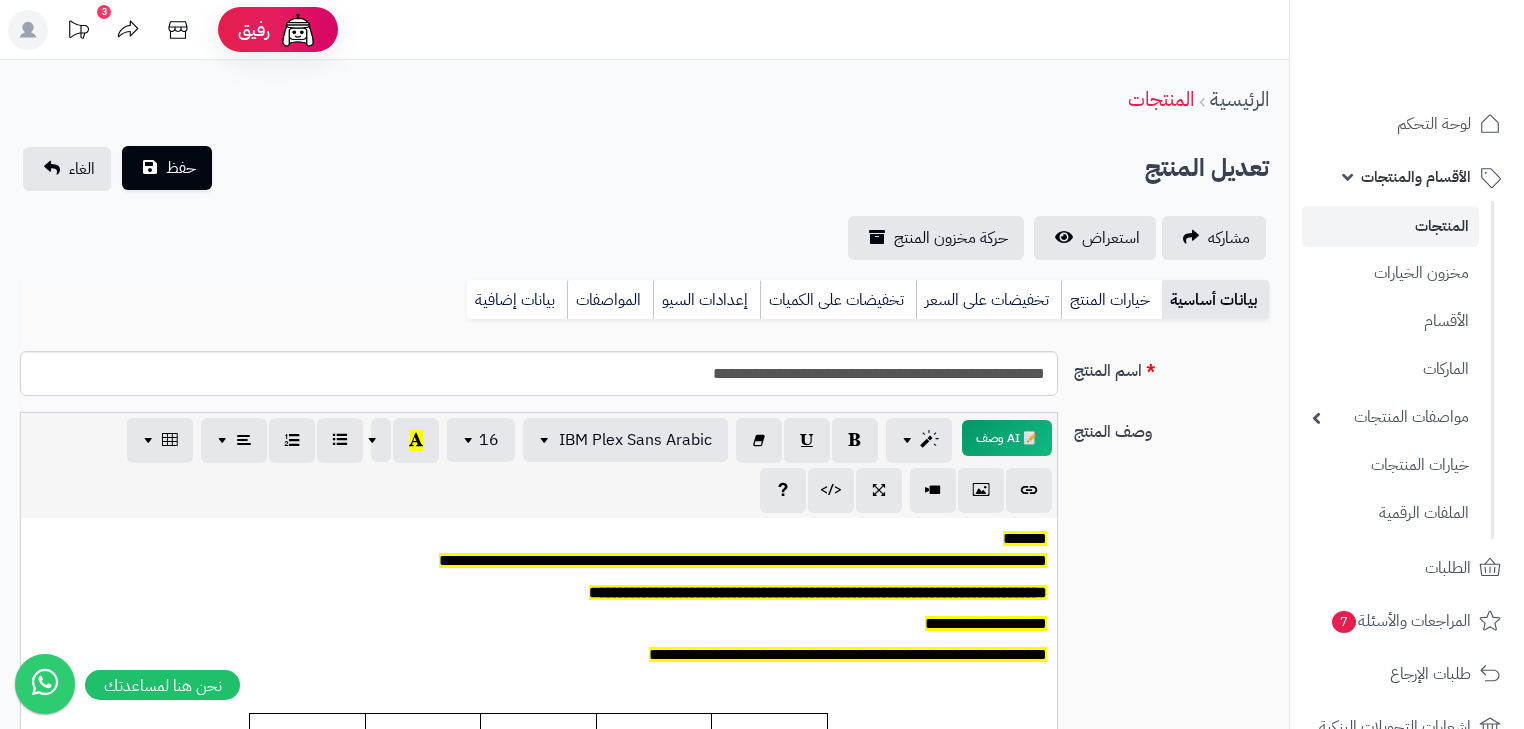 type on "**" 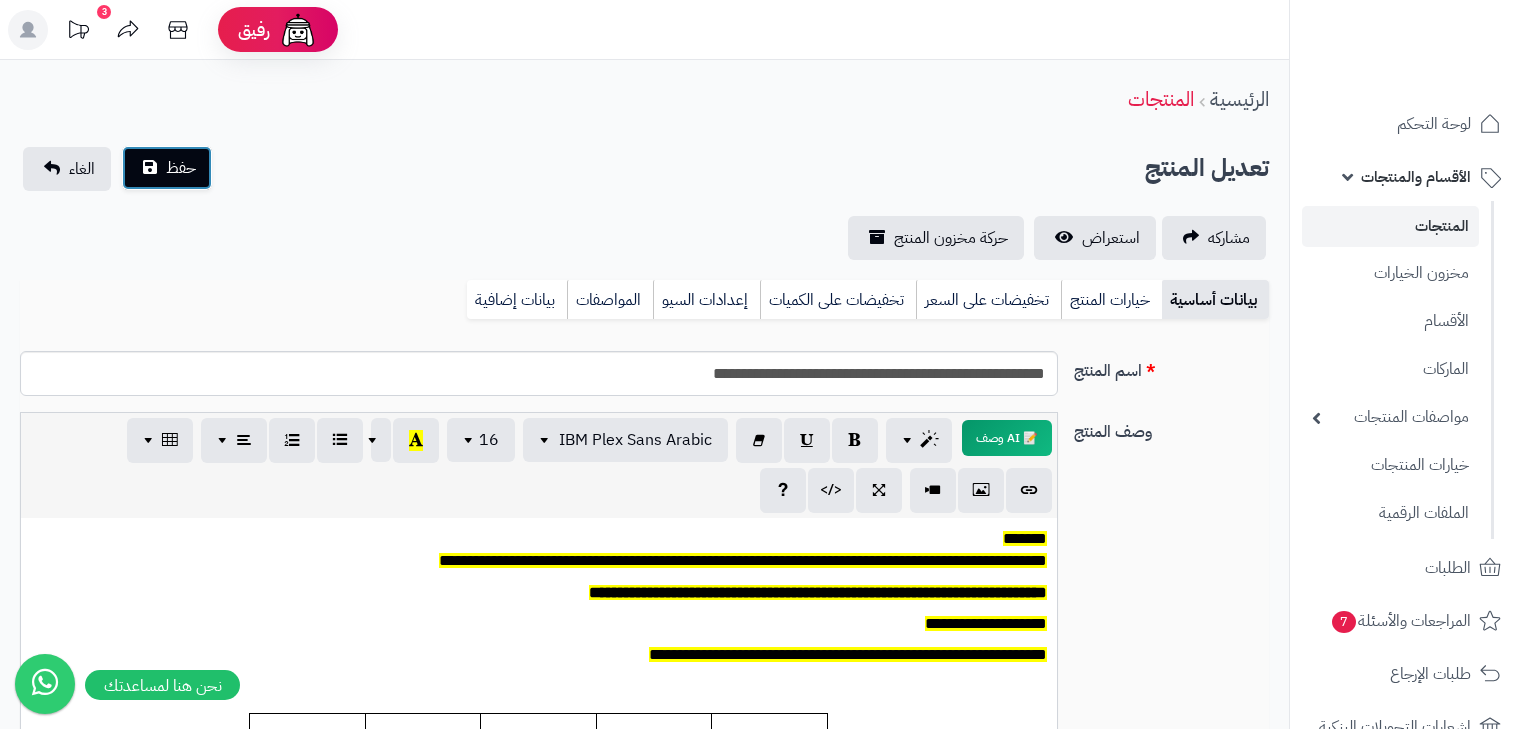 click on "حفظ" at bounding box center (181, 168) 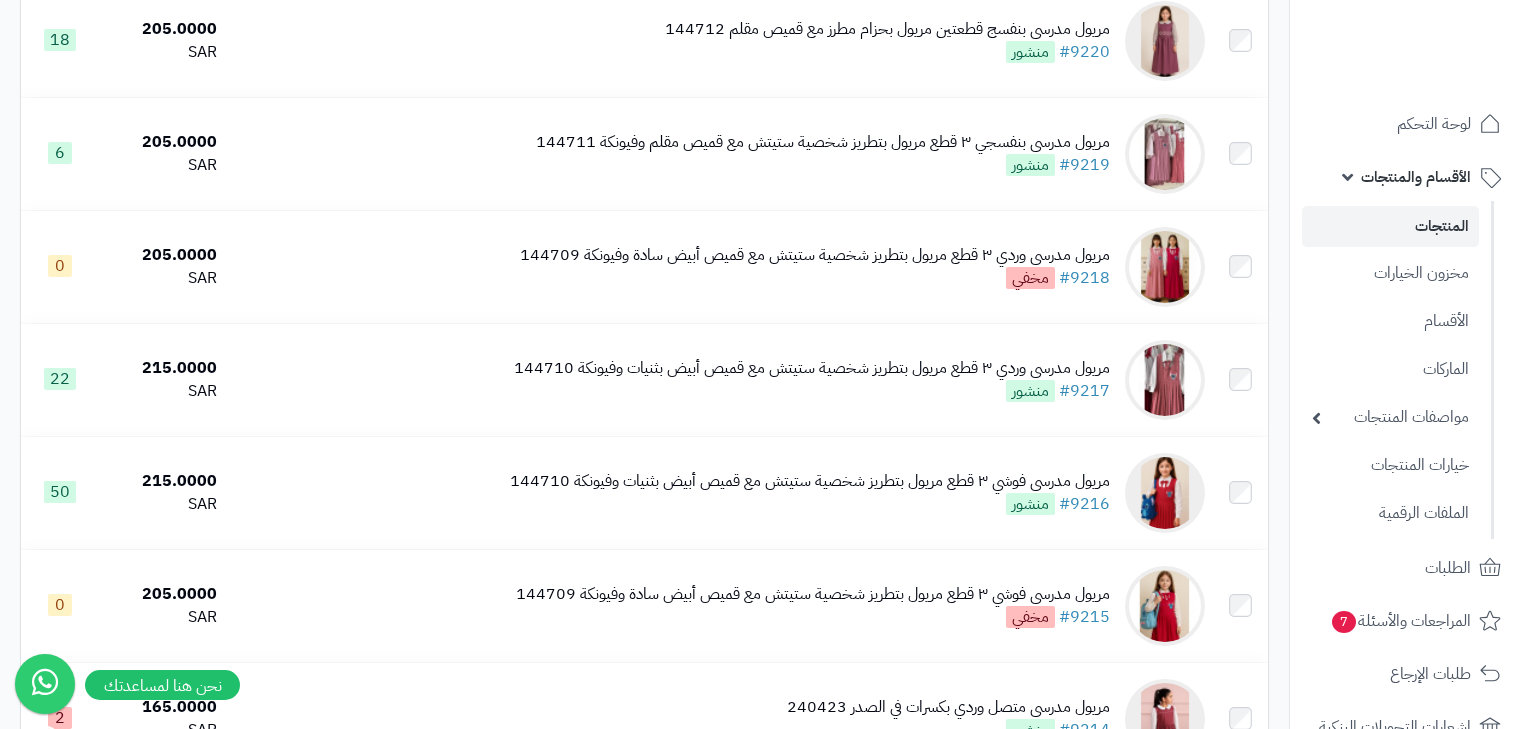 scroll, scrollTop: 2097, scrollLeft: 0, axis: vertical 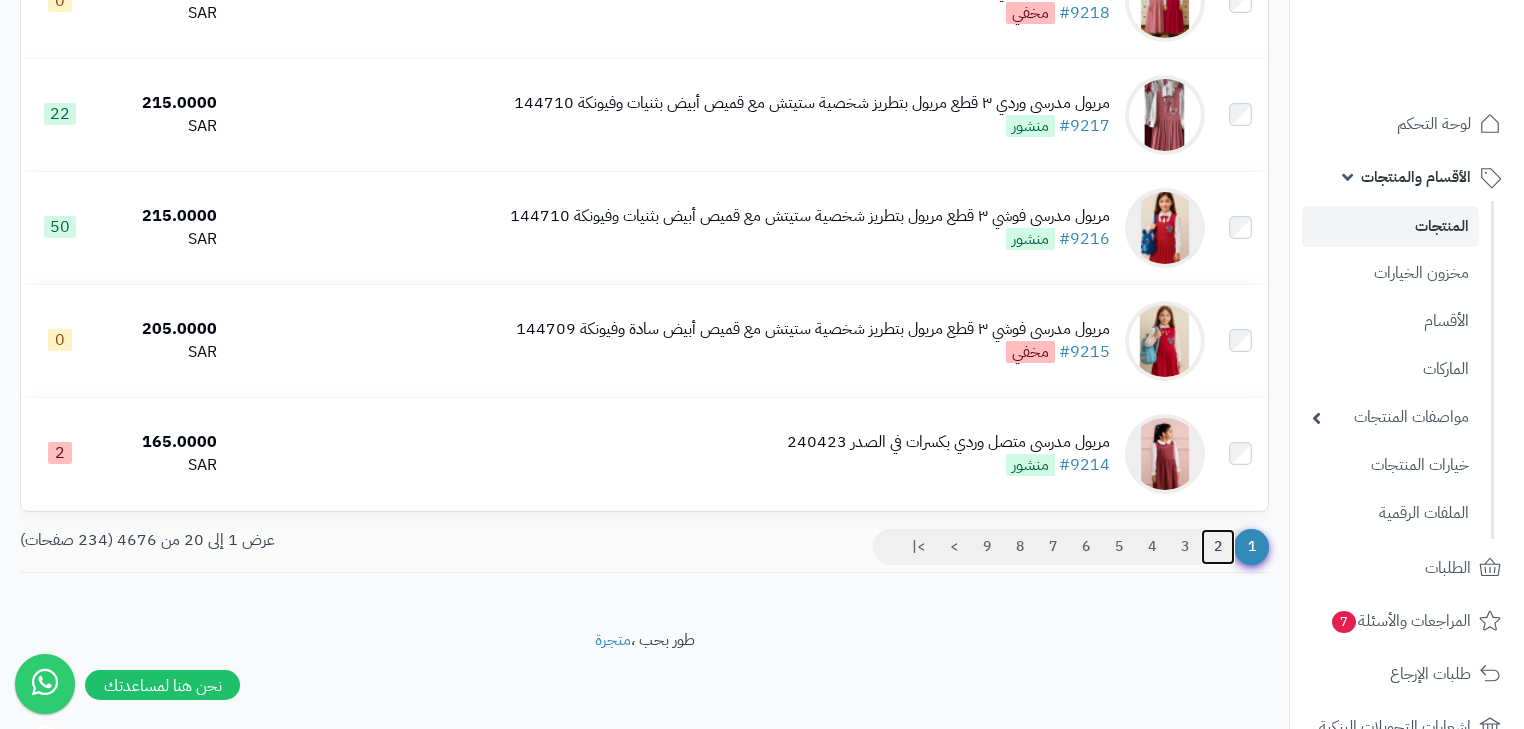 click on "2" at bounding box center [1218, 547] 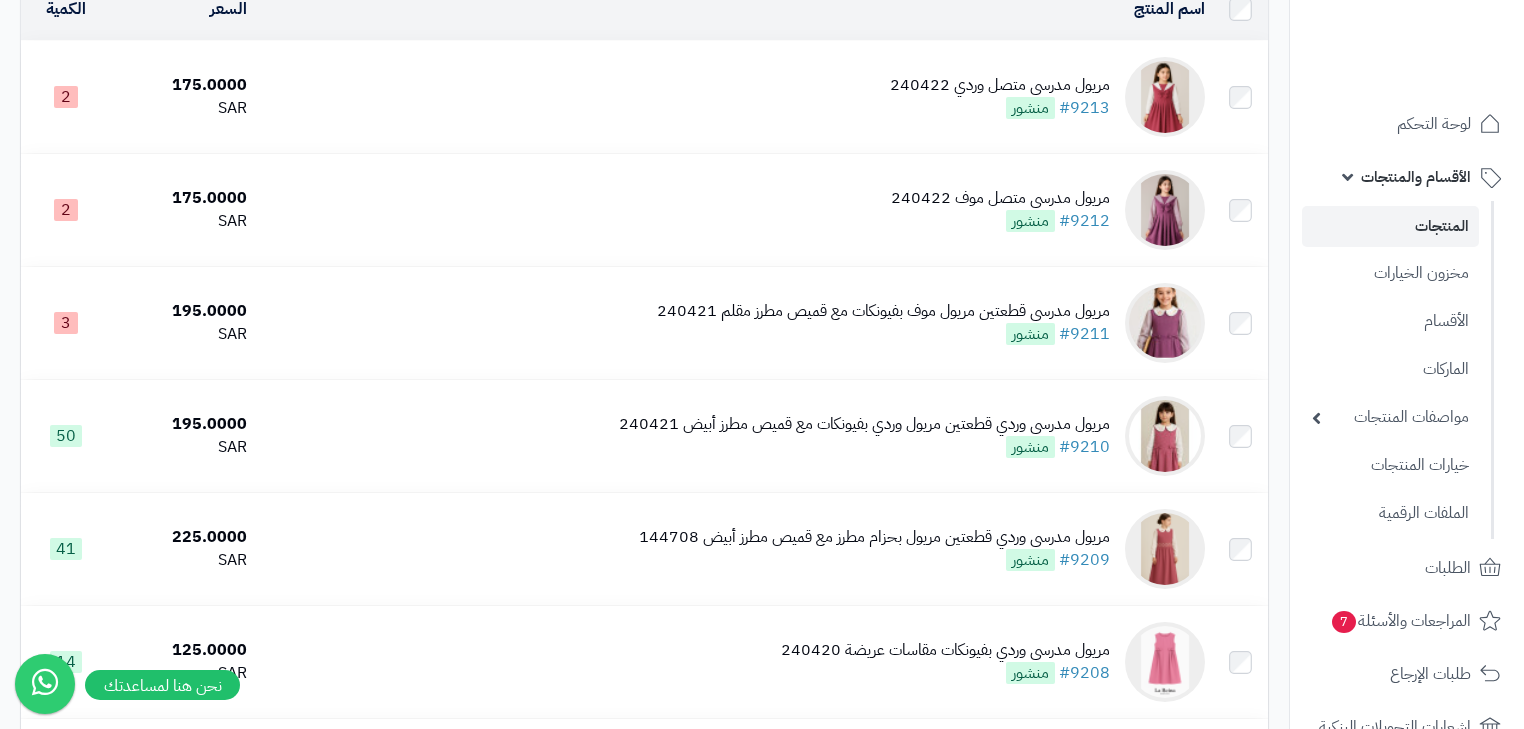 scroll, scrollTop: 220, scrollLeft: 0, axis: vertical 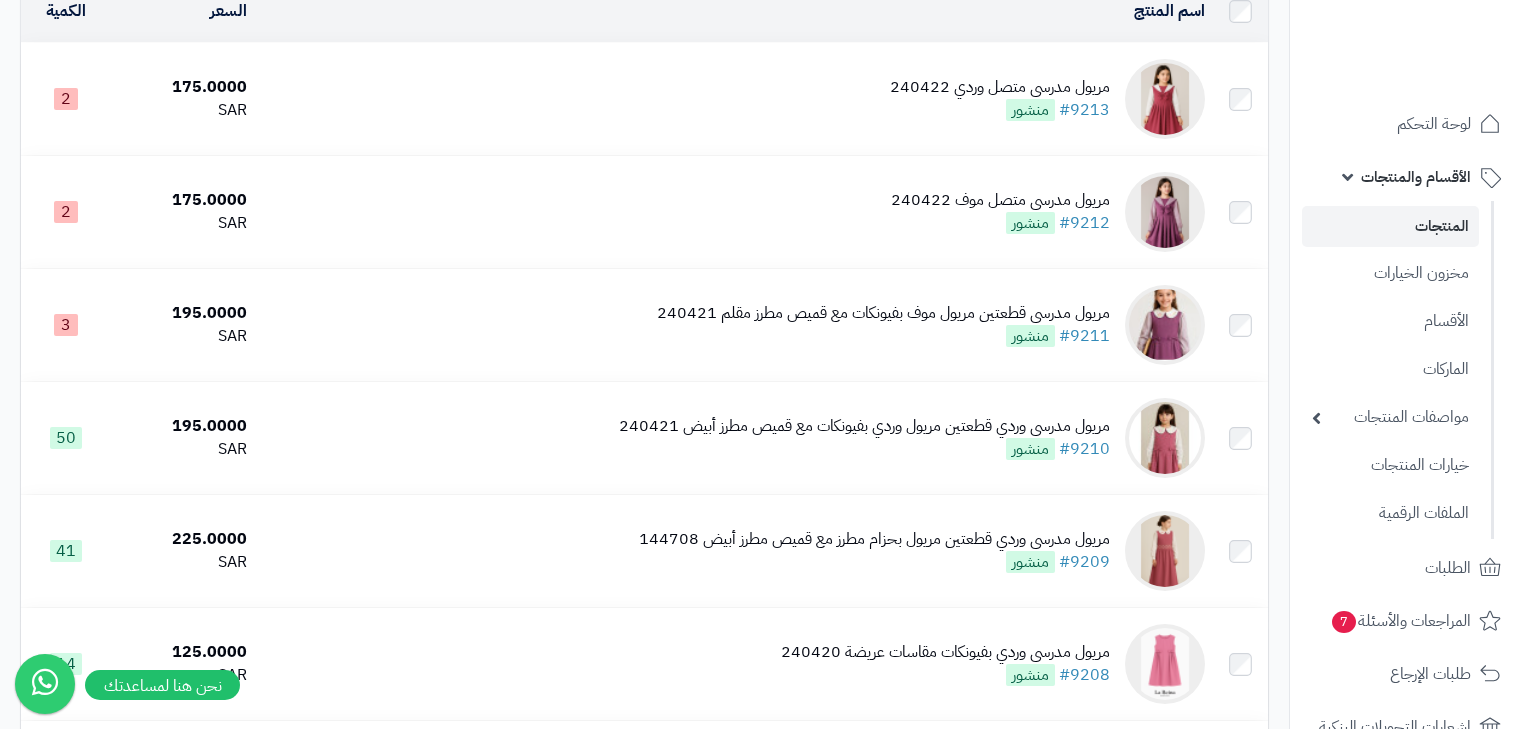 click on "مريول مدرسي متصل وردي  240422
#9213
منشور" at bounding box center (1000, 99) 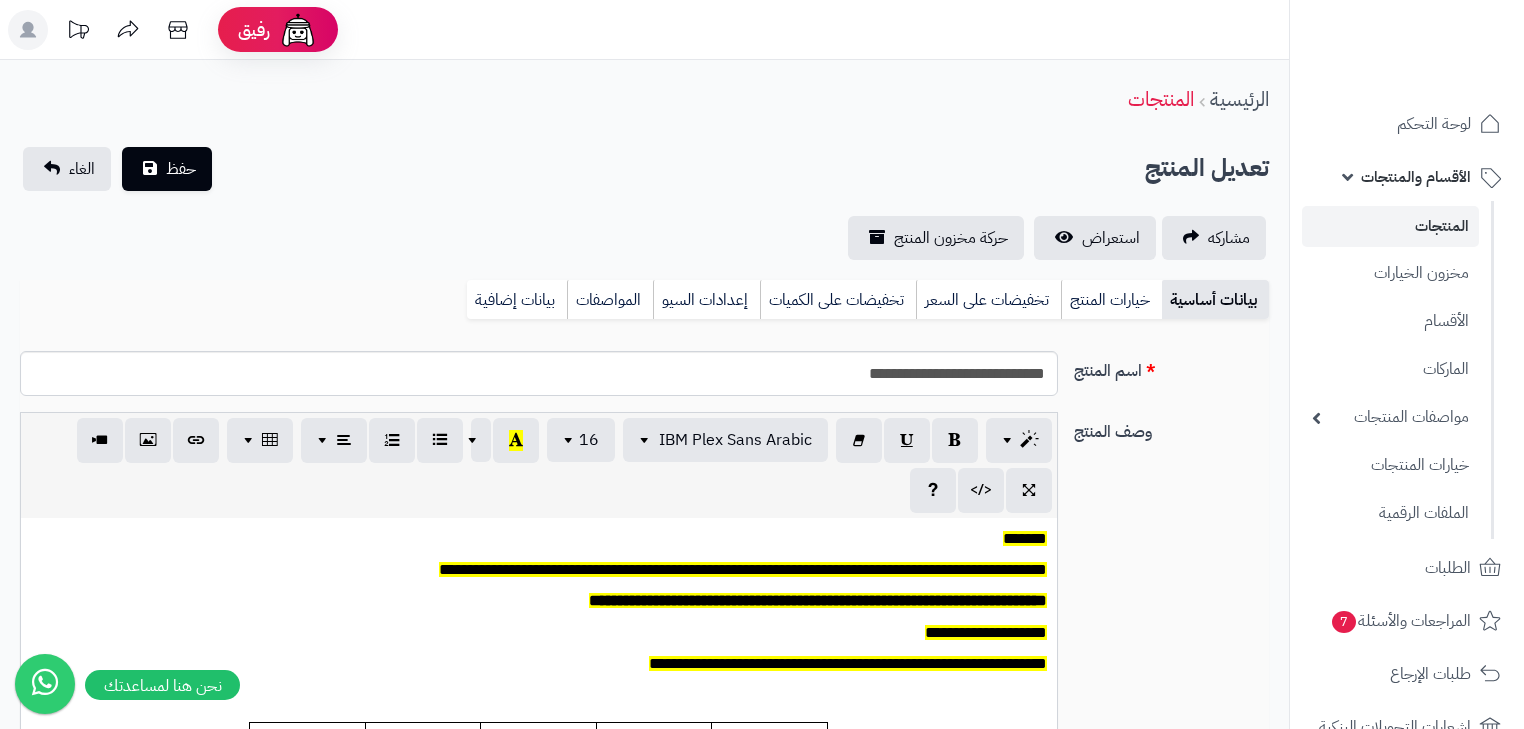 scroll, scrollTop: 0, scrollLeft: 0, axis: both 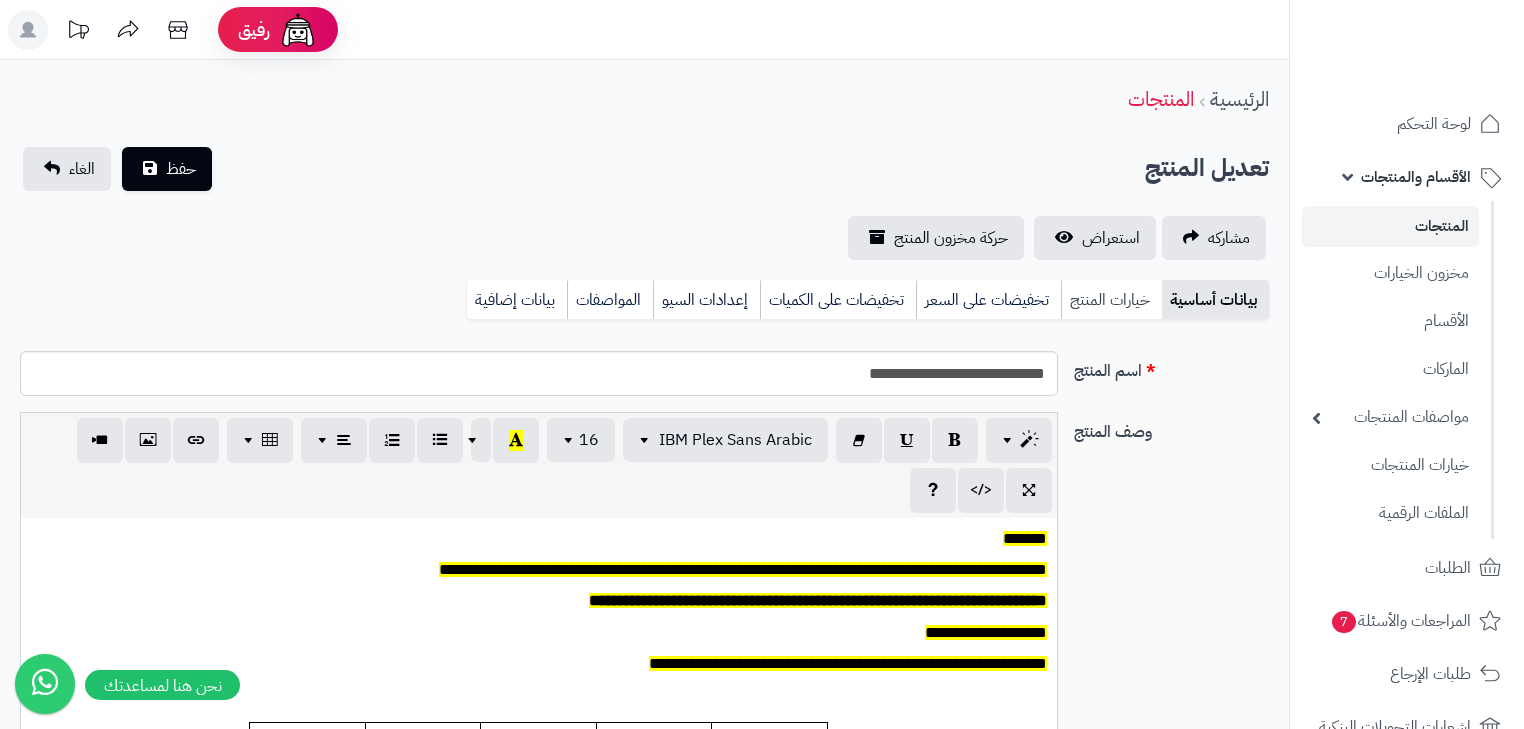 click on "خيارات المنتج" at bounding box center (1111, 300) 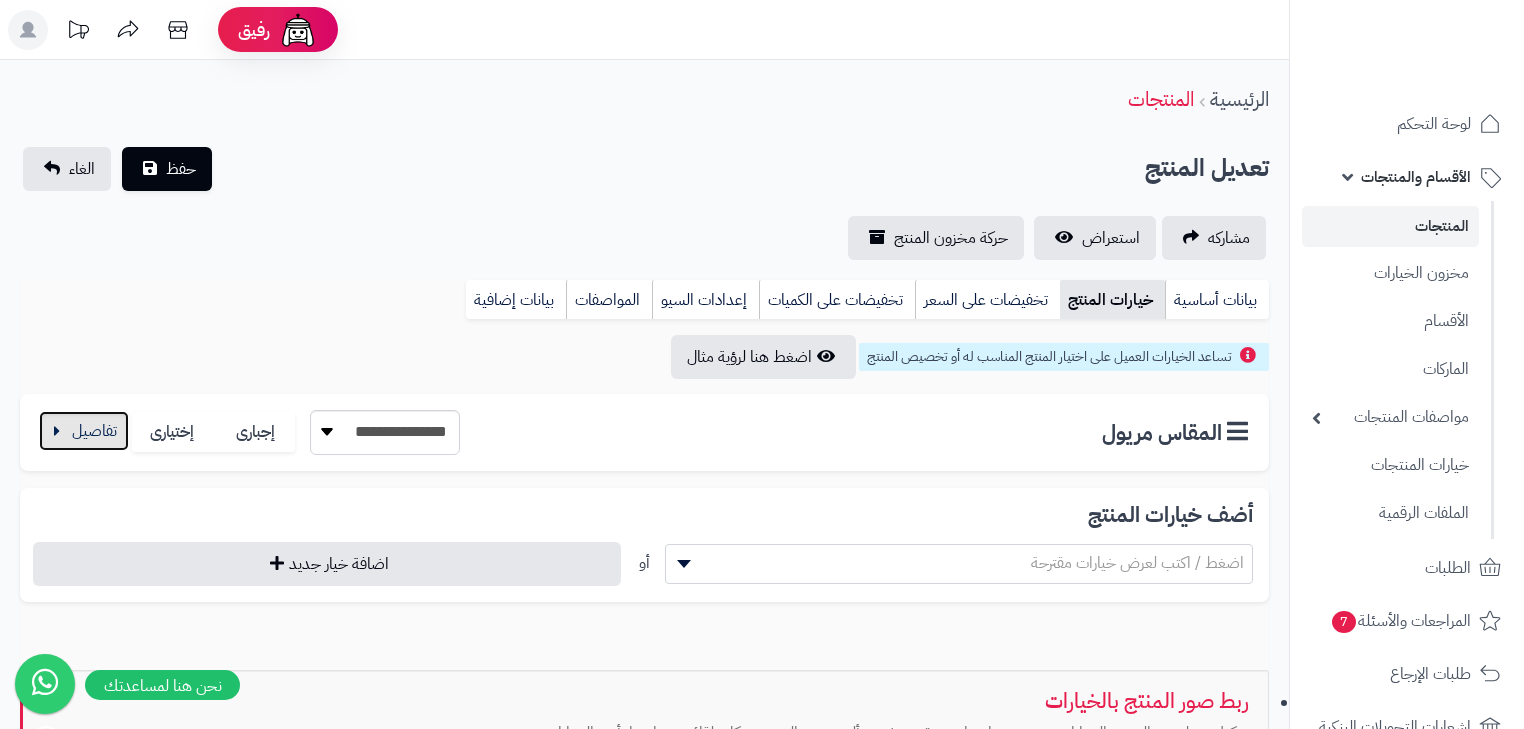 click at bounding box center (84, 431) 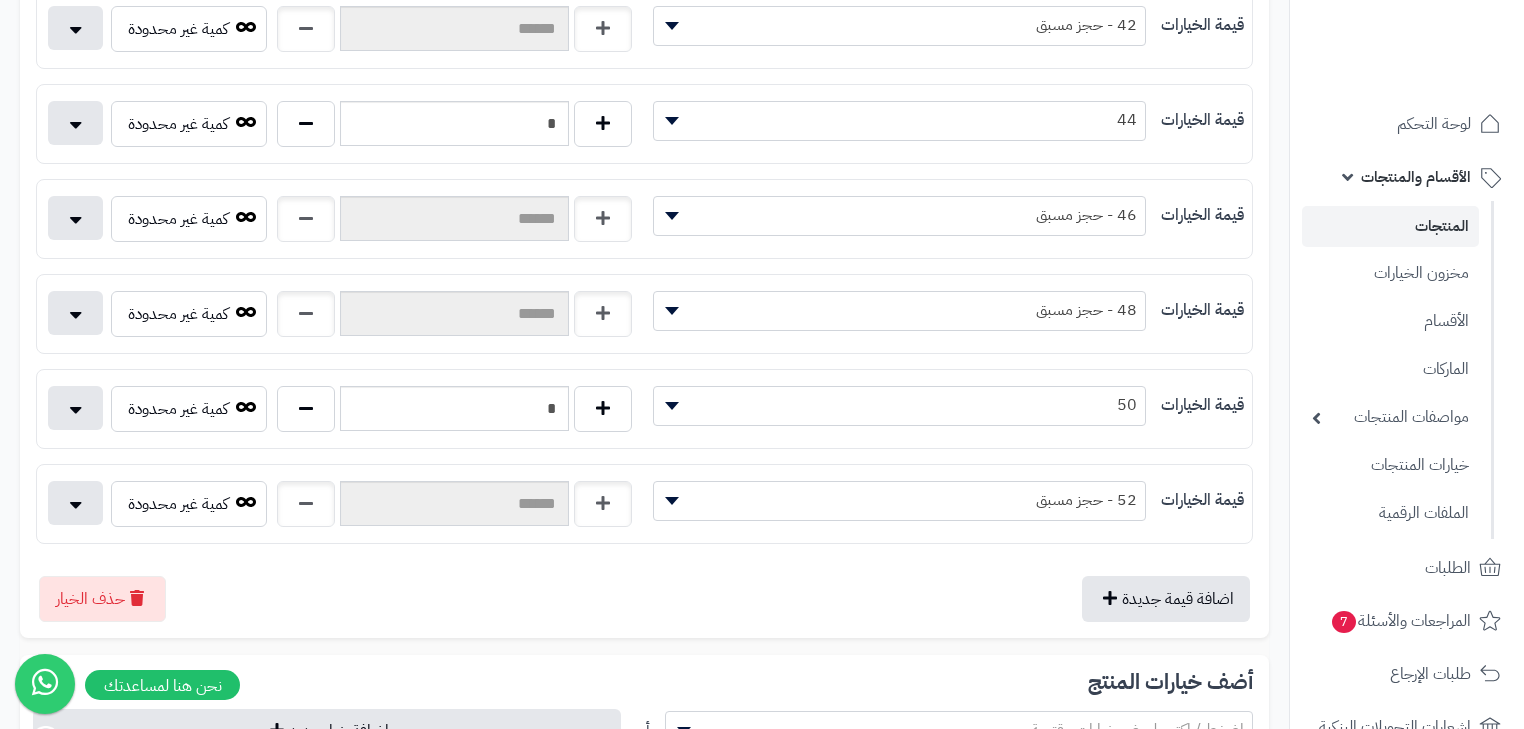 scroll, scrollTop: 863, scrollLeft: 0, axis: vertical 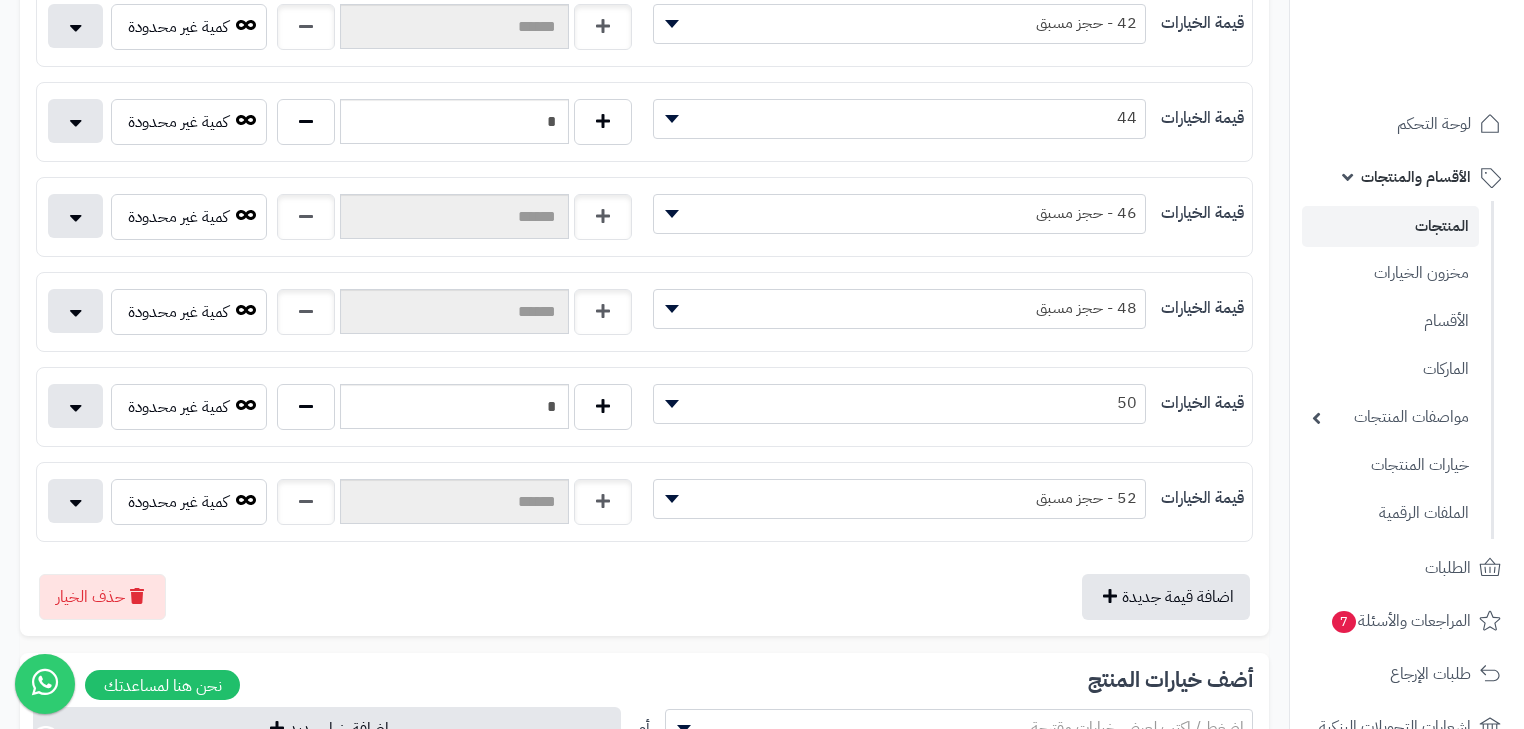 click on "44" at bounding box center [900, 118] 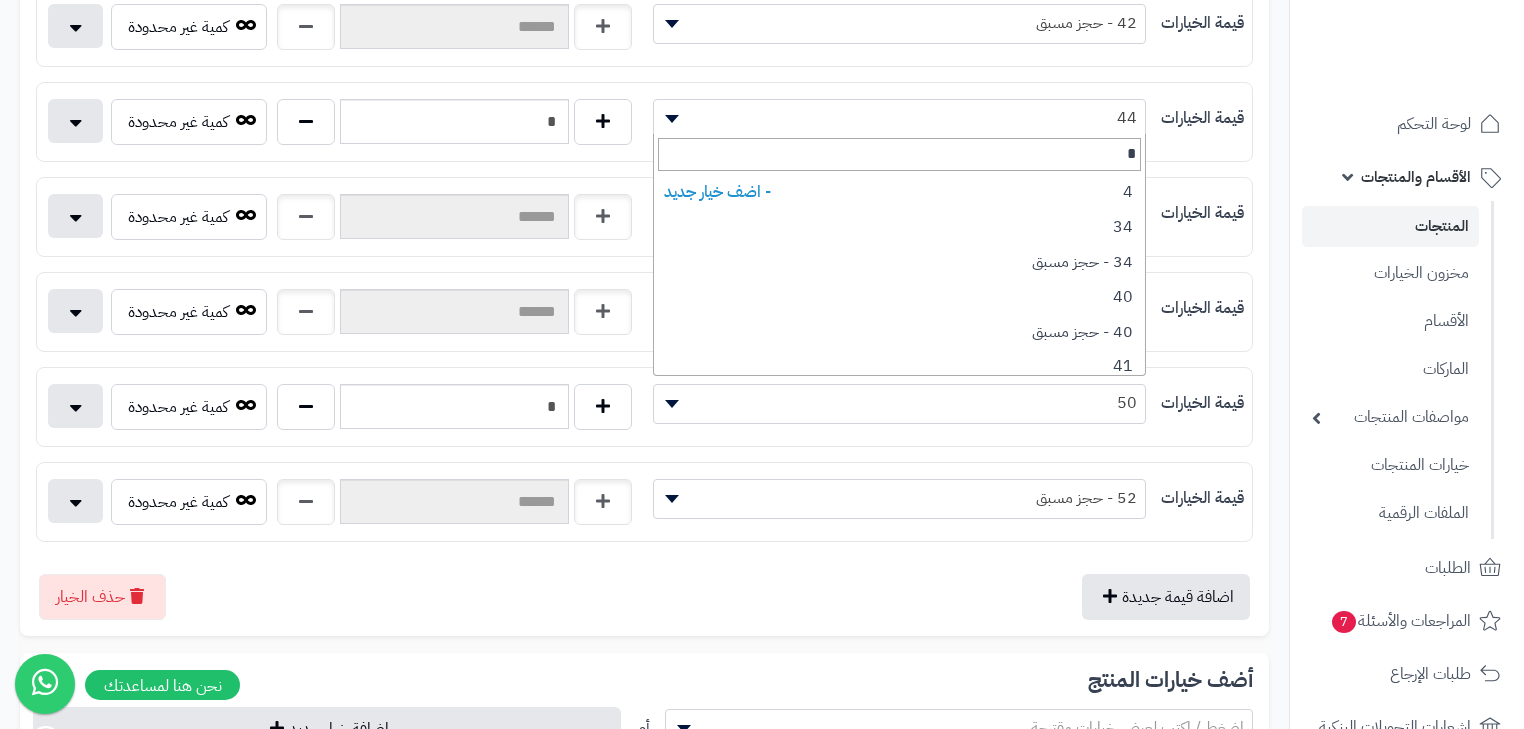 type on "**" 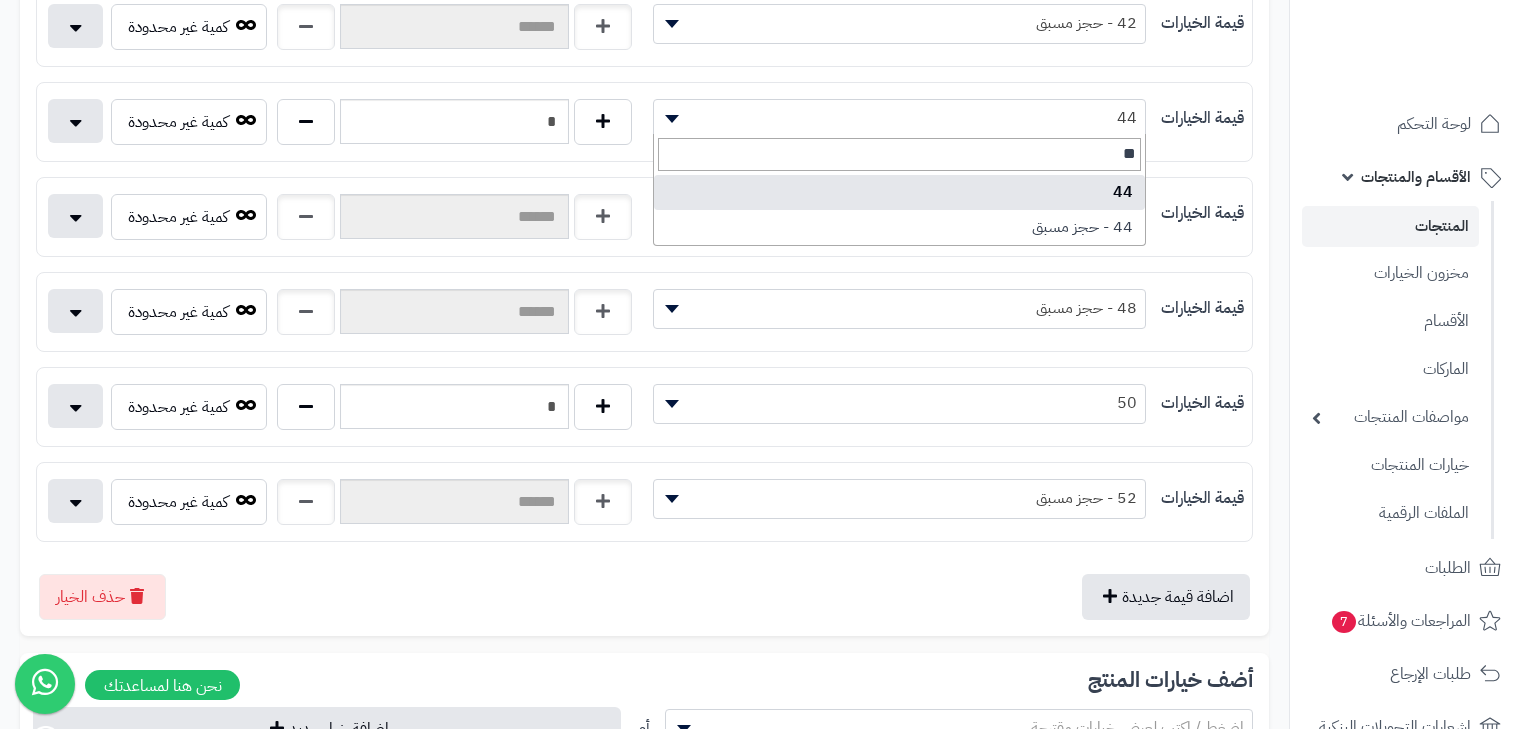 select on "***" 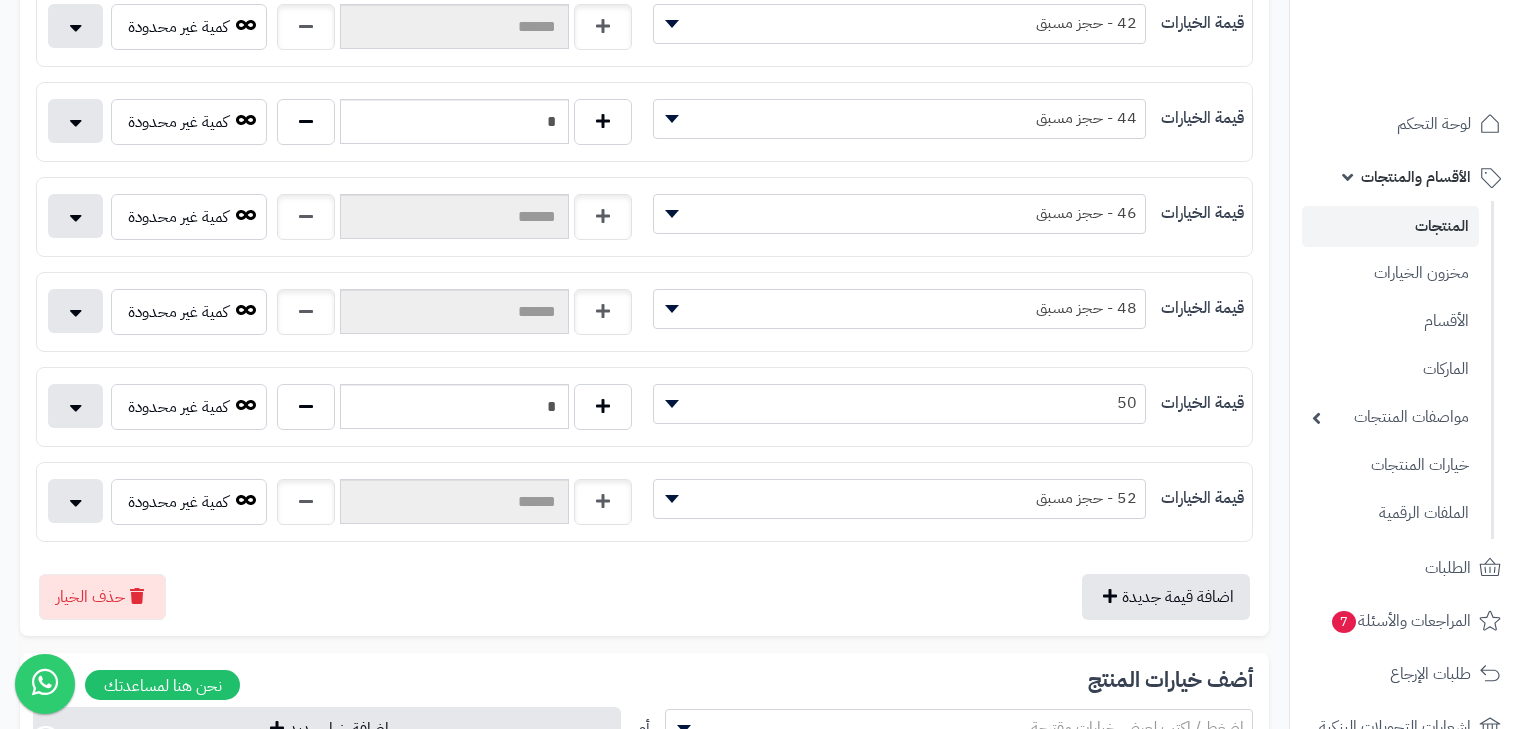 type 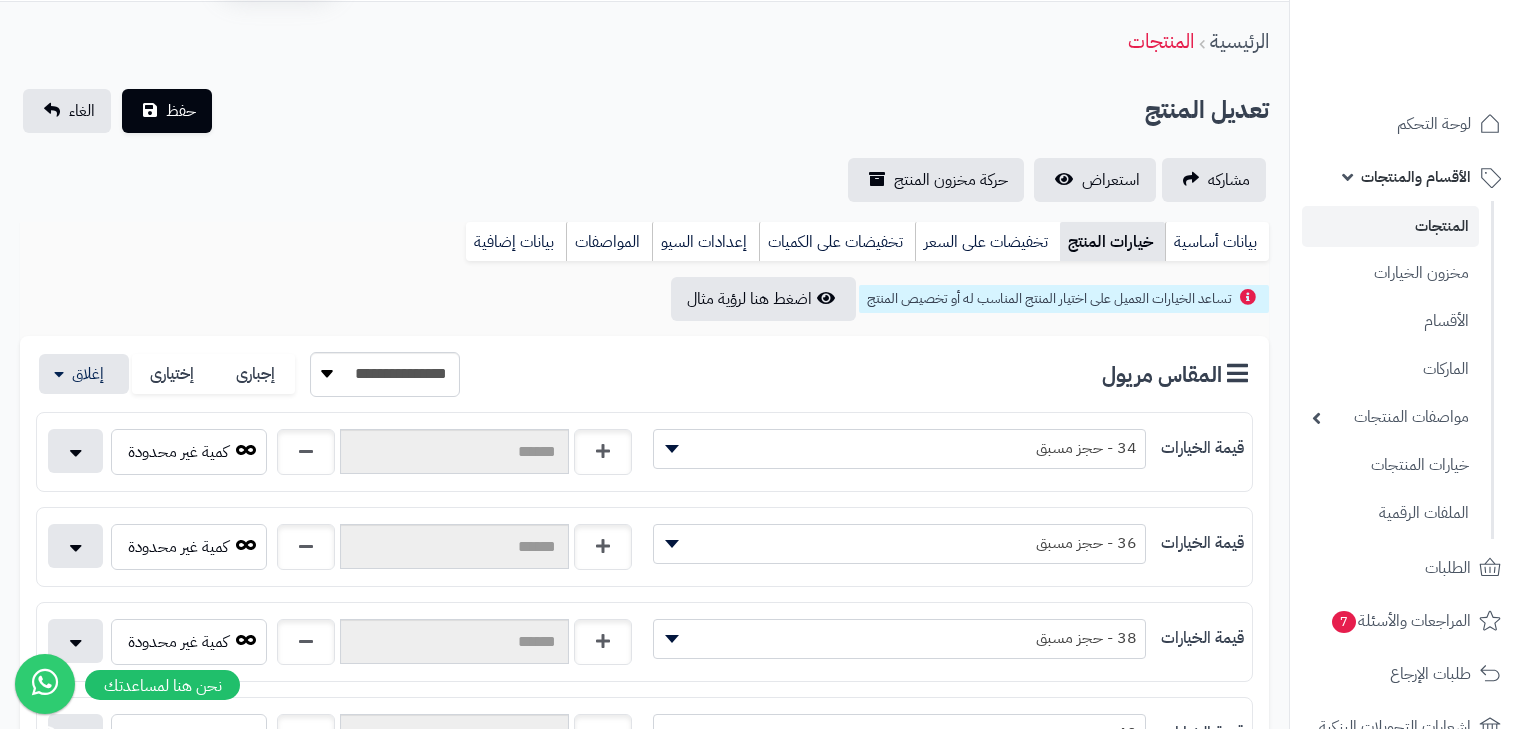 scroll, scrollTop: 0, scrollLeft: 0, axis: both 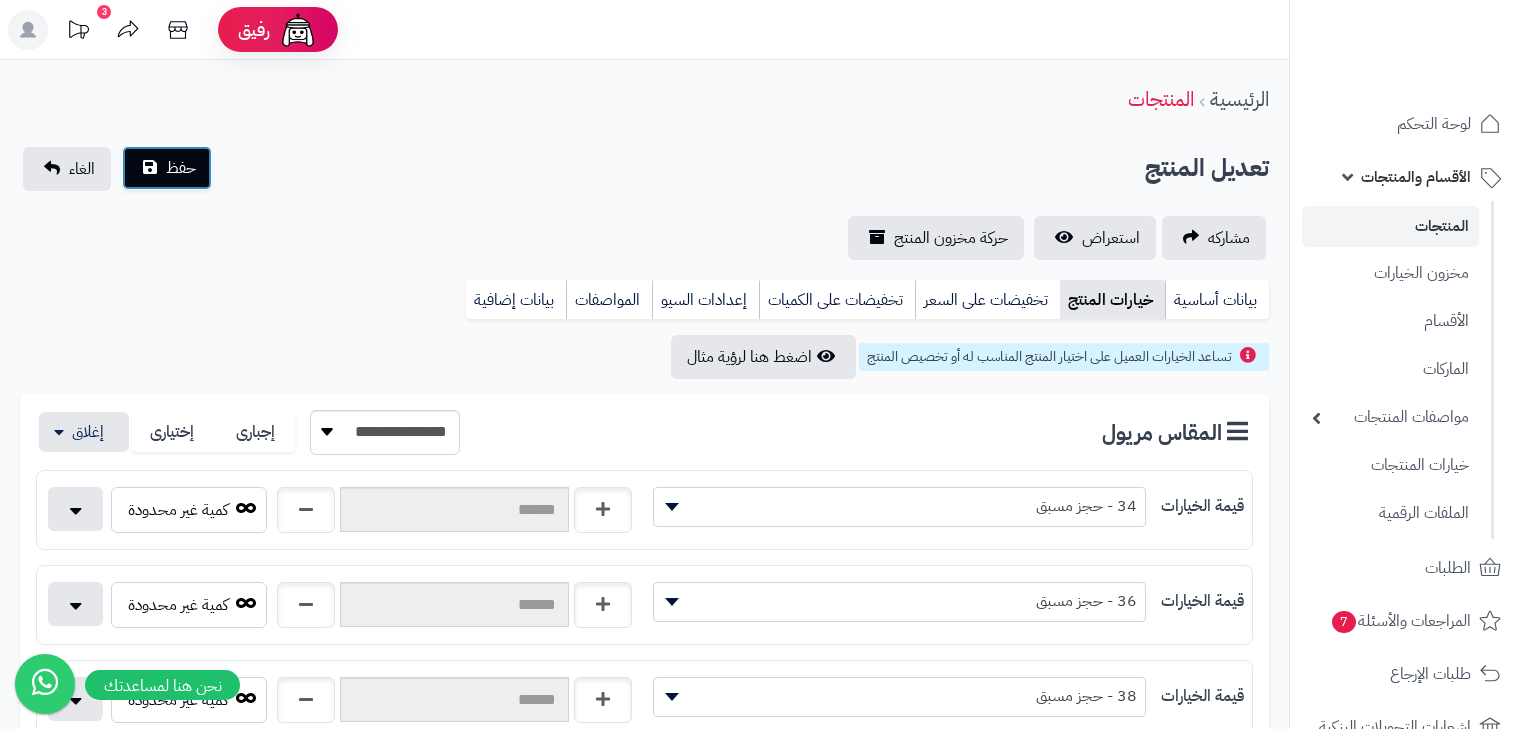 click on "حفظ" at bounding box center [167, 168] 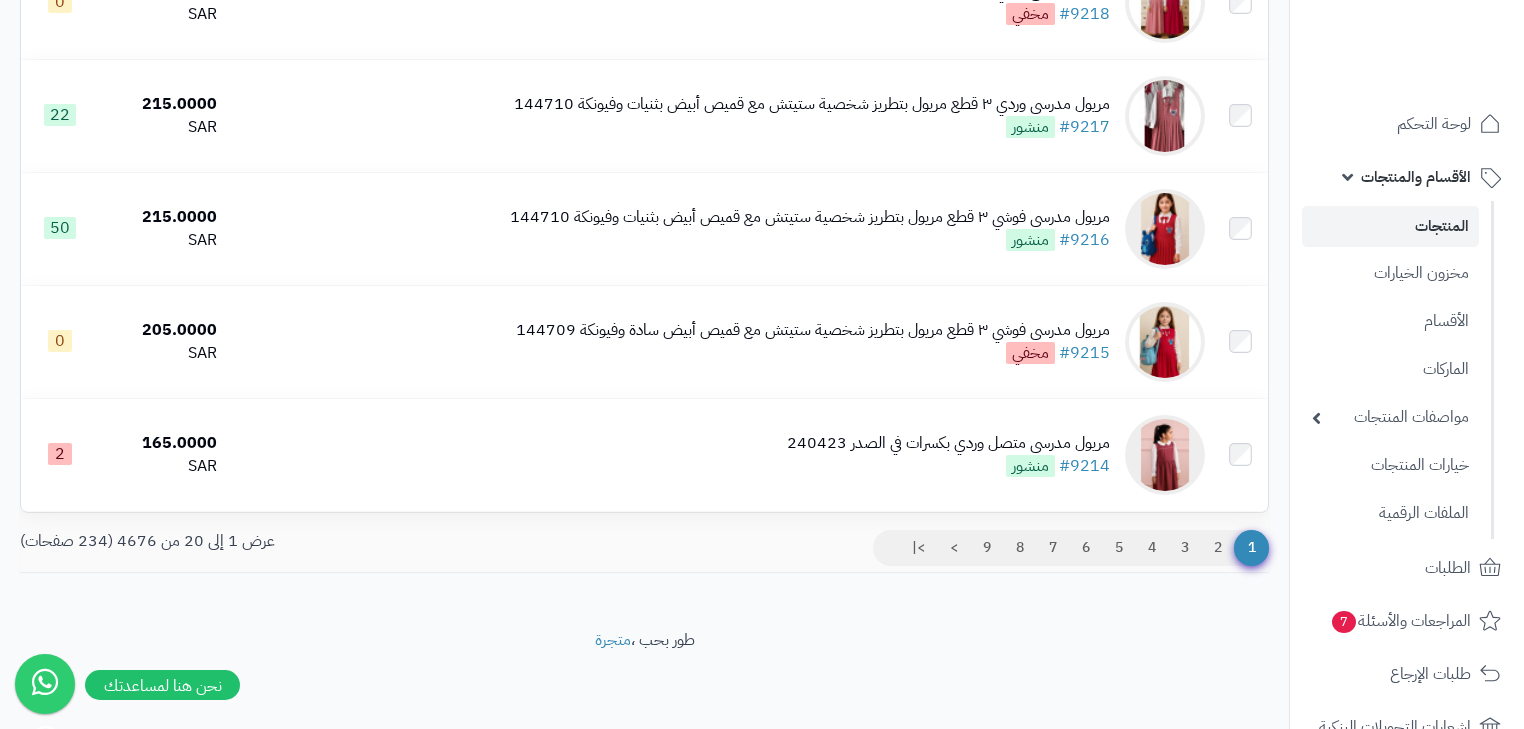 scroll, scrollTop: 2115, scrollLeft: 0, axis: vertical 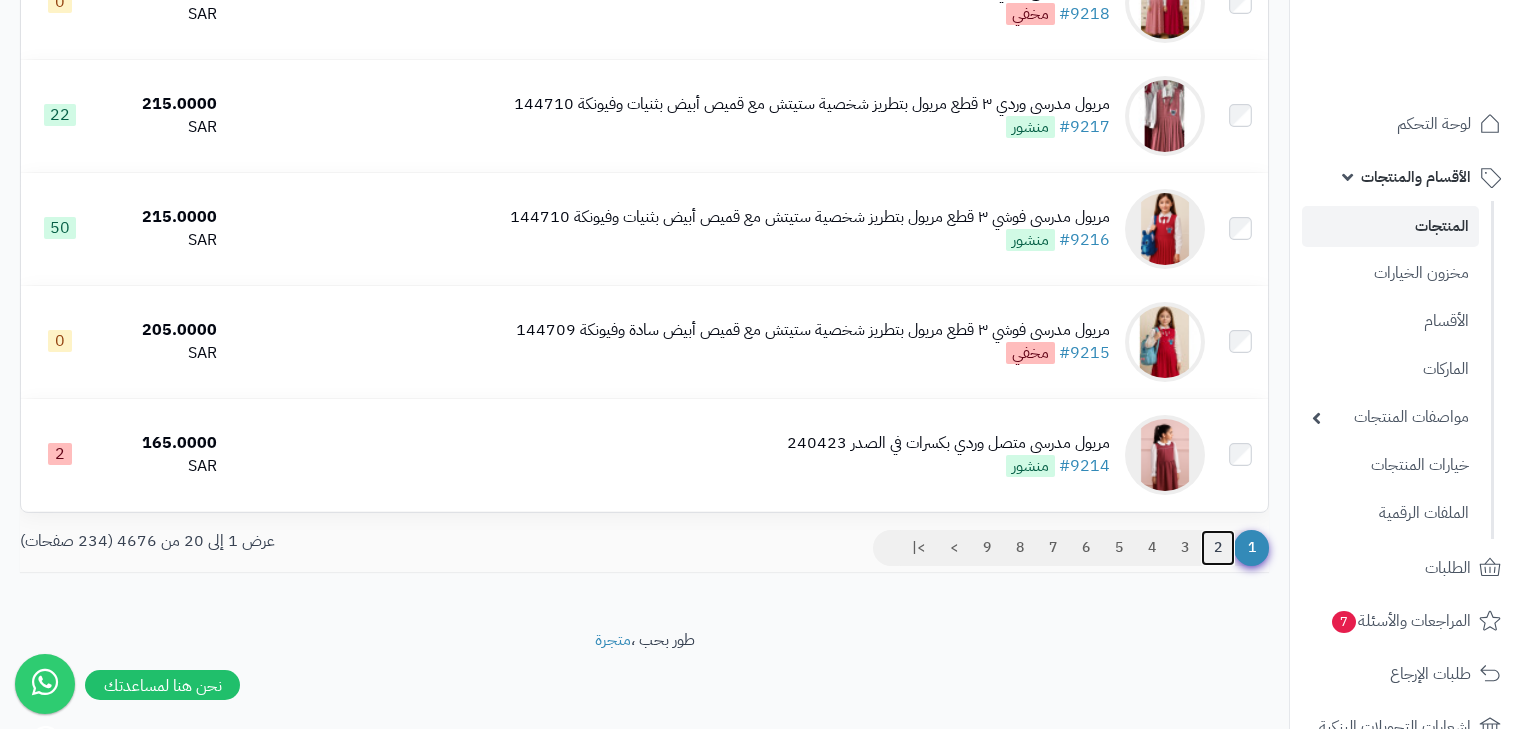 click on "2" at bounding box center [1218, 548] 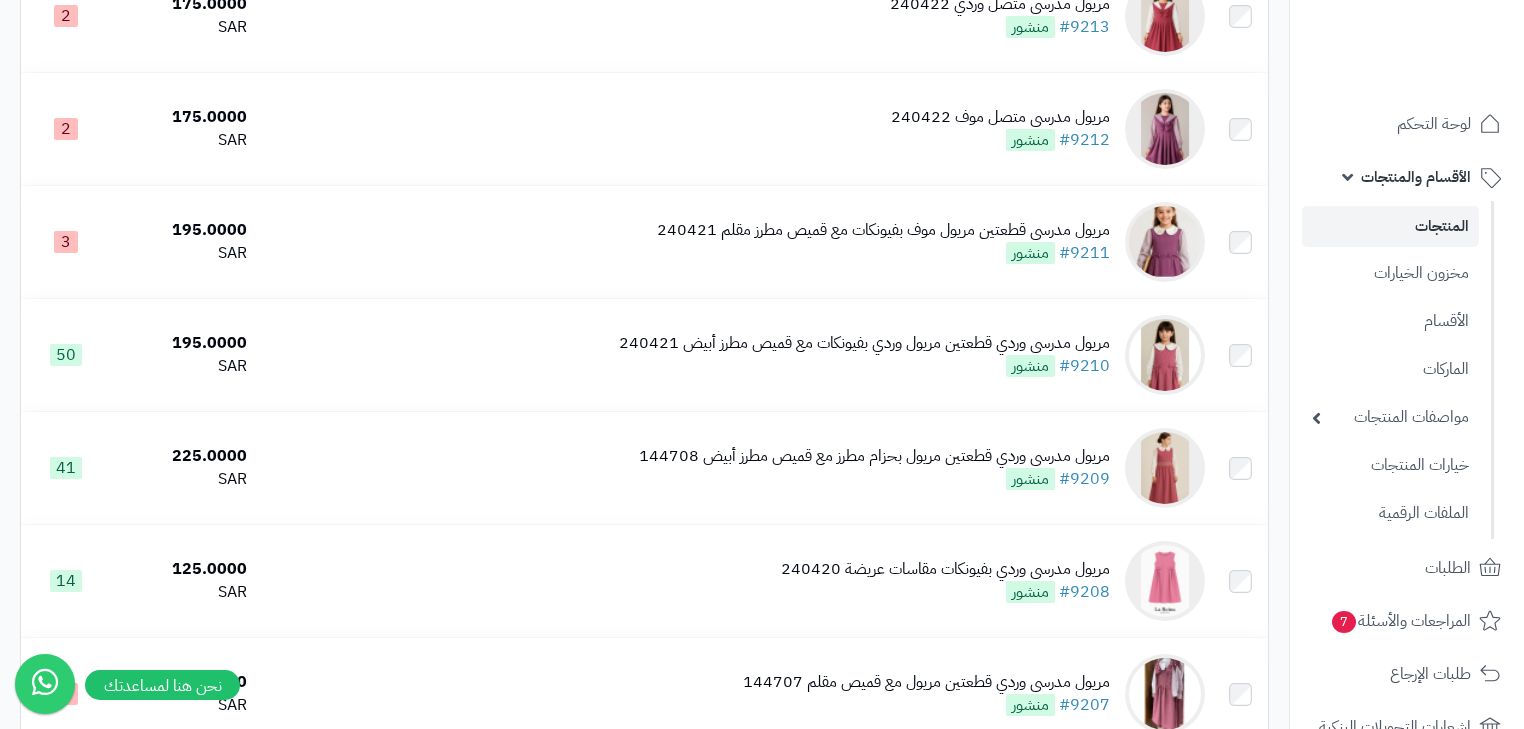 scroll, scrollTop: 308, scrollLeft: 0, axis: vertical 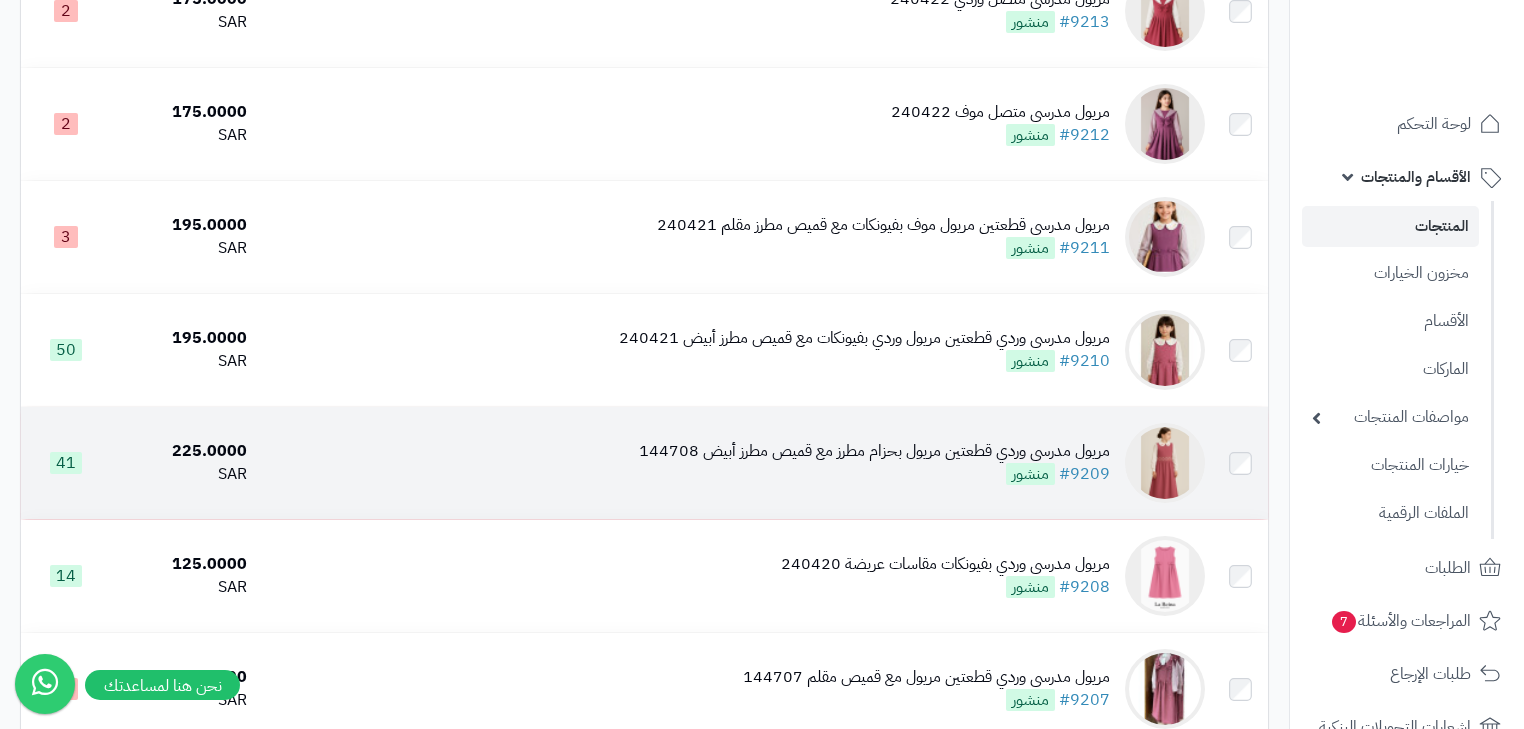 click on "مريول مدرسي وردي قطعتين مريول بحزام  مطرز مع قميص مطرز  أبيض  144708" at bounding box center (874, 451) 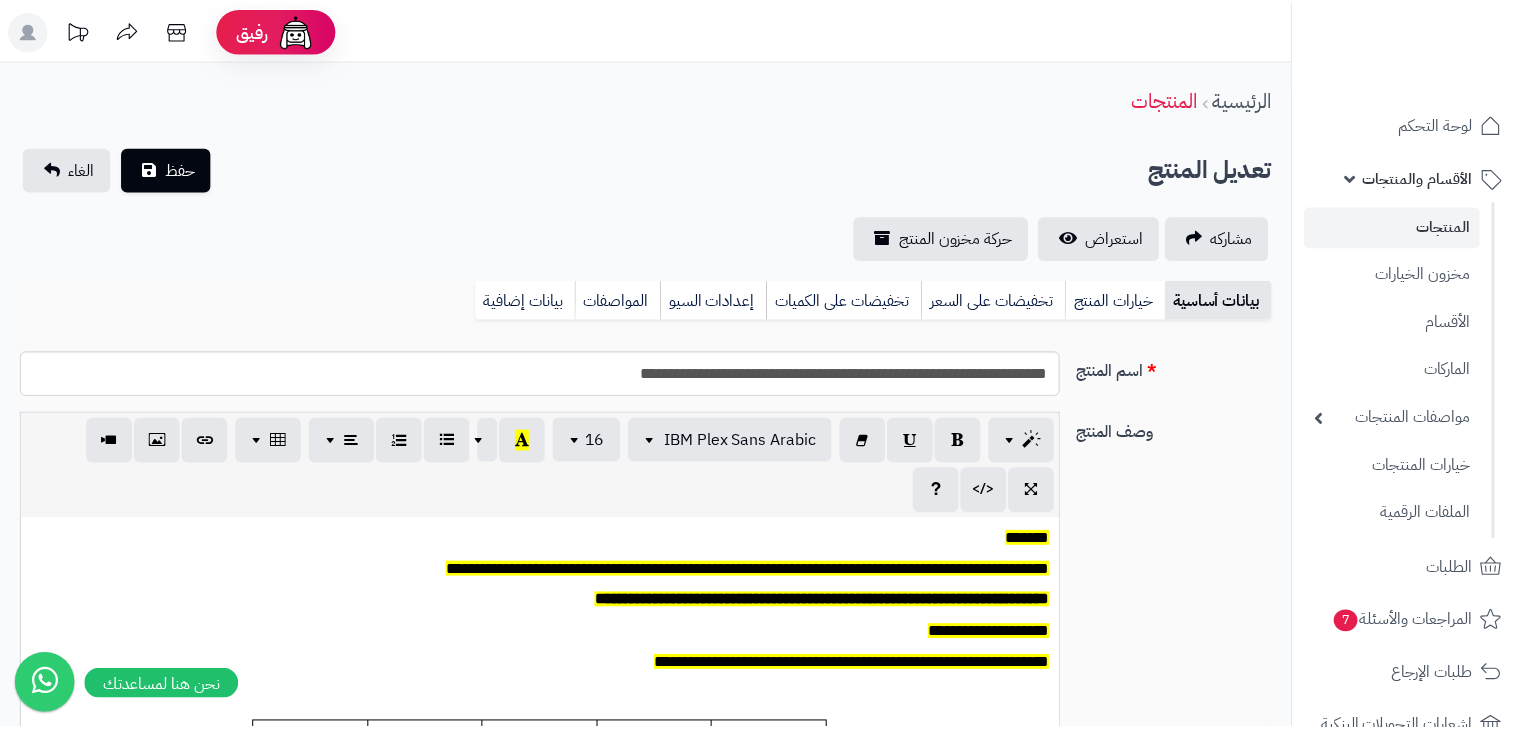 scroll, scrollTop: 0, scrollLeft: 0, axis: both 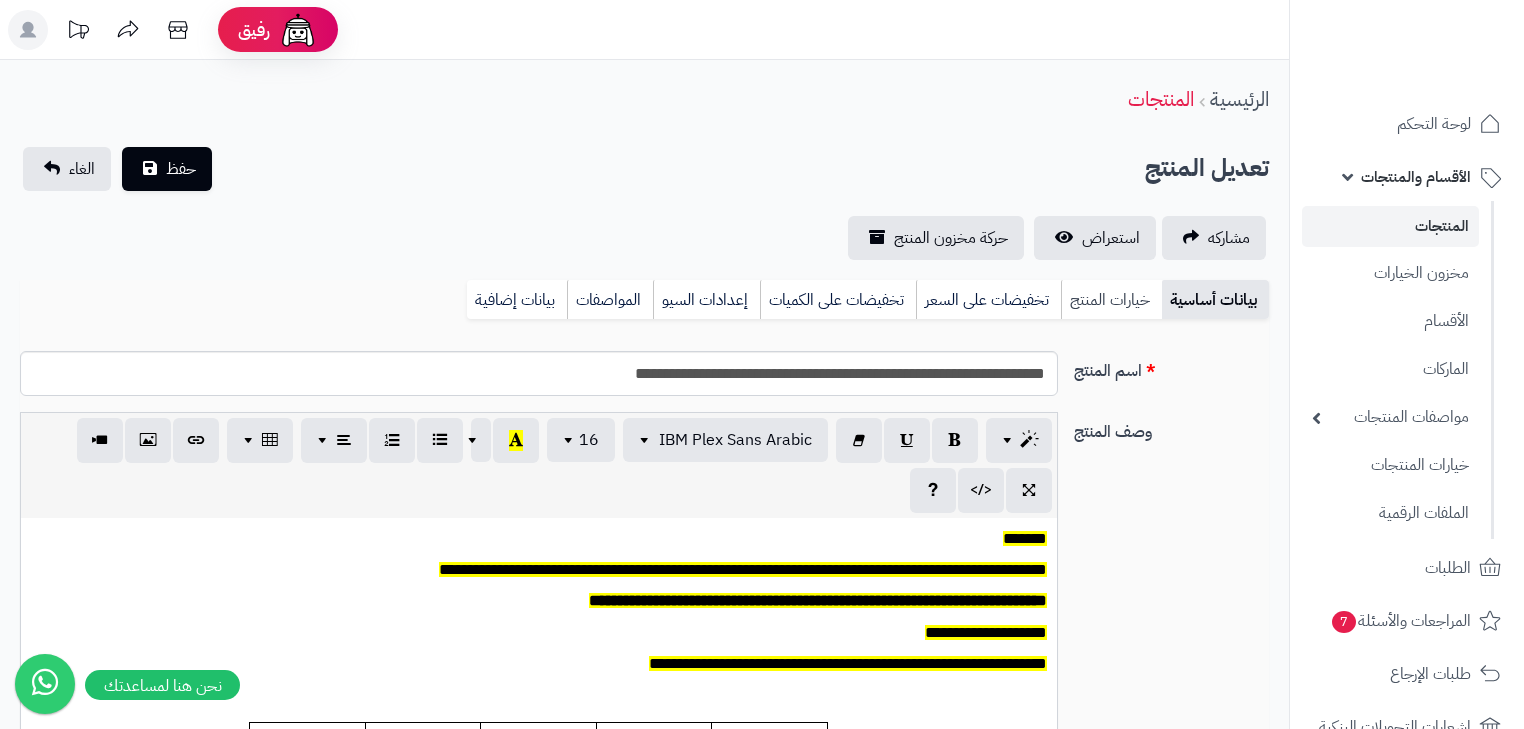 click on "خيارات المنتج" at bounding box center [1111, 300] 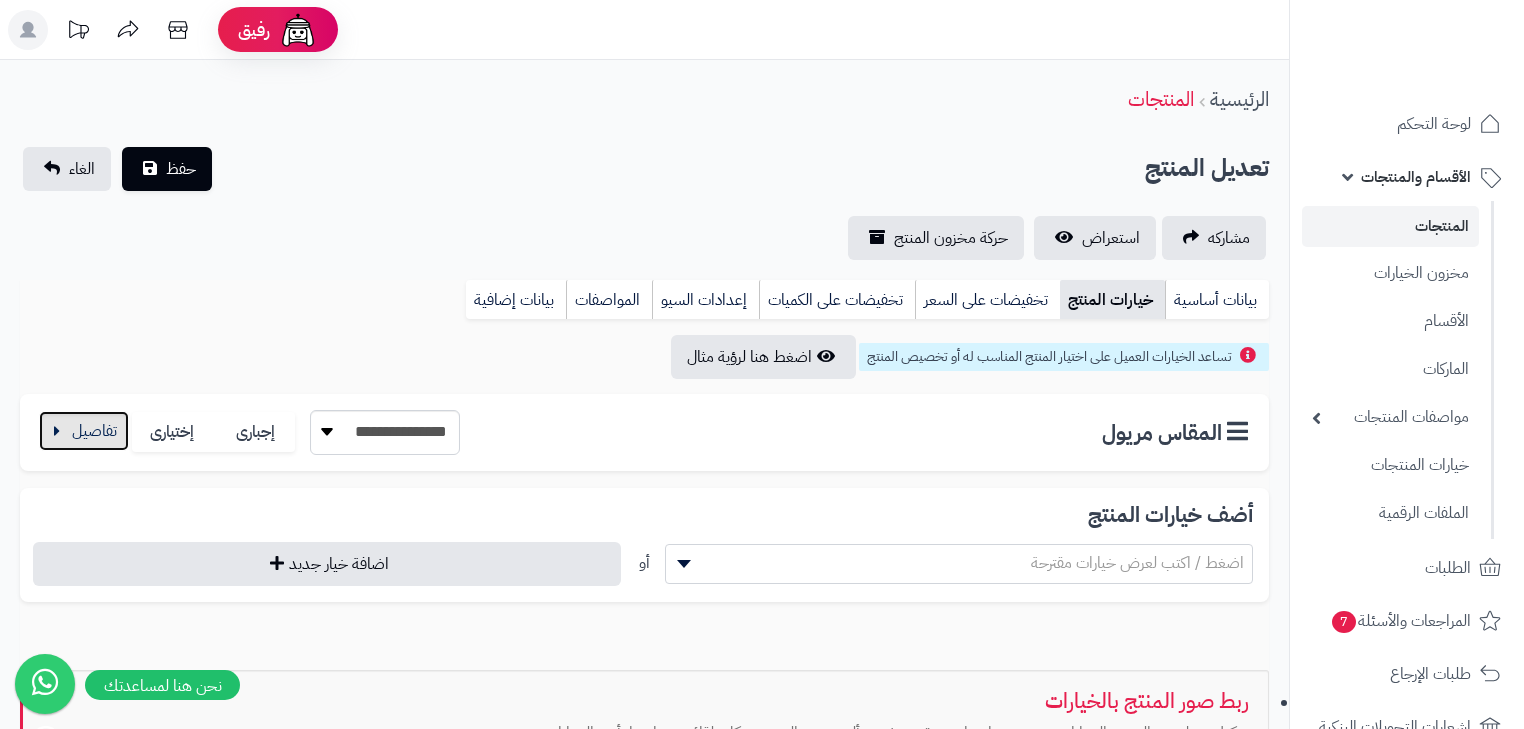 click at bounding box center (84, 431) 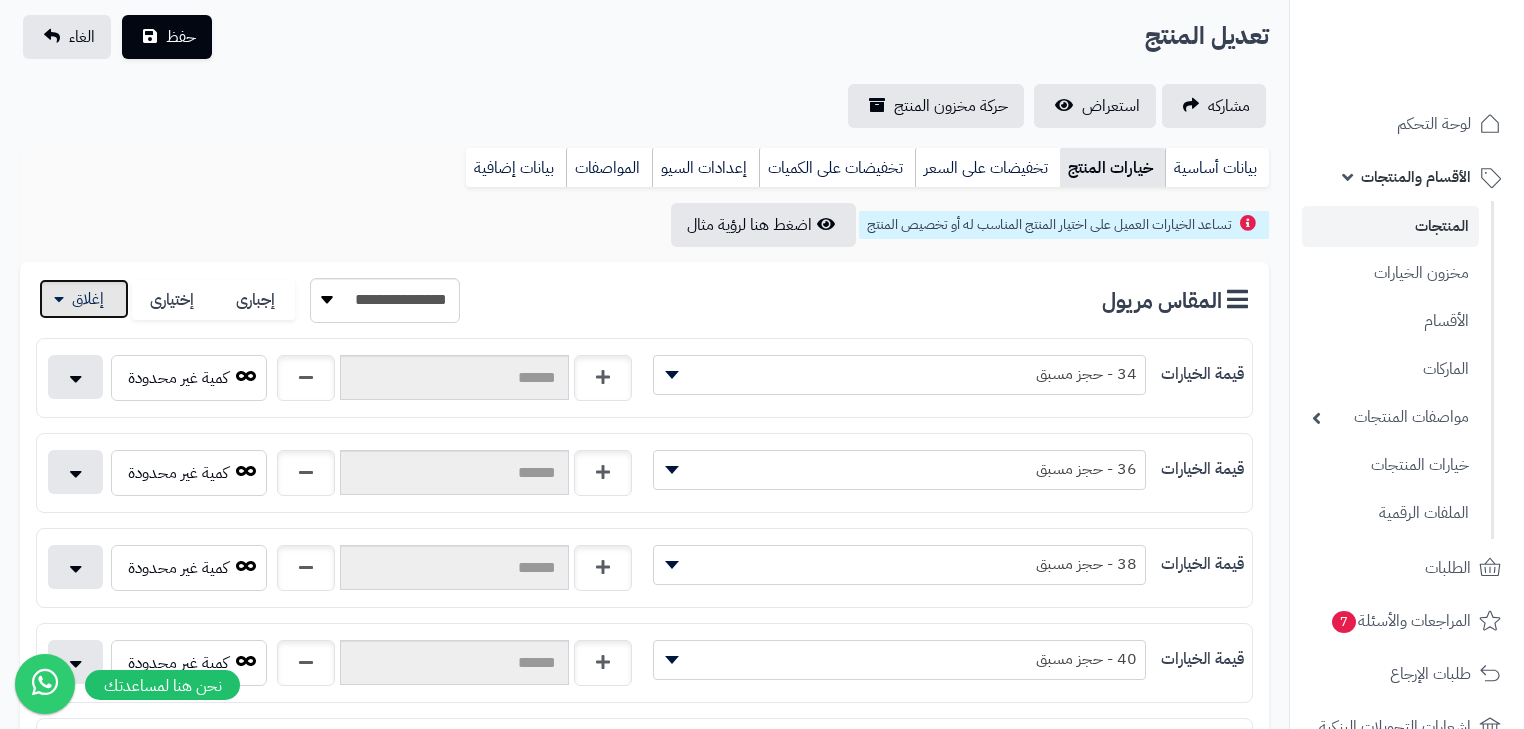scroll, scrollTop: 0, scrollLeft: 0, axis: both 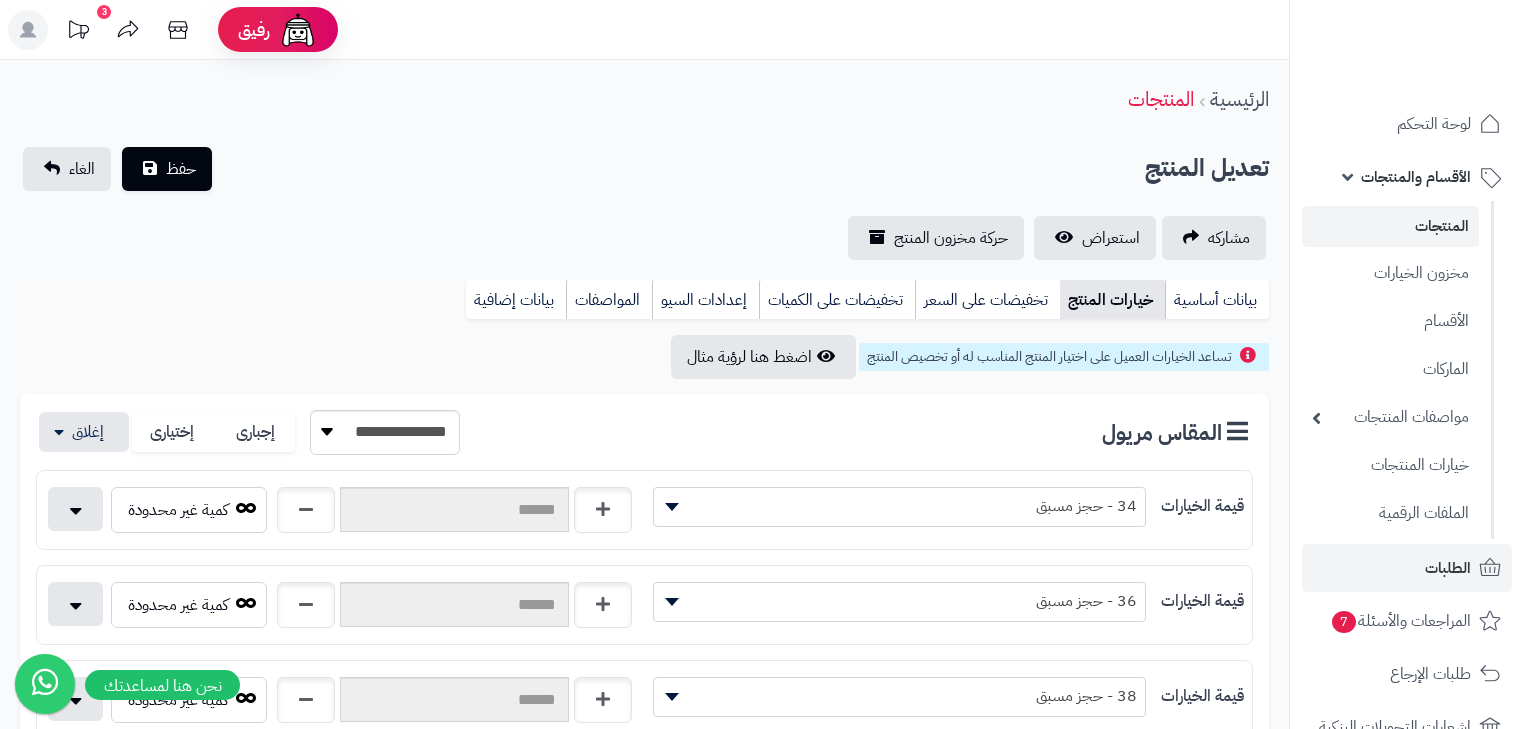 click on "الطلبات" at bounding box center (1448, 568) 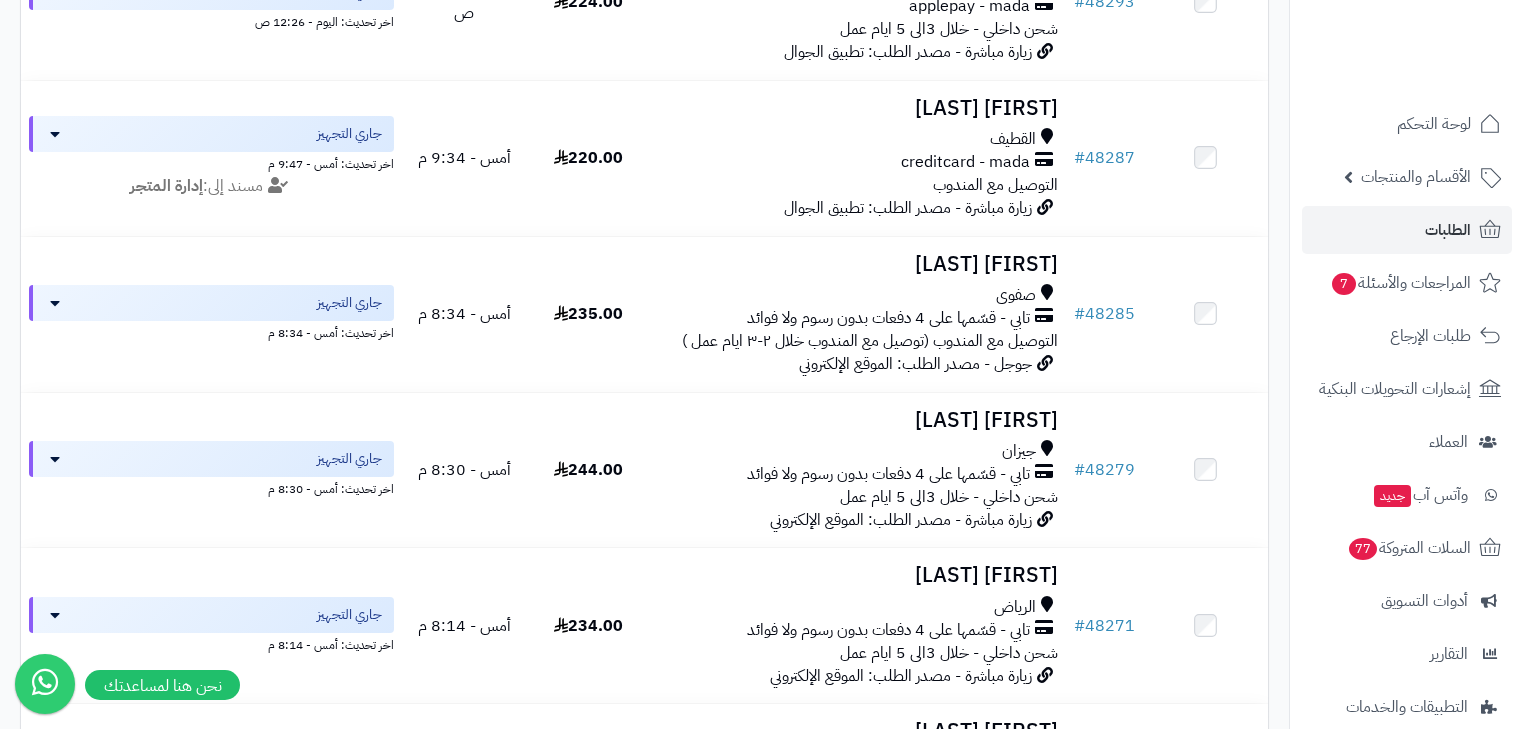 scroll, scrollTop: 1836, scrollLeft: 0, axis: vertical 